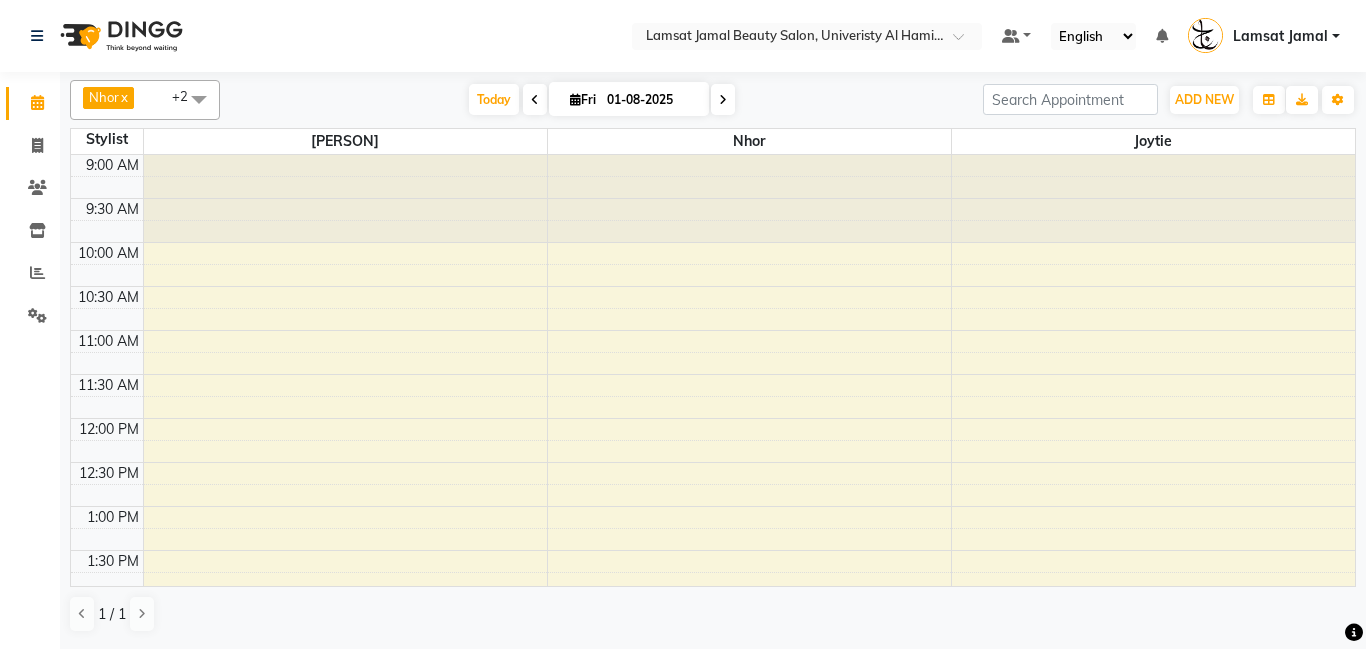 scroll, scrollTop: 0, scrollLeft: 0, axis: both 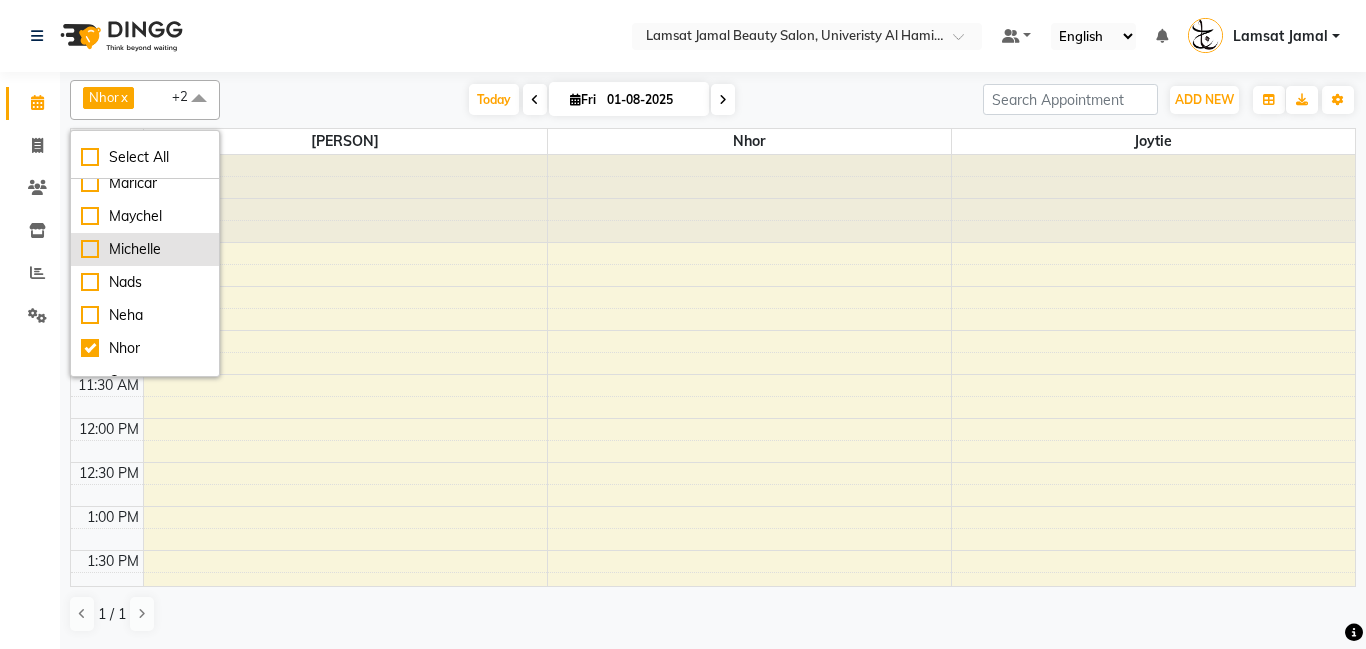 click on "Michelle" at bounding box center (145, 249) 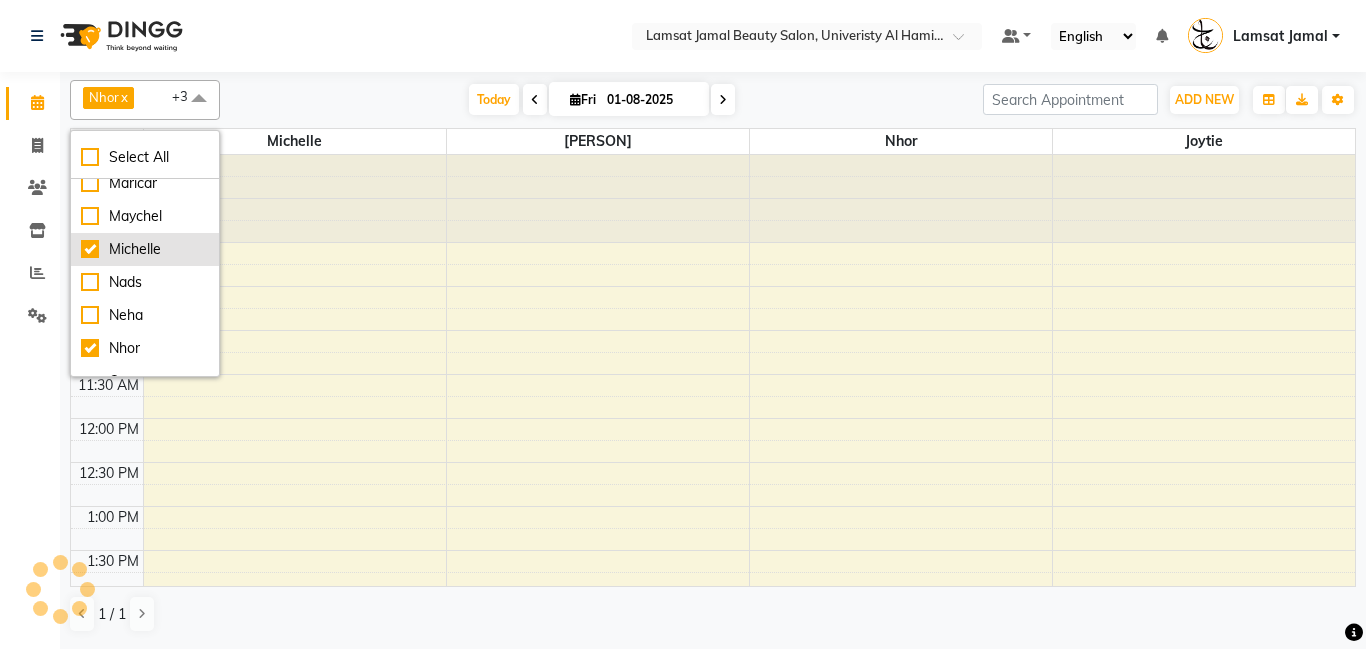 checkbox on "true" 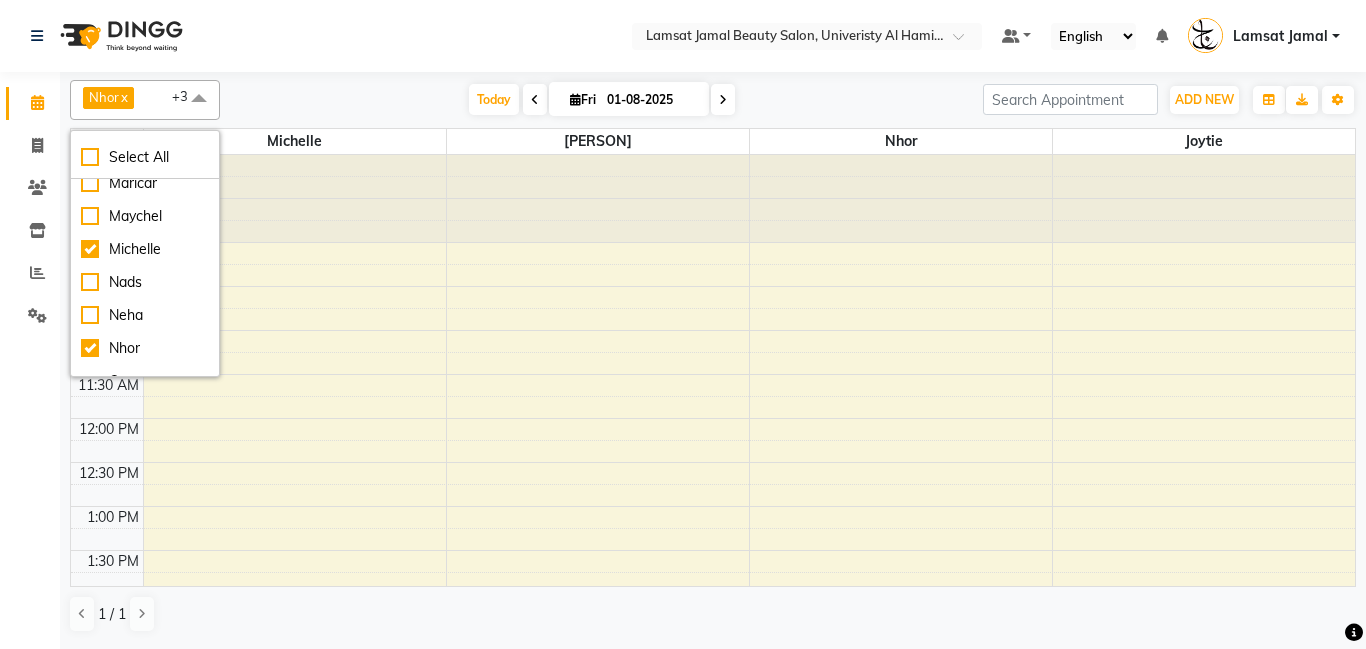 click on "Today  Fri 01-08-2025" at bounding box center [601, 100] 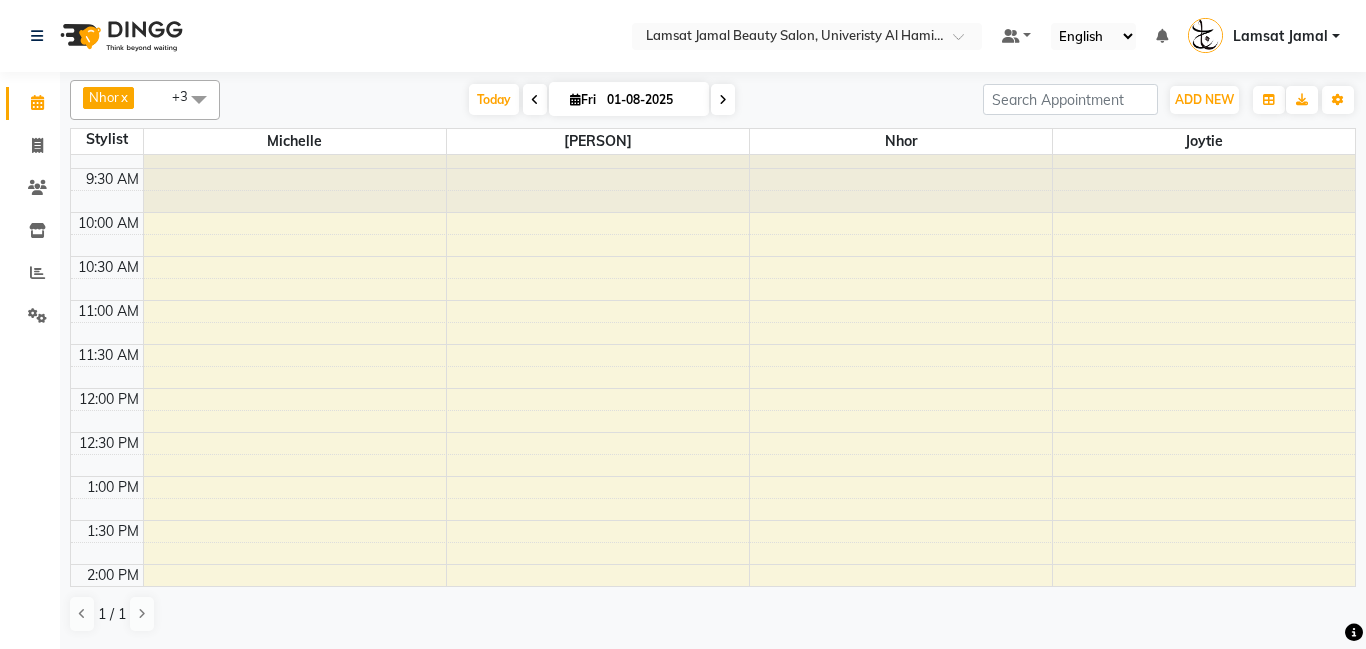 scroll, scrollTop: 45, scrollLeft: 0, axis: vertical 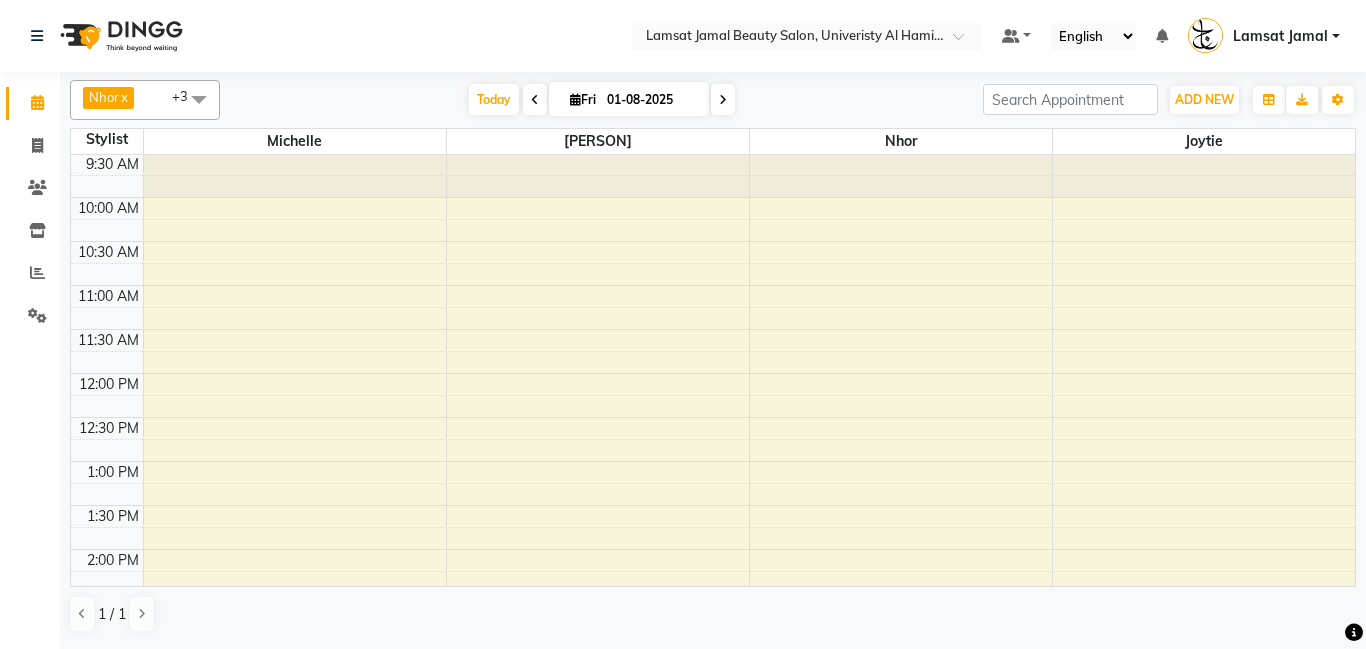 click on "9:00 AM 9:30 AM 10:00 AM 10:30 AM 11:00 AM 11:30 AM 12:00 PM 12:30 PM 1:00 PM 1:30 PM 2:00 PM 2:30 PM 3:00 PM 3:30 PM 4:00 PM 4:30 PM 5:00 PM 5:30 PM 6:00 PM 6:30 PM 7:00 PM 7:30 PM 8:00 PM 8:30 PM 9:00 PM 9:30 PM 10:00 PM 10:30 PM 11:00 PM 11:30 PM" at bounding box center (713, 769) 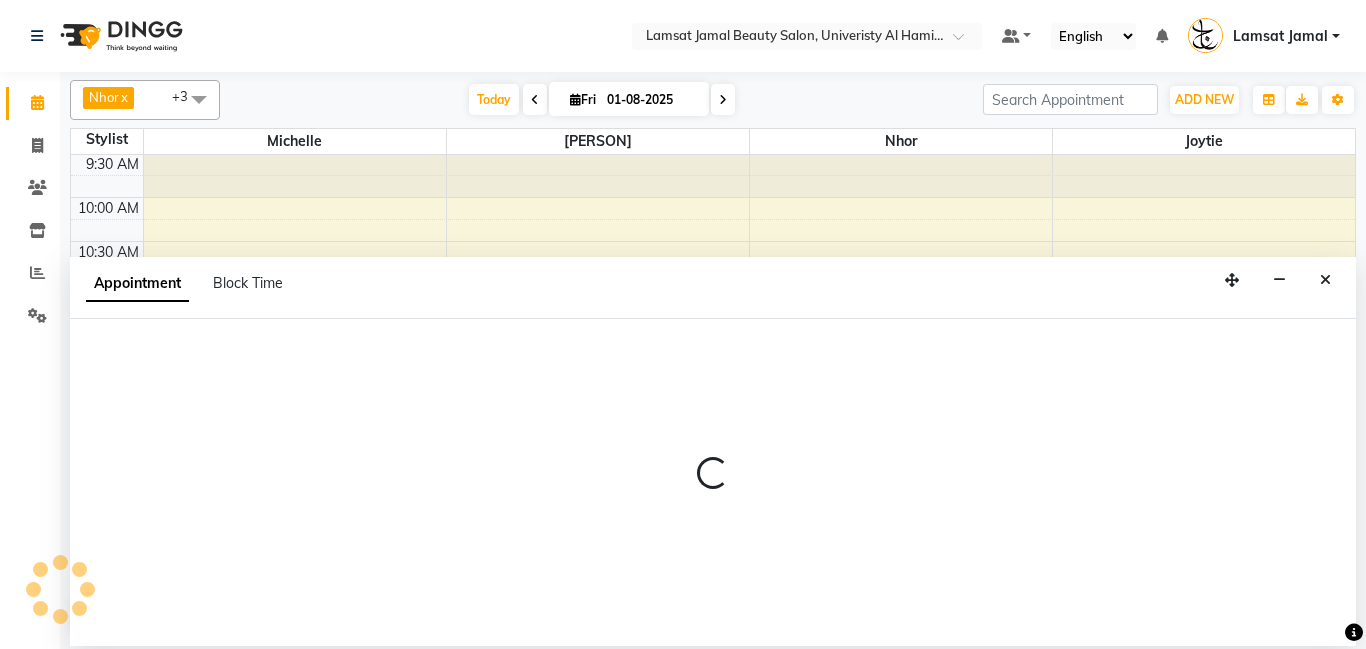 select on "79901" 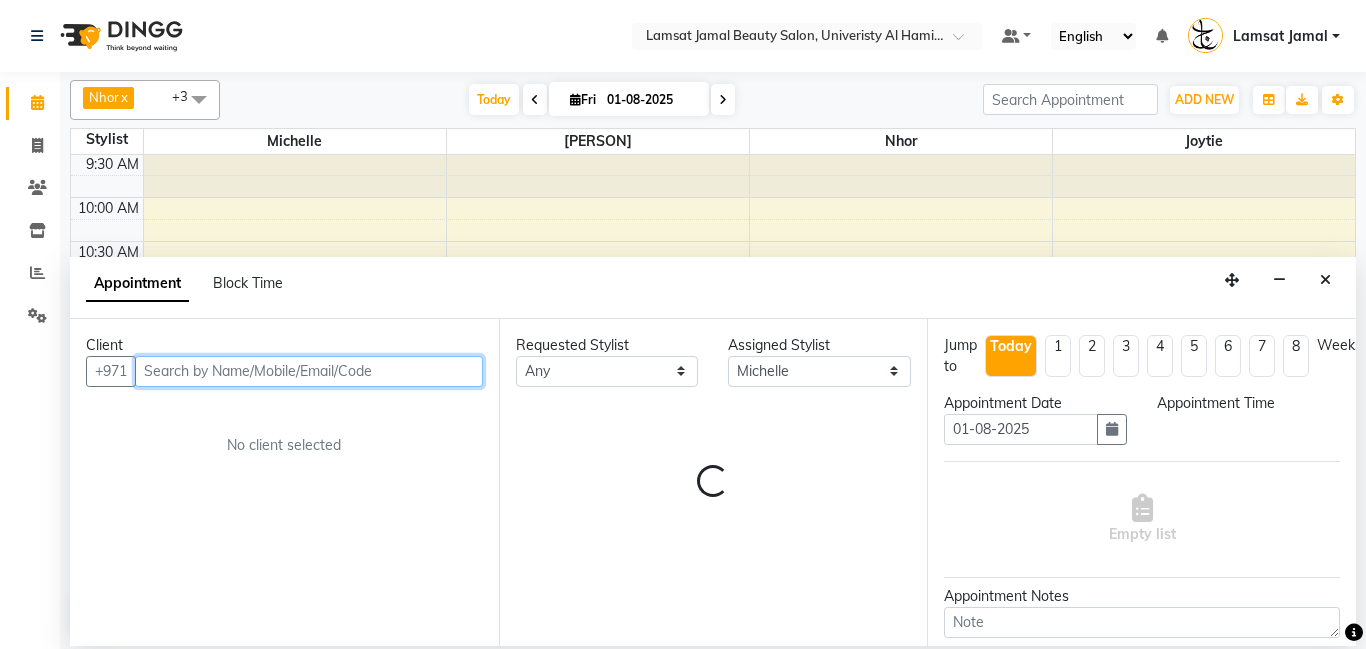 click at bounding box center (309, 371) 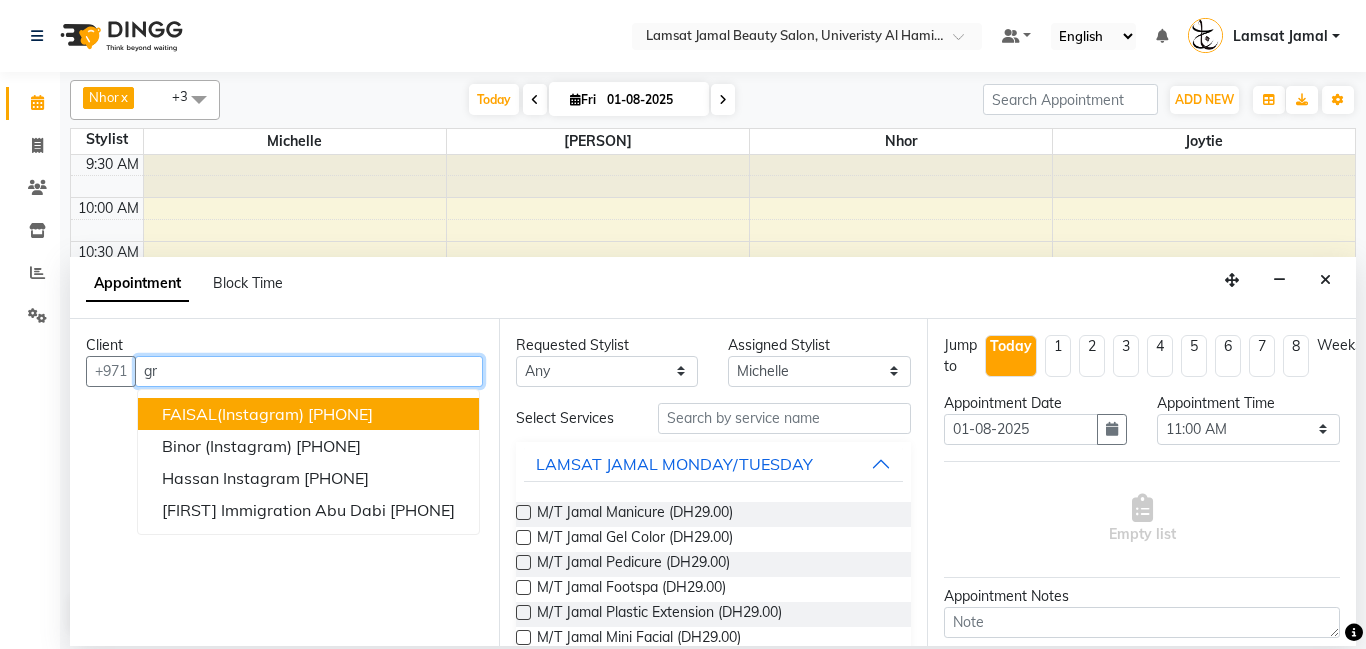 type on "g" 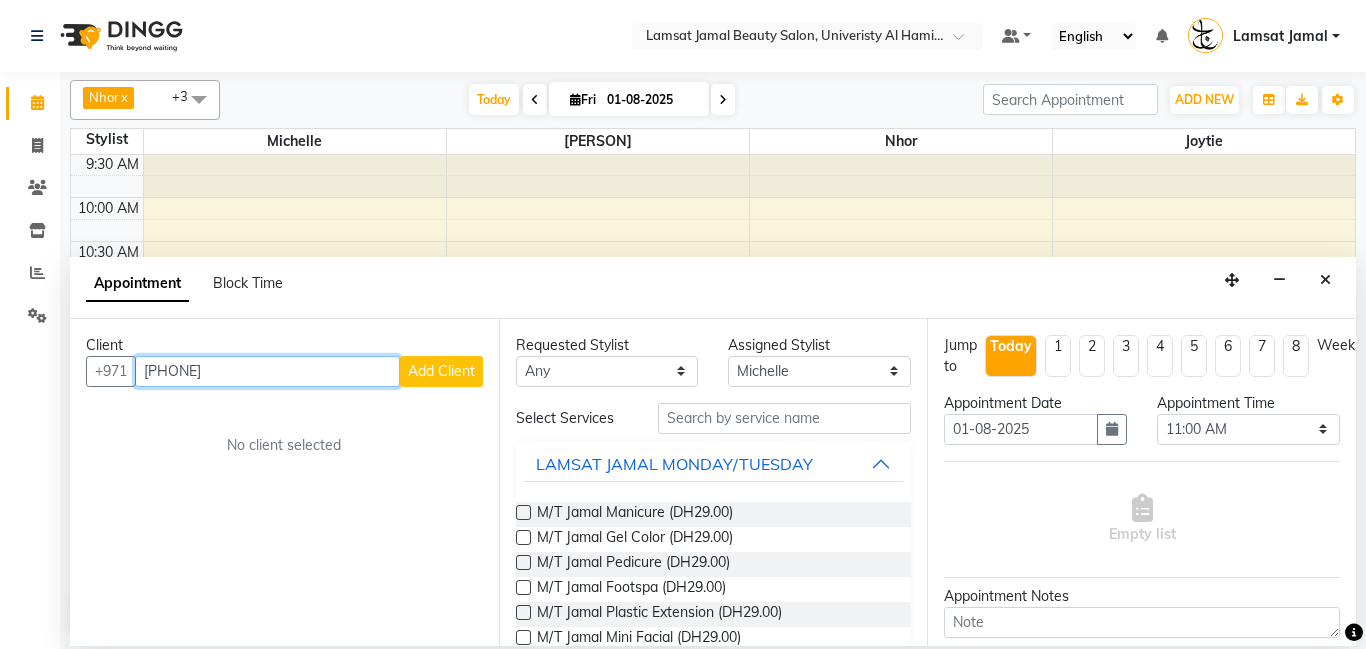 type on "[PHONE]" 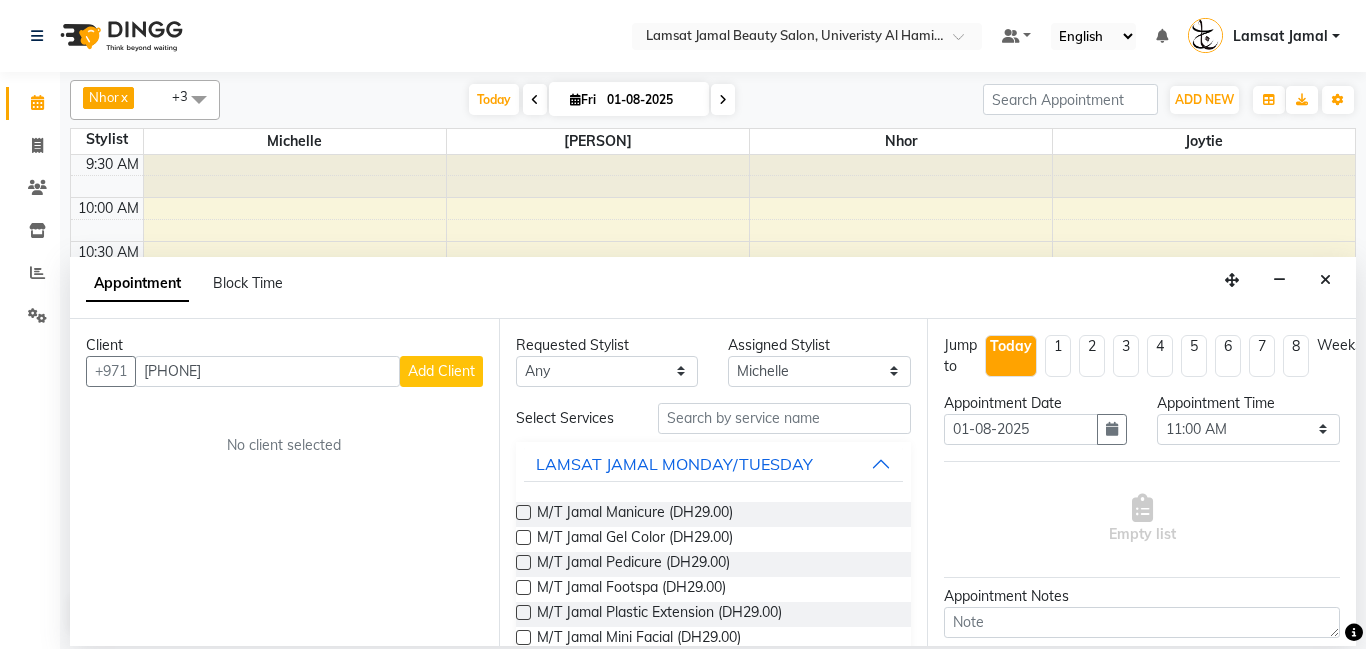 click on "Add Client" at bounding box center (441, 371) 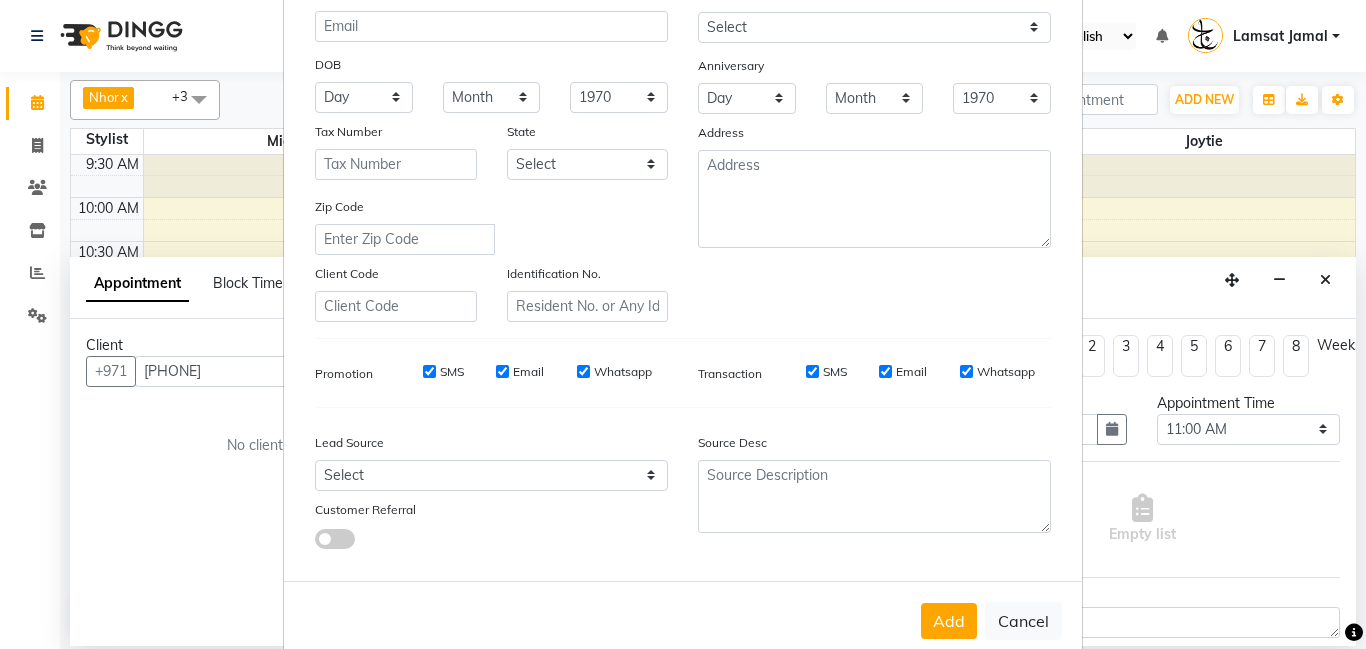 scroll, scrollTop: 274, scrollLeft: 0, axis: vertical 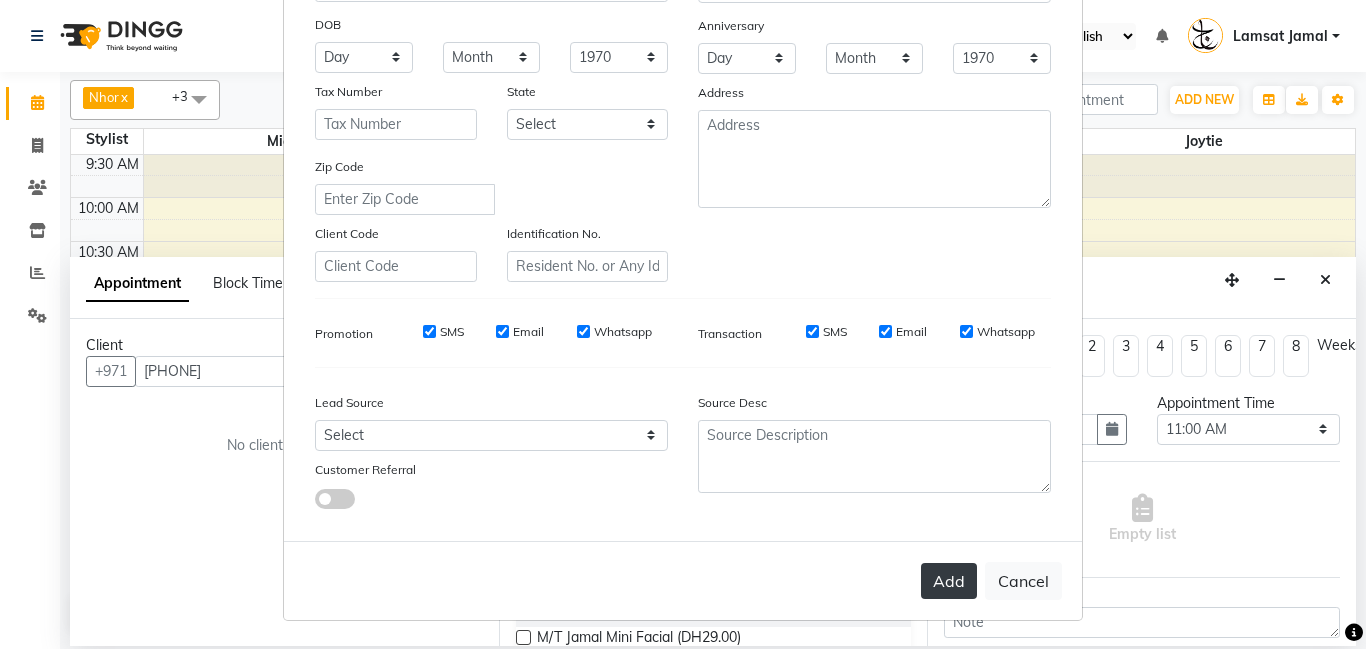 type on "[FIRST] [LAST]" 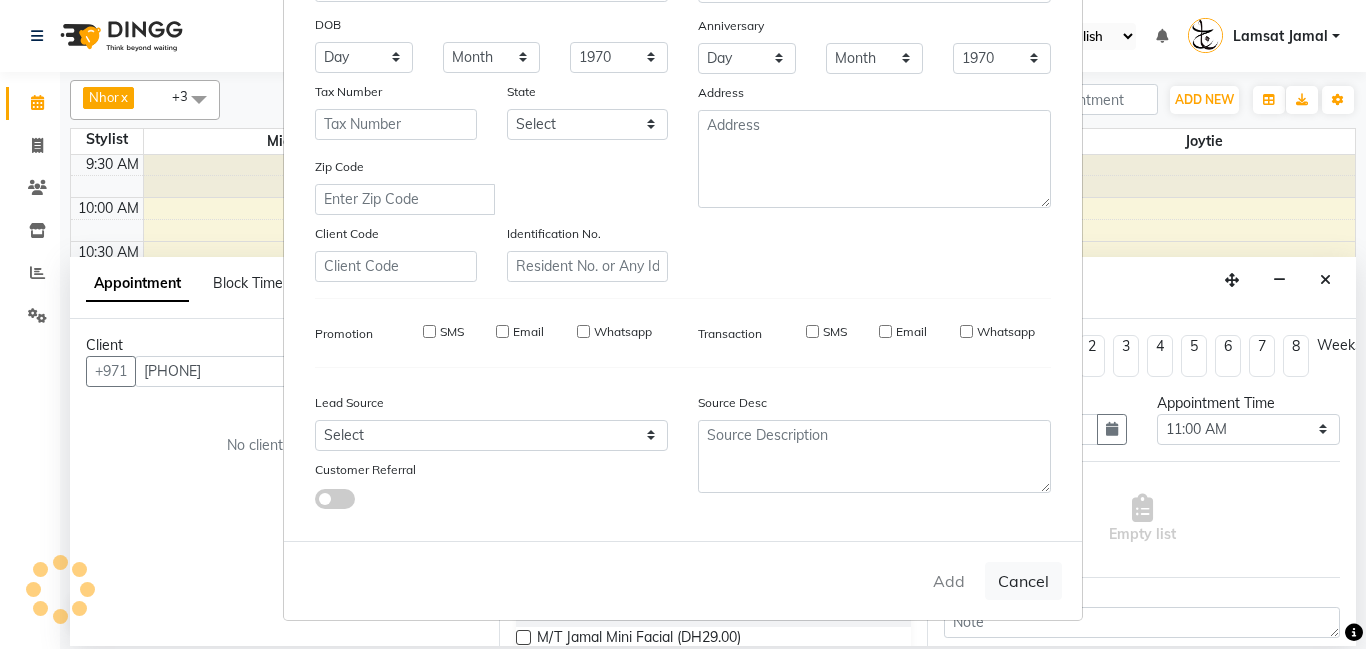 type on "50*****79" 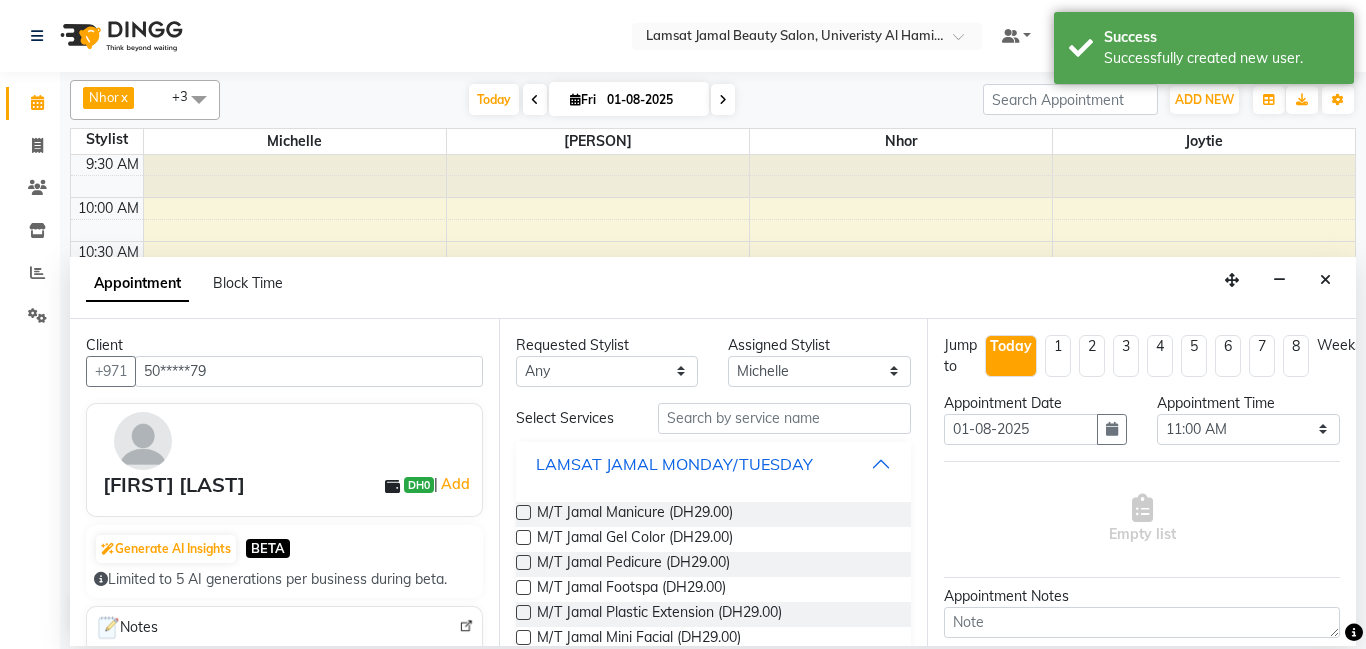 click on "LAMSAT JAMAL MONDAY/TUESDAY" at bounding box center (714, 464) 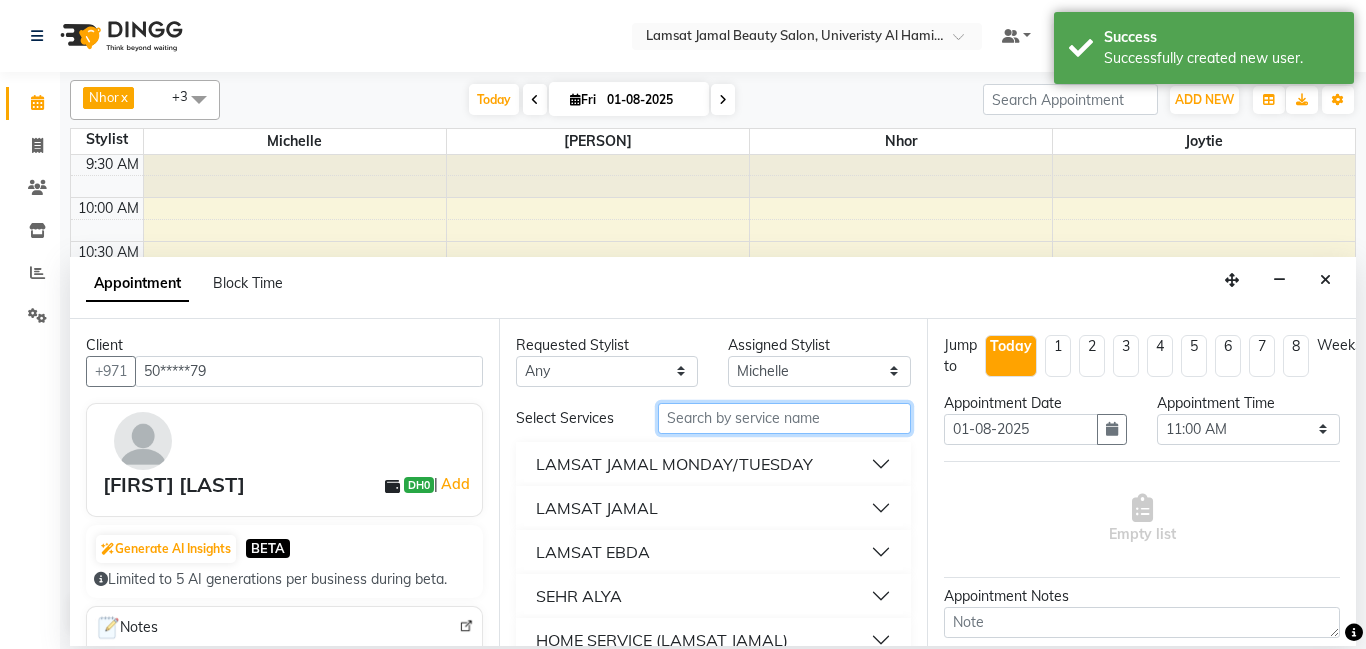 click at bounding box center (785, 418) 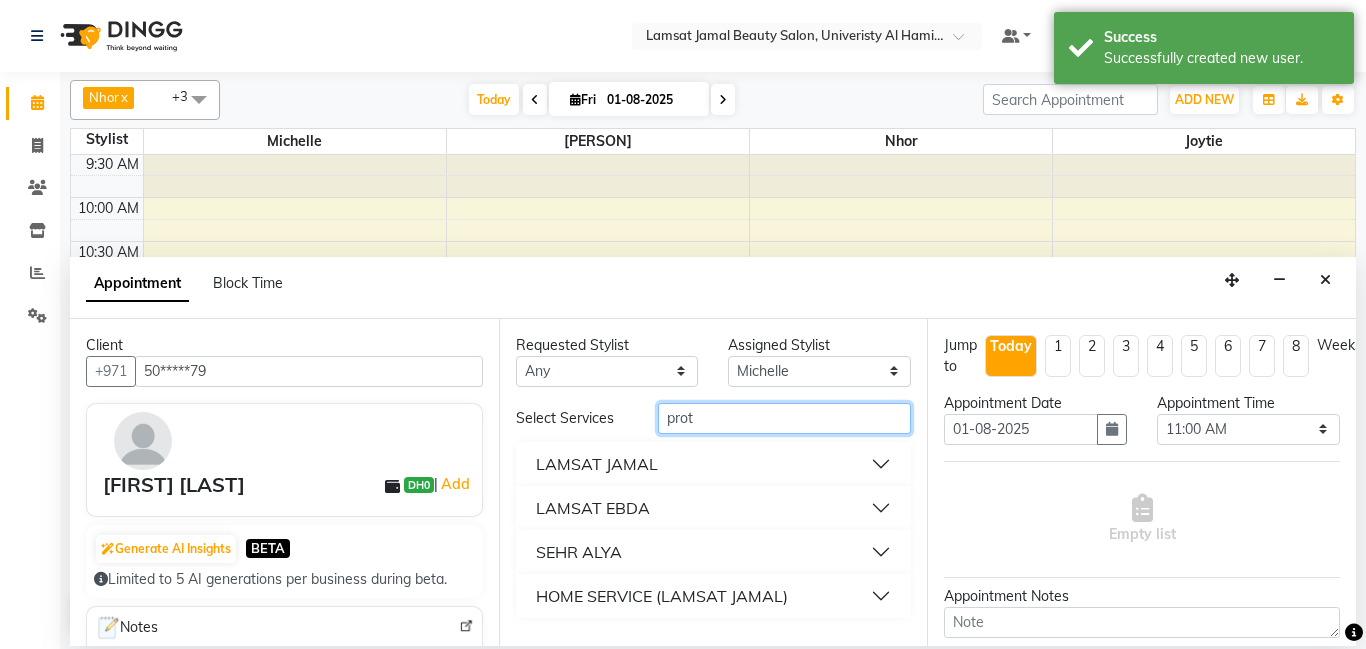 type on "prot" 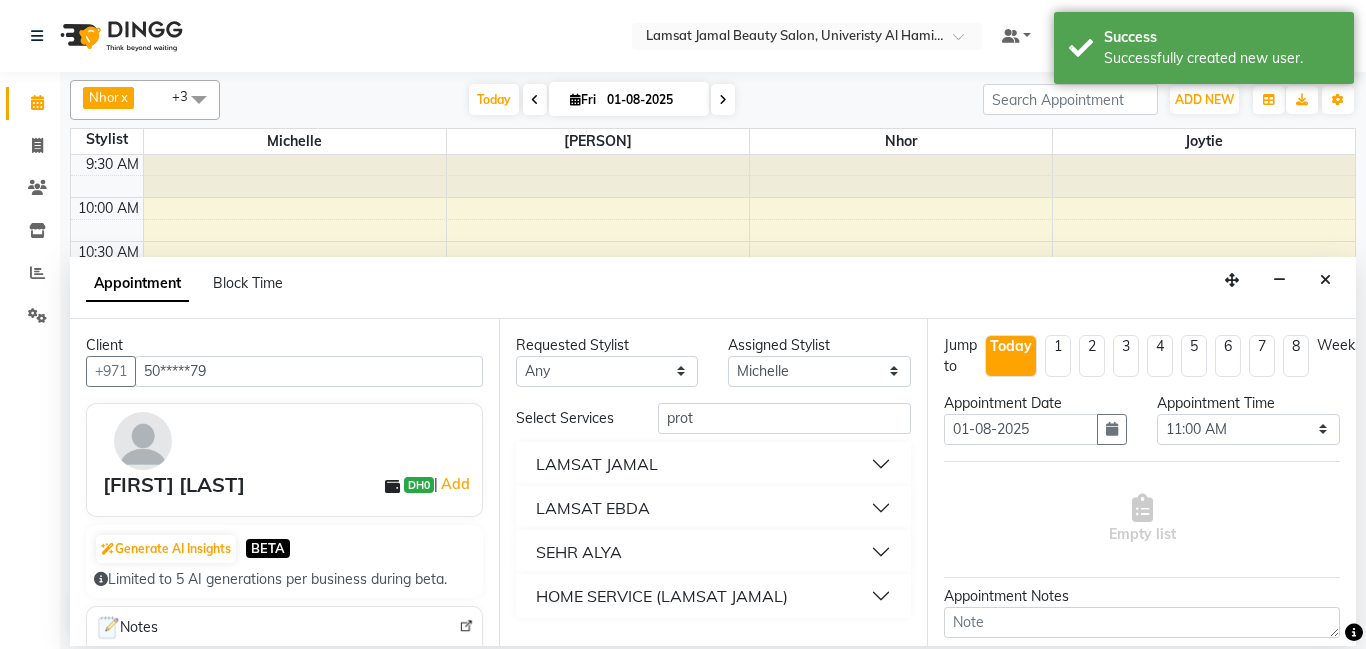 click on "LAMSAT JAMAL" at bounding box center (714, 464) 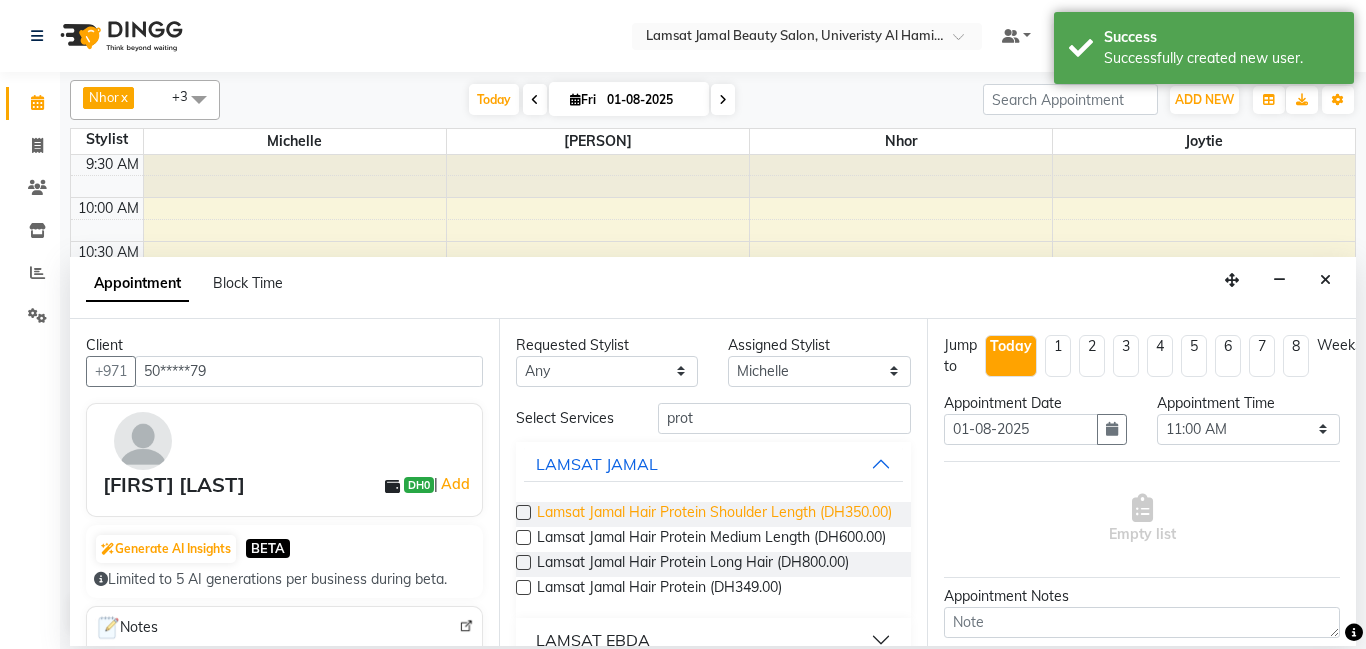click on "Lamsat Jamal Hair Protein Shoulder Length (DH350.00)" at bounding box center [714, 514] 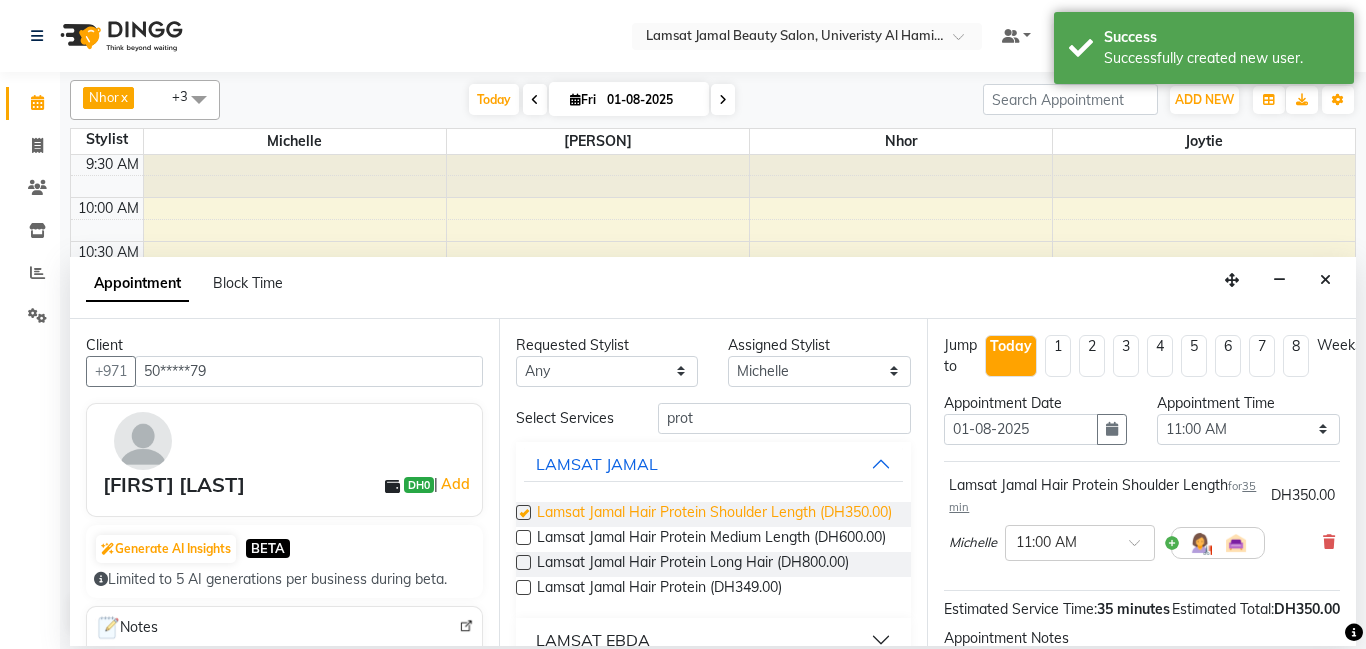 checkbox on "false" 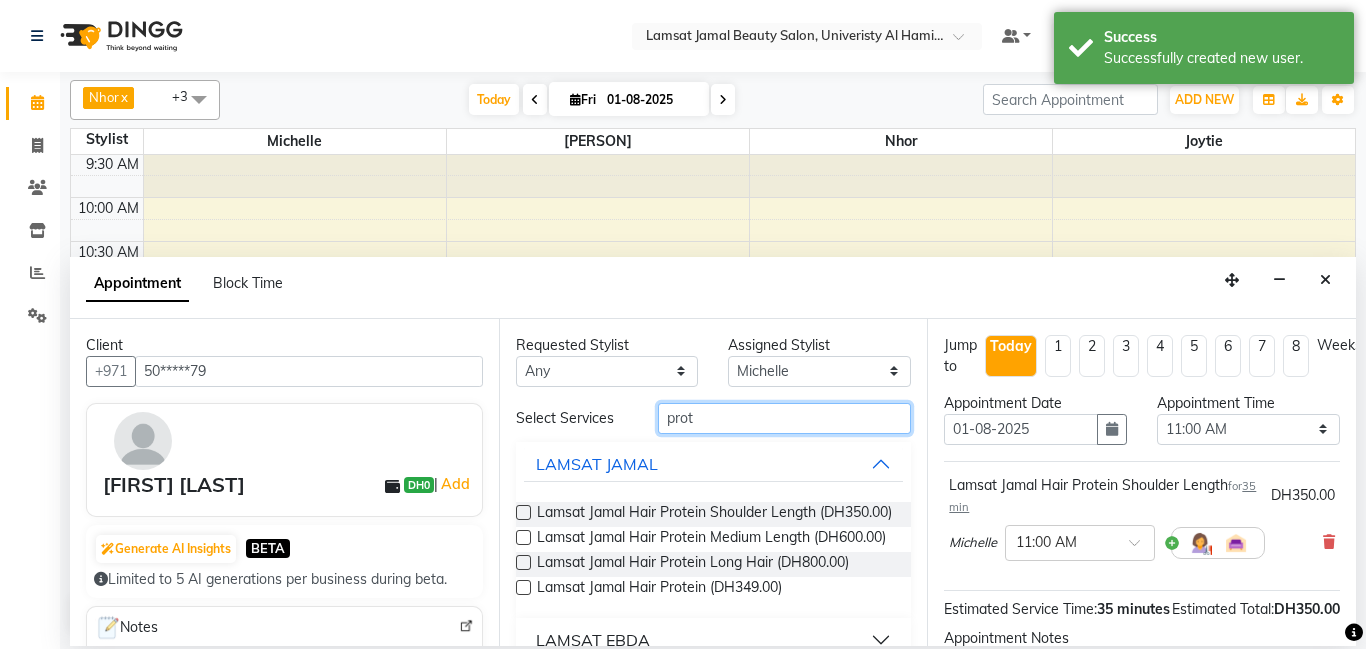 click on "prot" at bounding box center [785, 418] 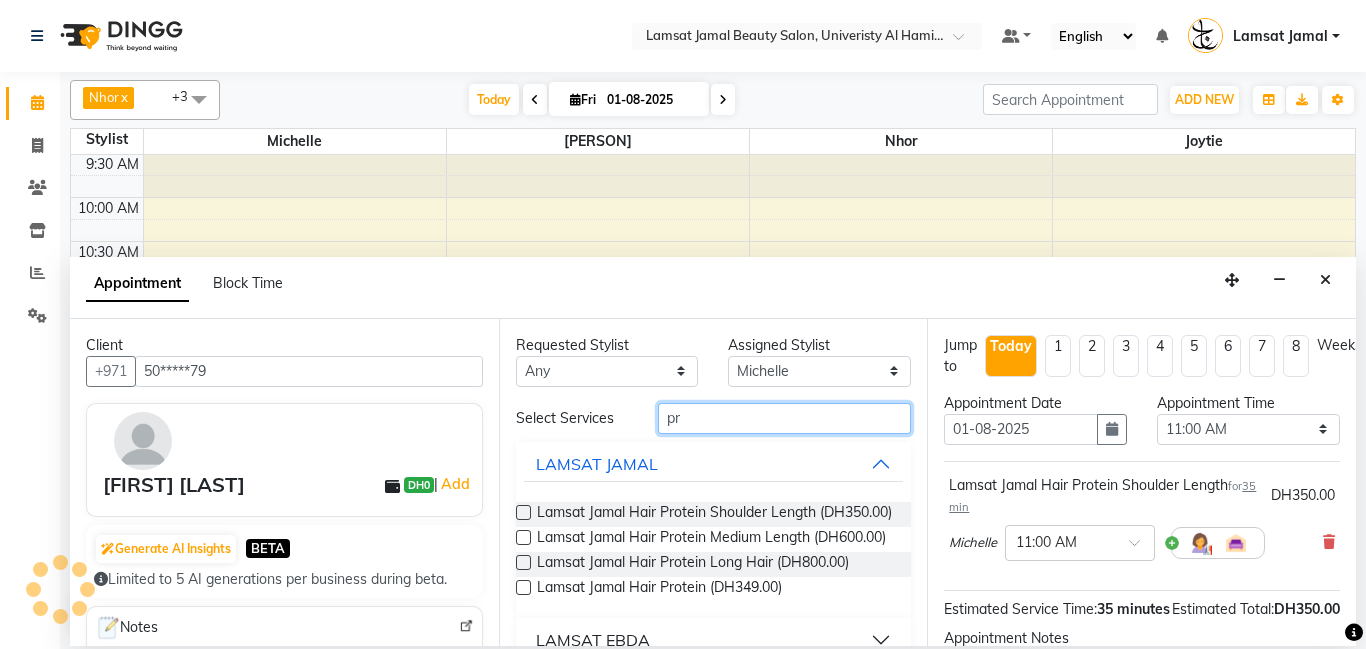 type on "p" 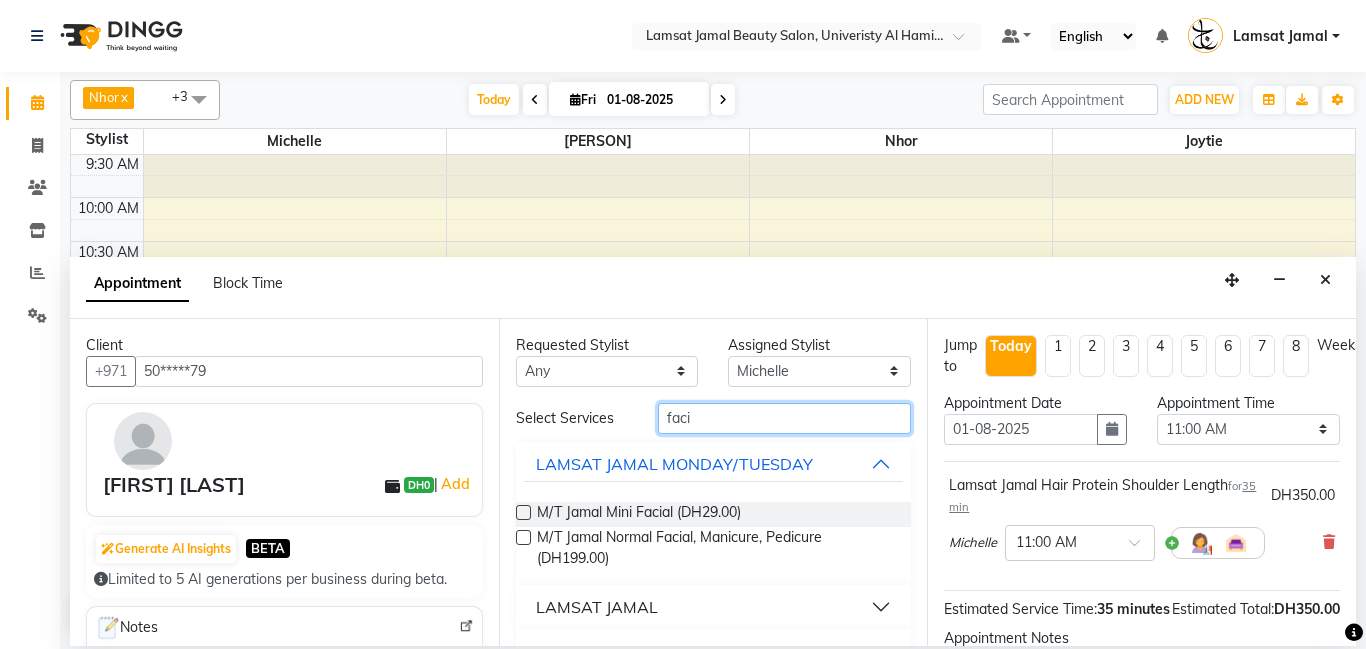 type on "faci" 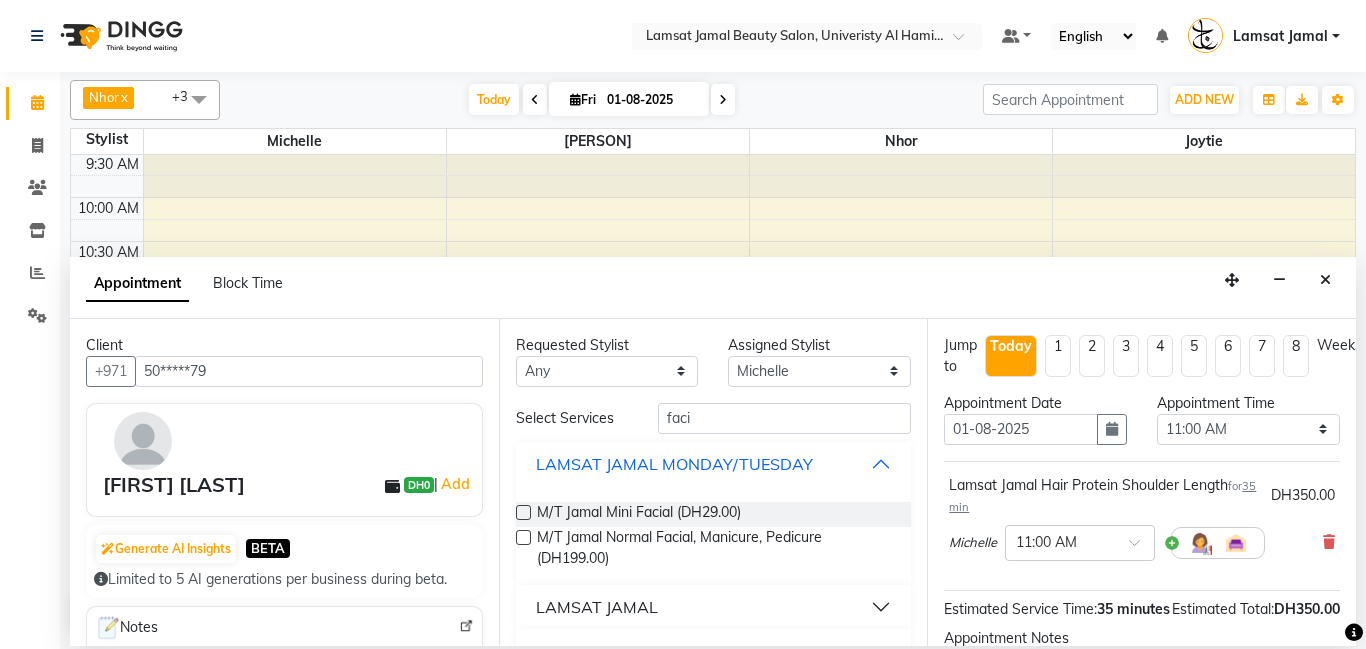 click on "LAMSAT JAMAL MONDAY/TUESDAY" at bounding box center (714, 464) 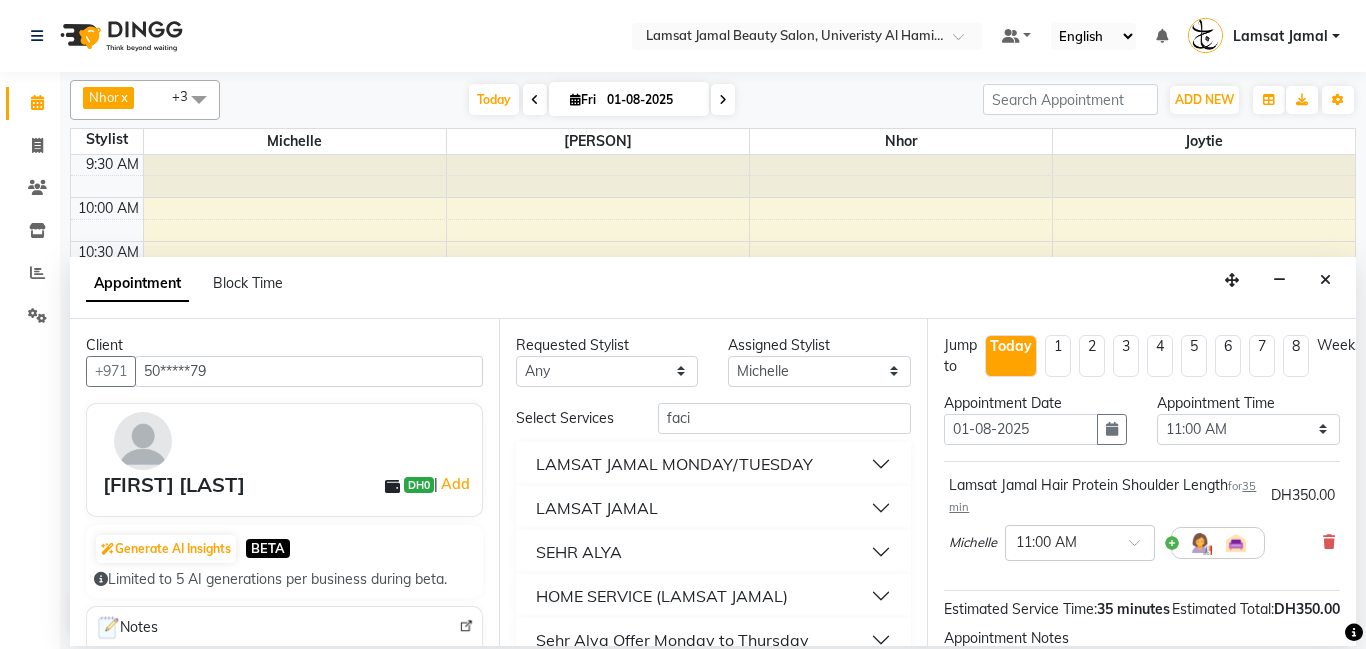 click on "LAMSAT JAMAL" at bounding box center [714, 508] 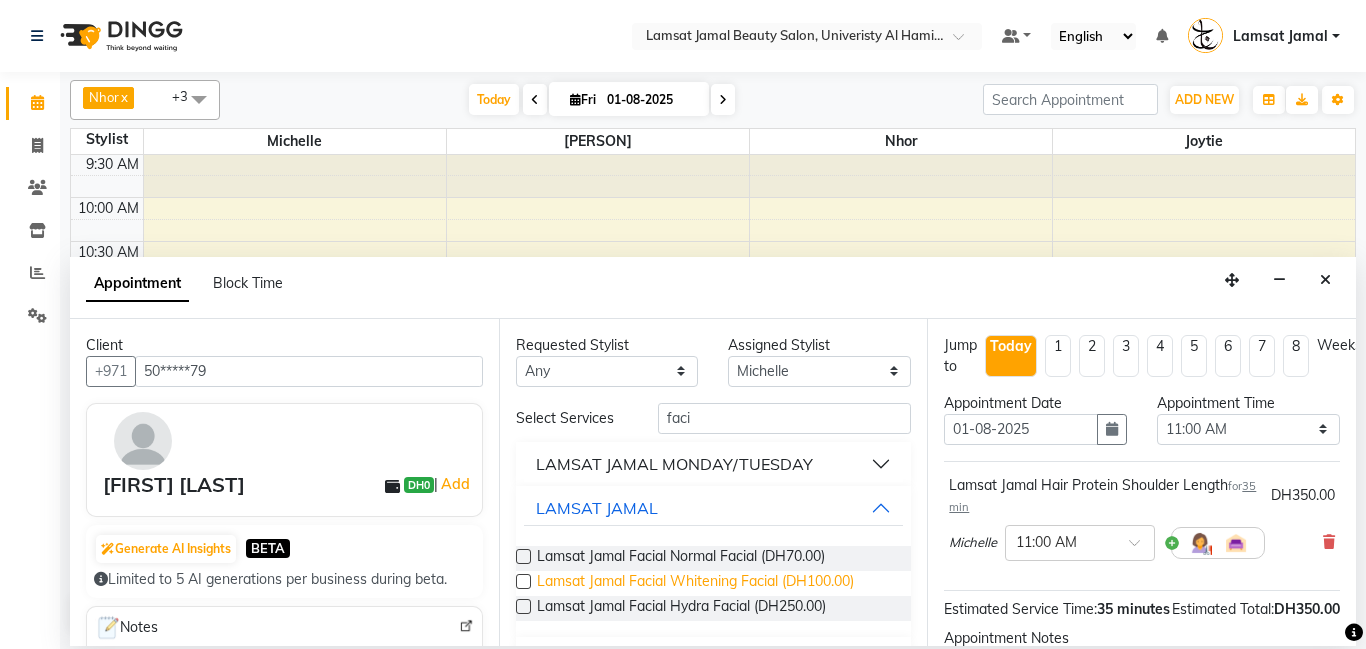 click on "Lamsat Jamal Facial Whitening Facial (DH100.00)" at bounding box center (695, 583) 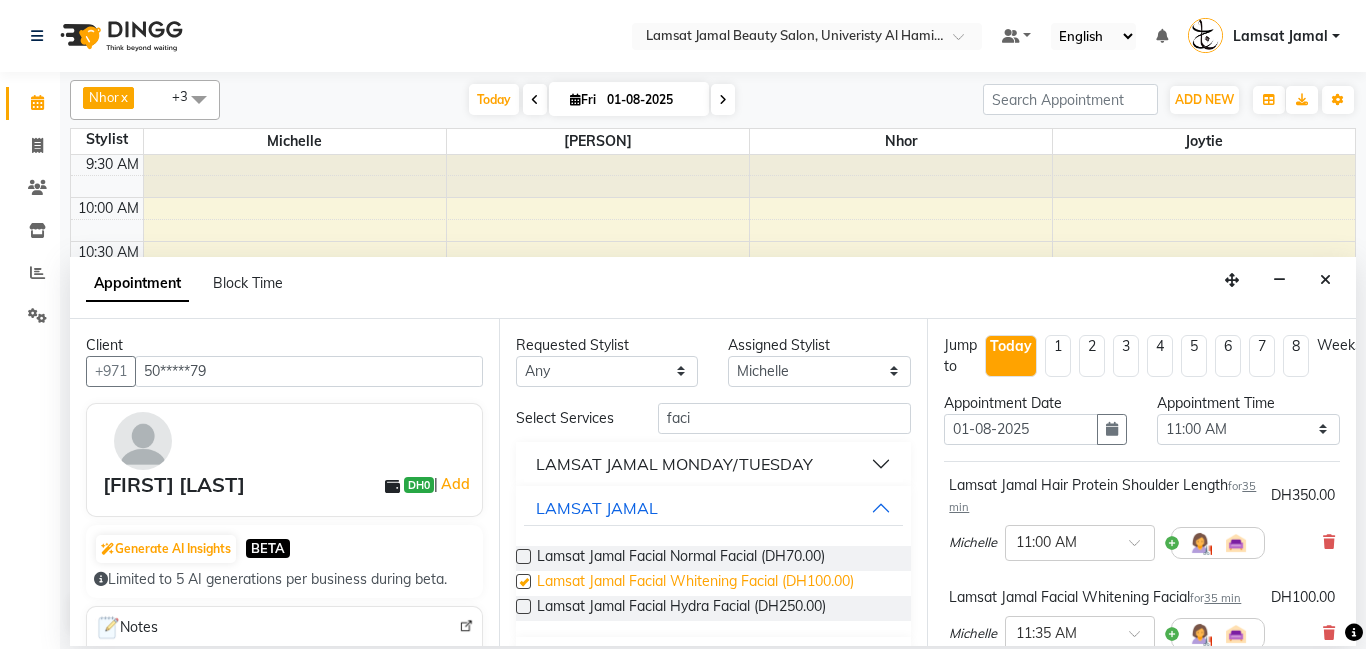 checkbox on "false" 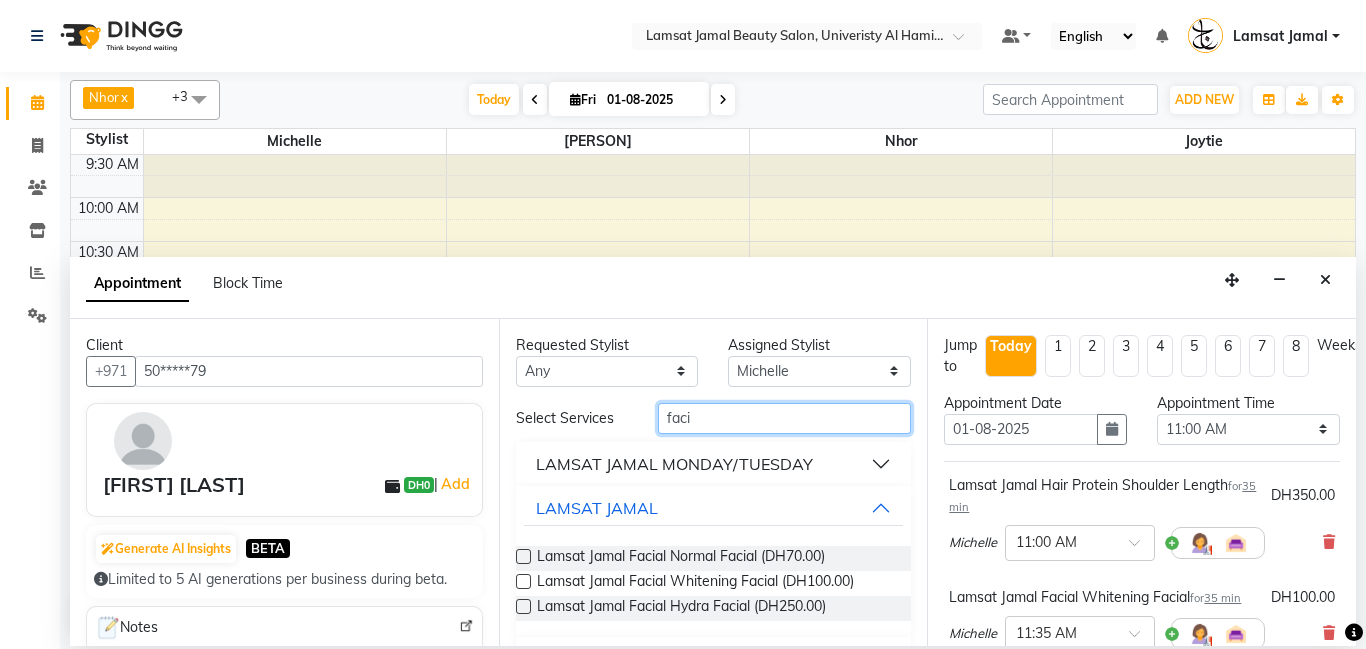 click on "faci" at bounding box center [785, 418] 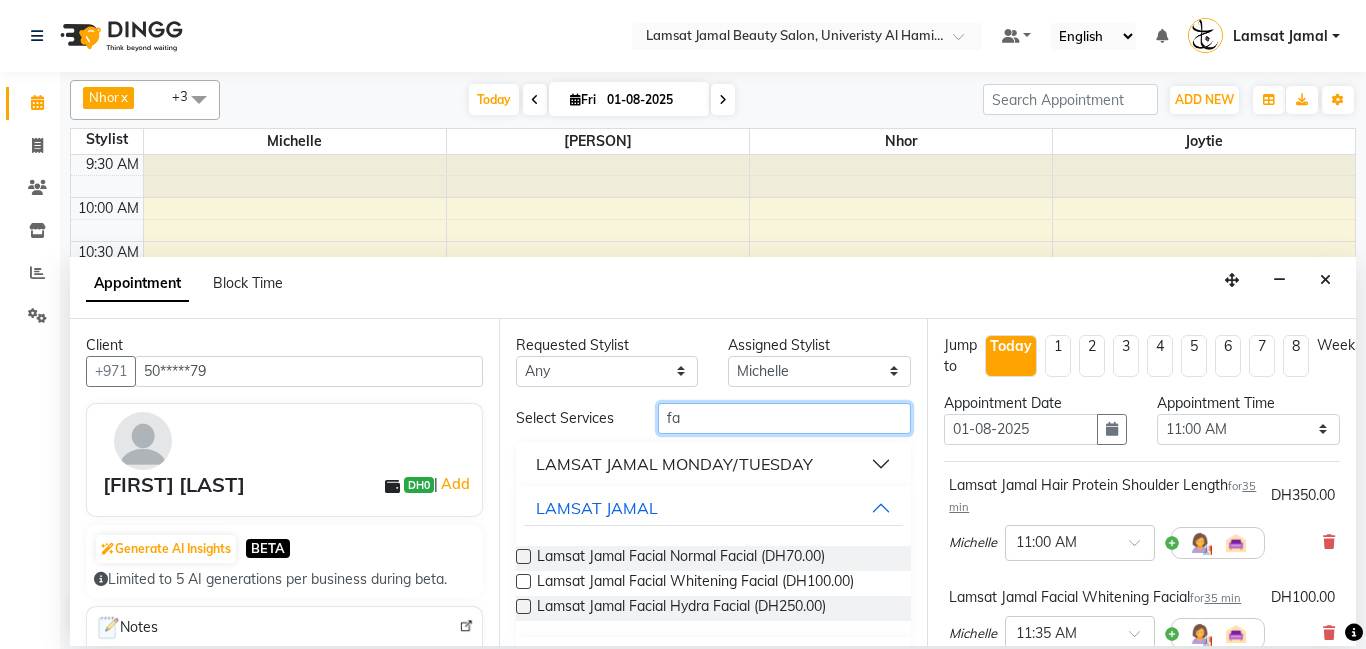 type on "f" 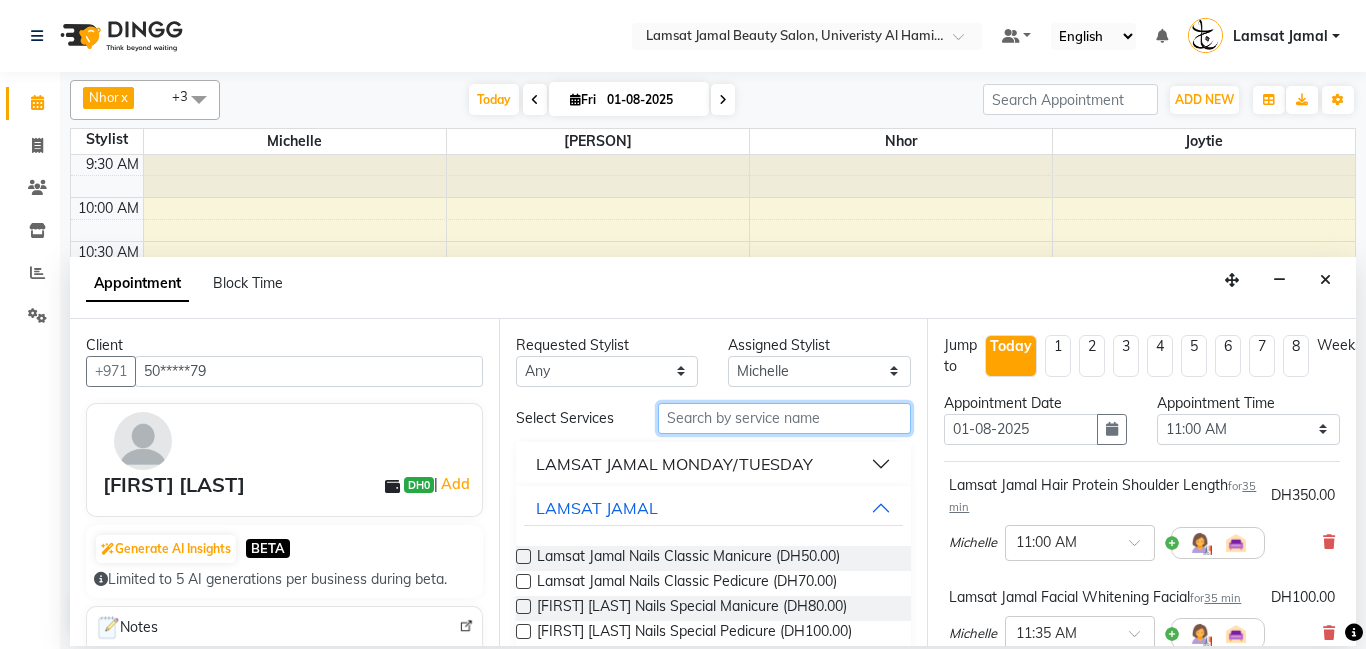 type 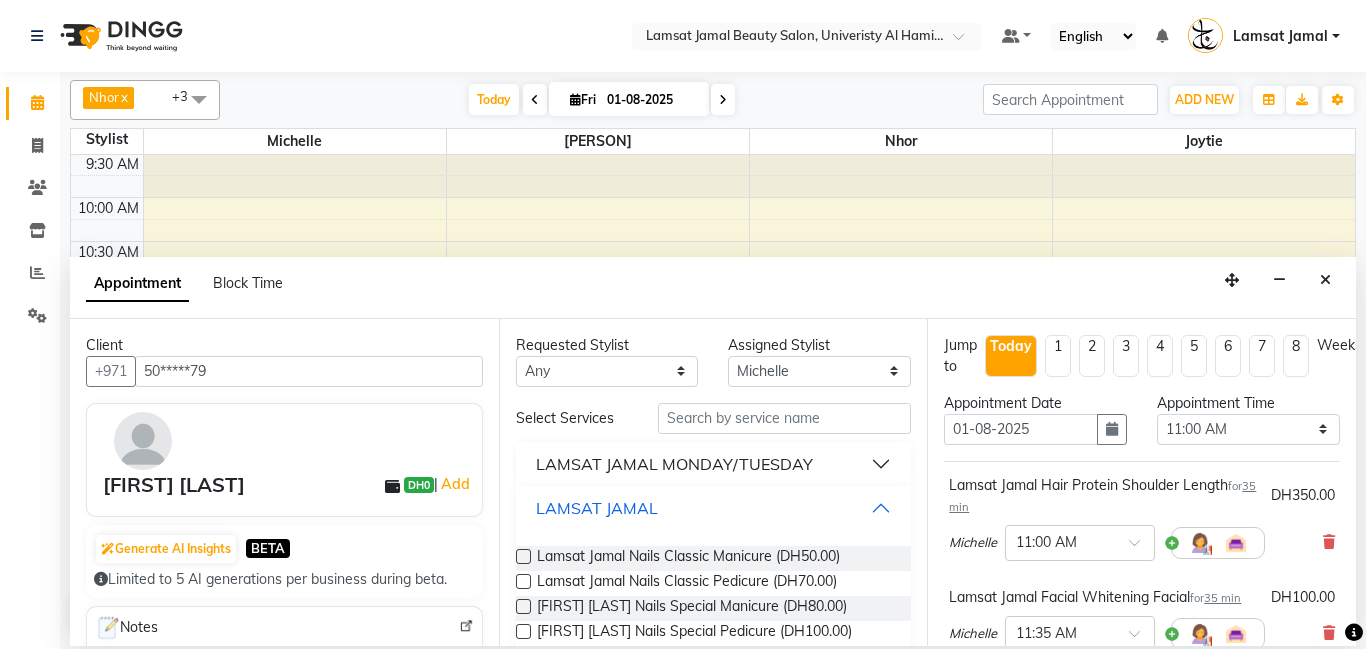 click on "LAMSAT JAMAL" at bounding box center [714, 508] 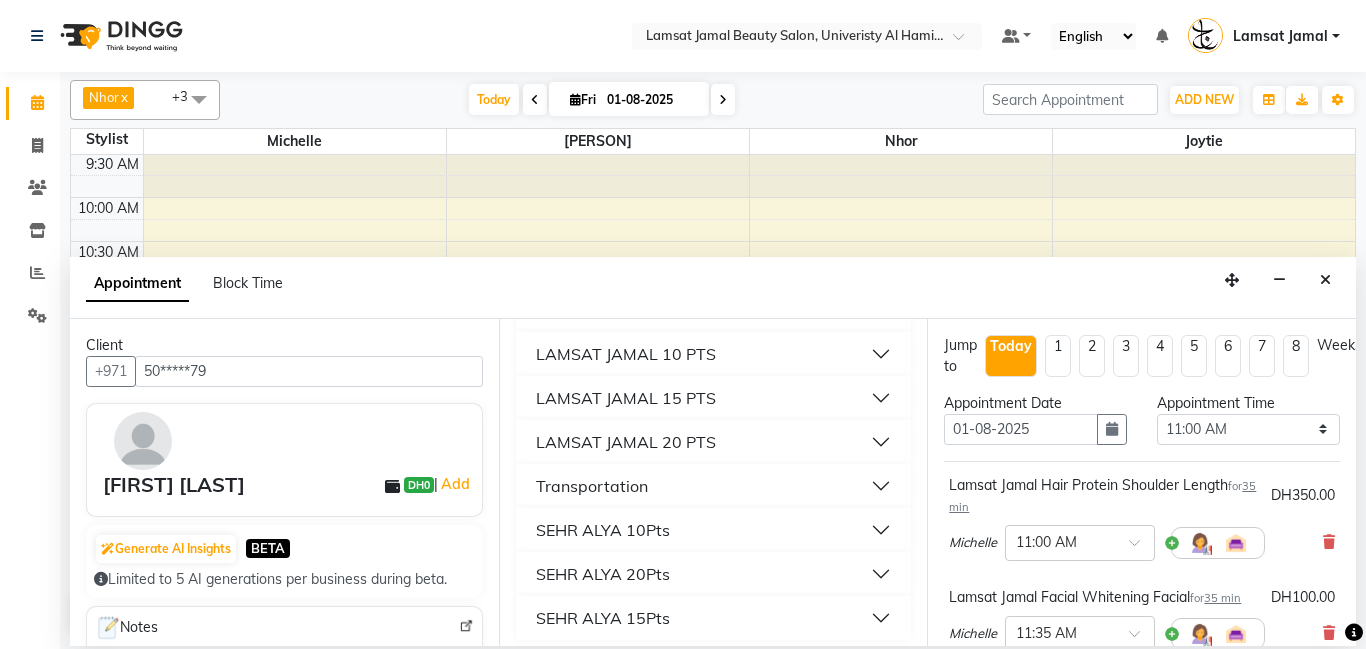 scroll, scrollTop: 428, scrollLeft: 0, axis: vertical 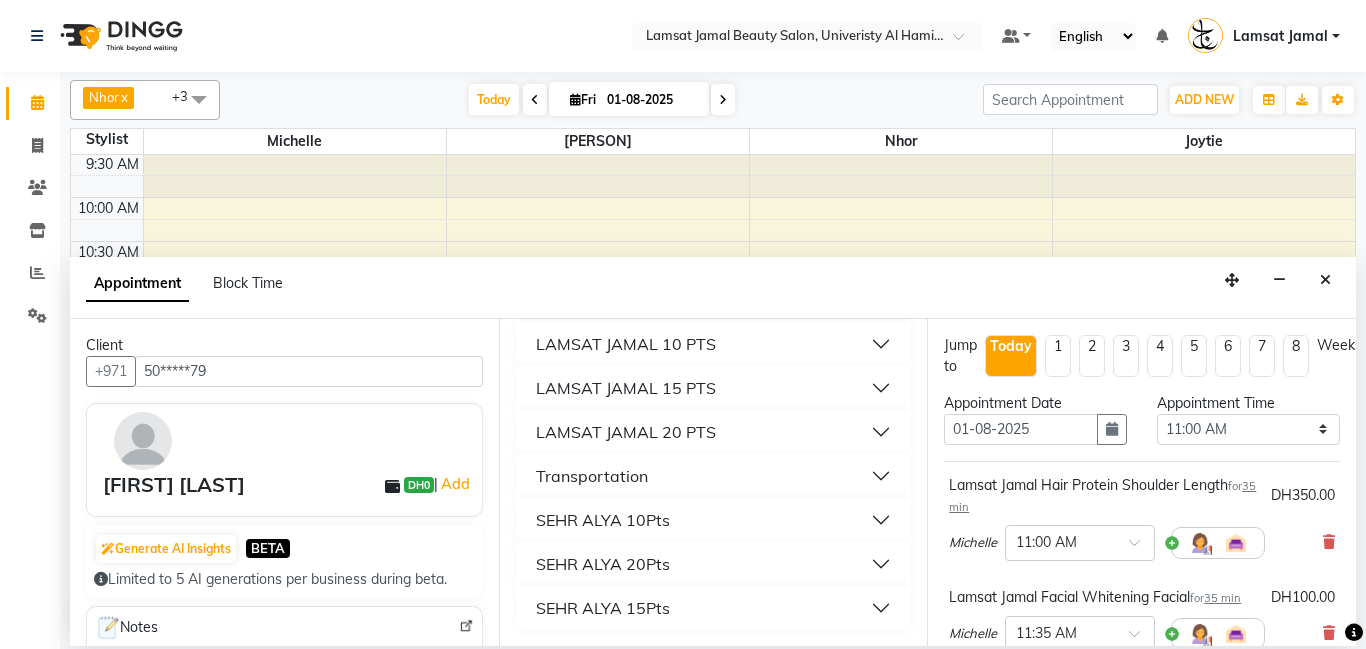 click on "LAMSAT JAMAL 10 PTS" at bounding box center (714, 344) 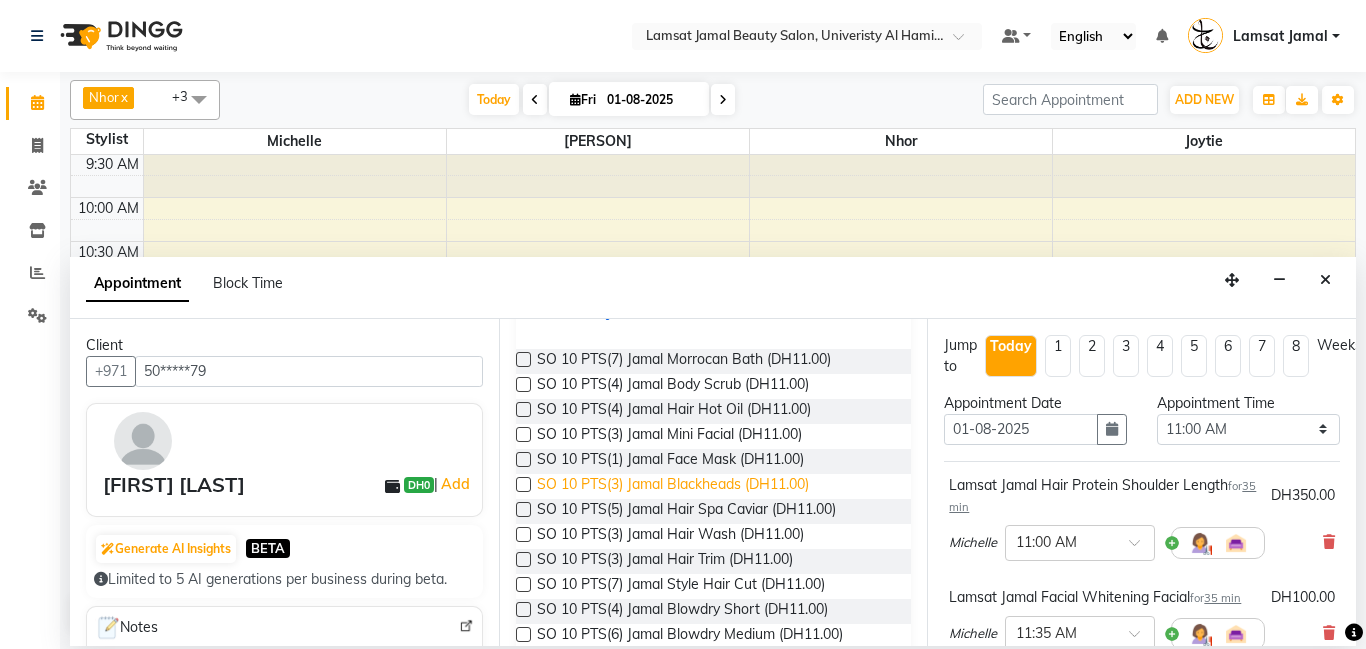 scroll, scrollTop: 469, scrollLeft: 0, axis: vertical 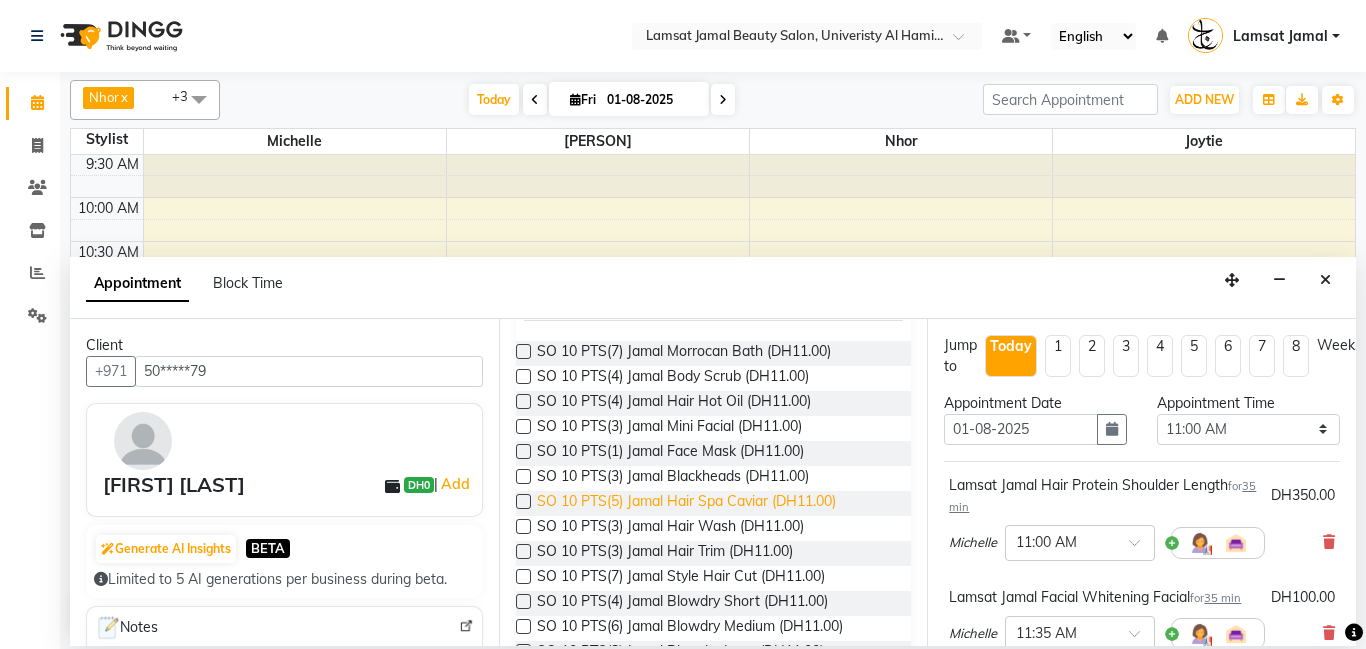 click on "SO 10 PTS(5) Jamal Hair Spa Caviar (DH11.00)" at bounding box center (686, 503) 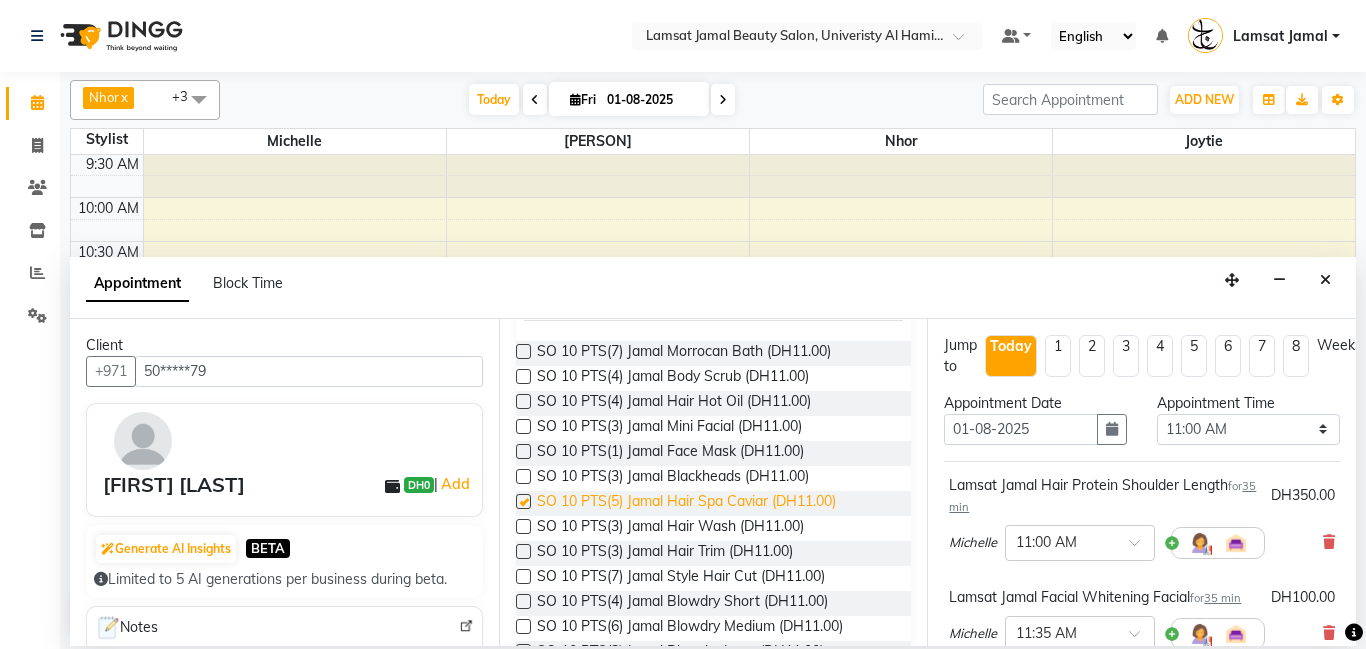 checkbox on "false" 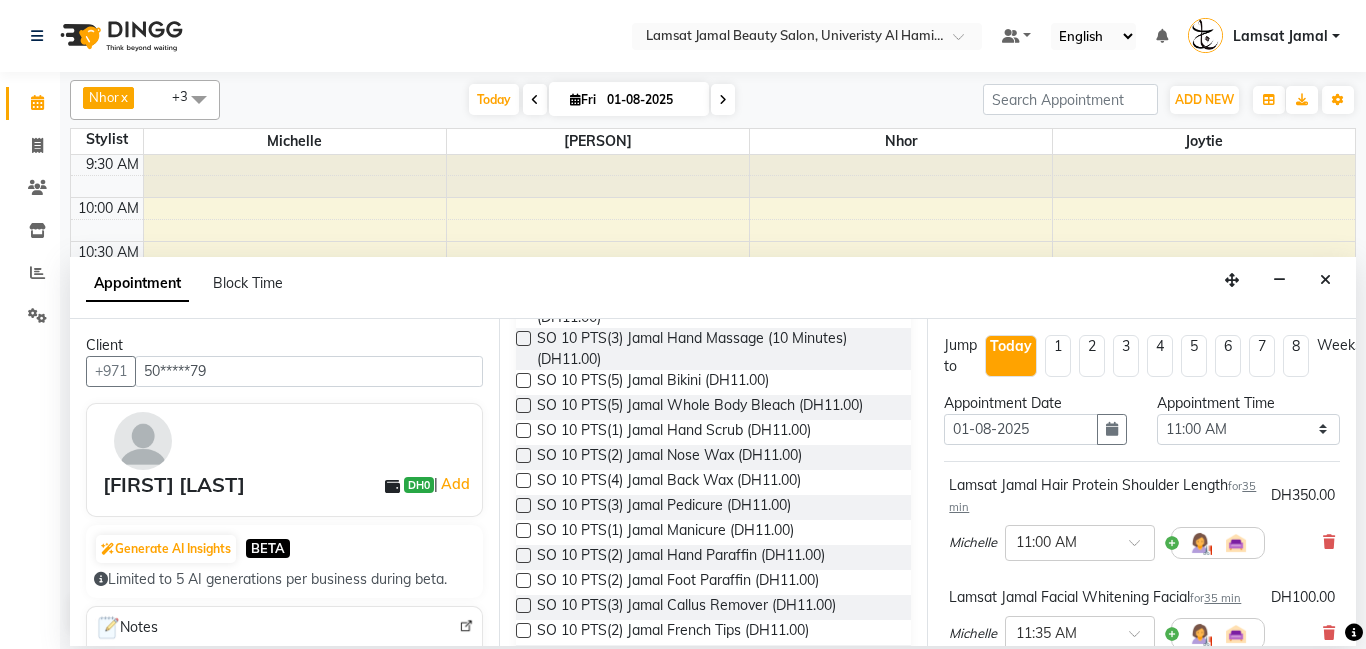 scroll, scrollTop: 1106, scrollLeft: 0, axis: vertical 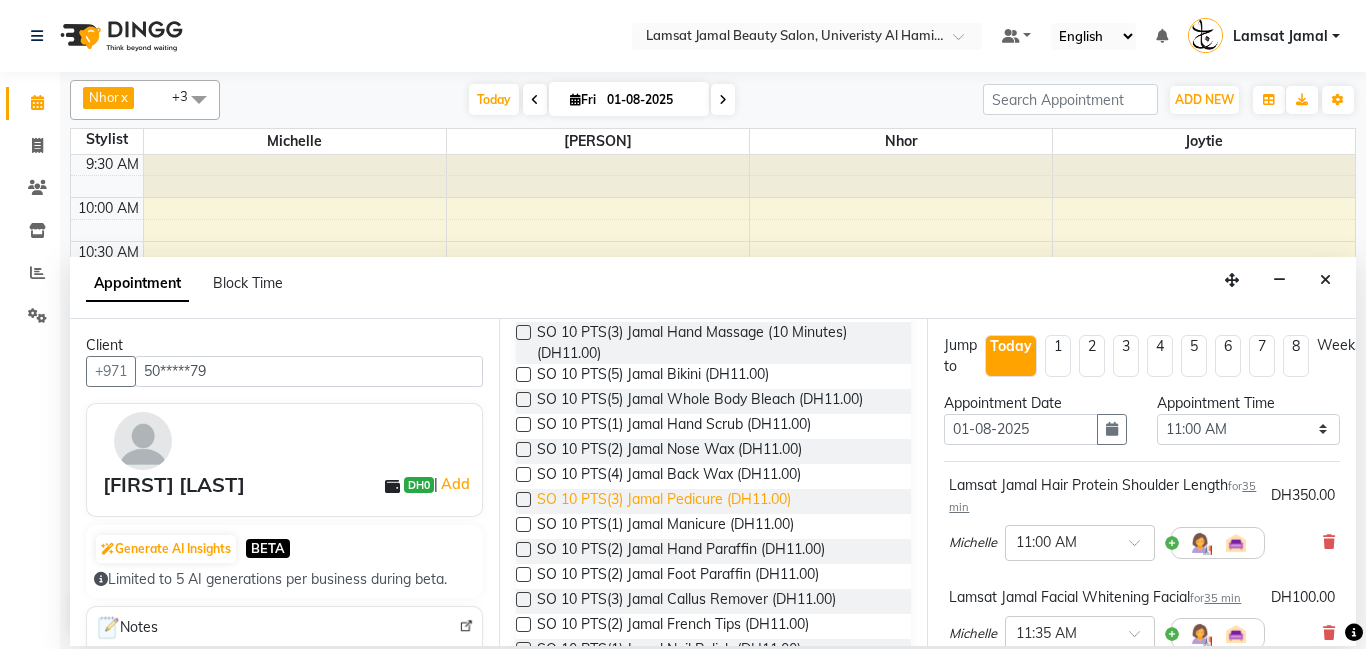 click on "SO 10 PTS(3) Jamal Pedicure (DH11.00)" at bounding box center [664, 501] 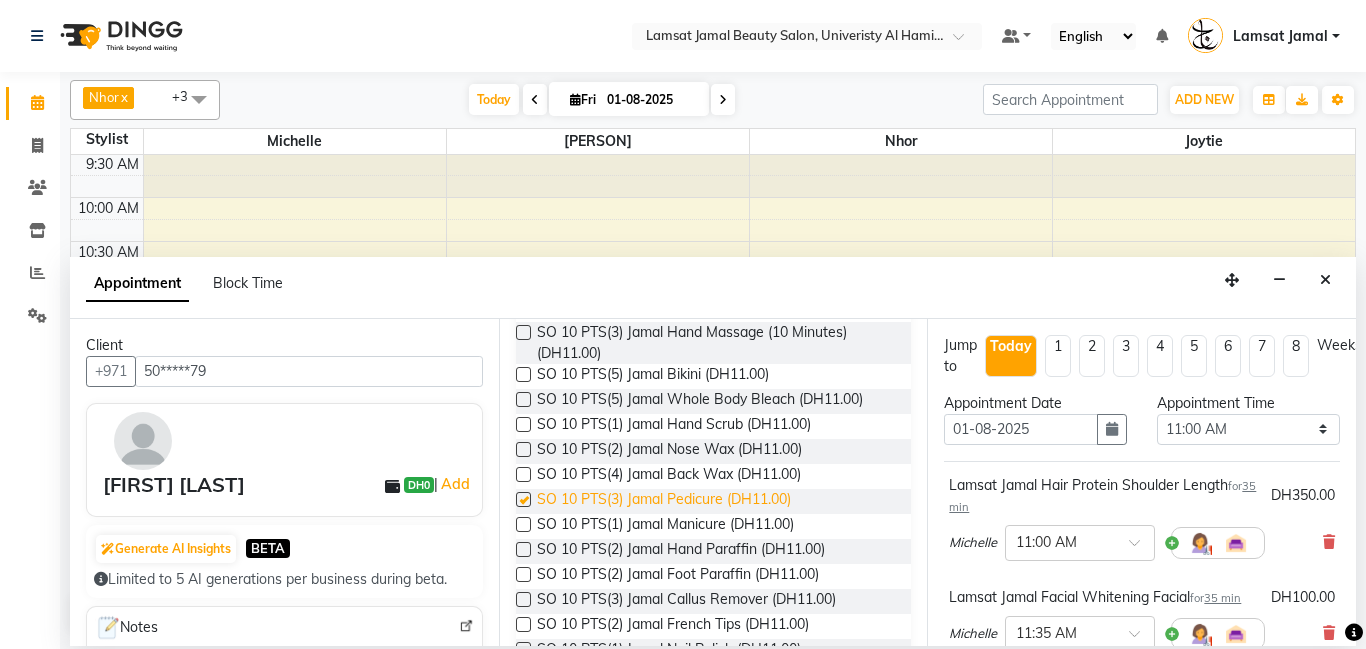 checkbox on "false" 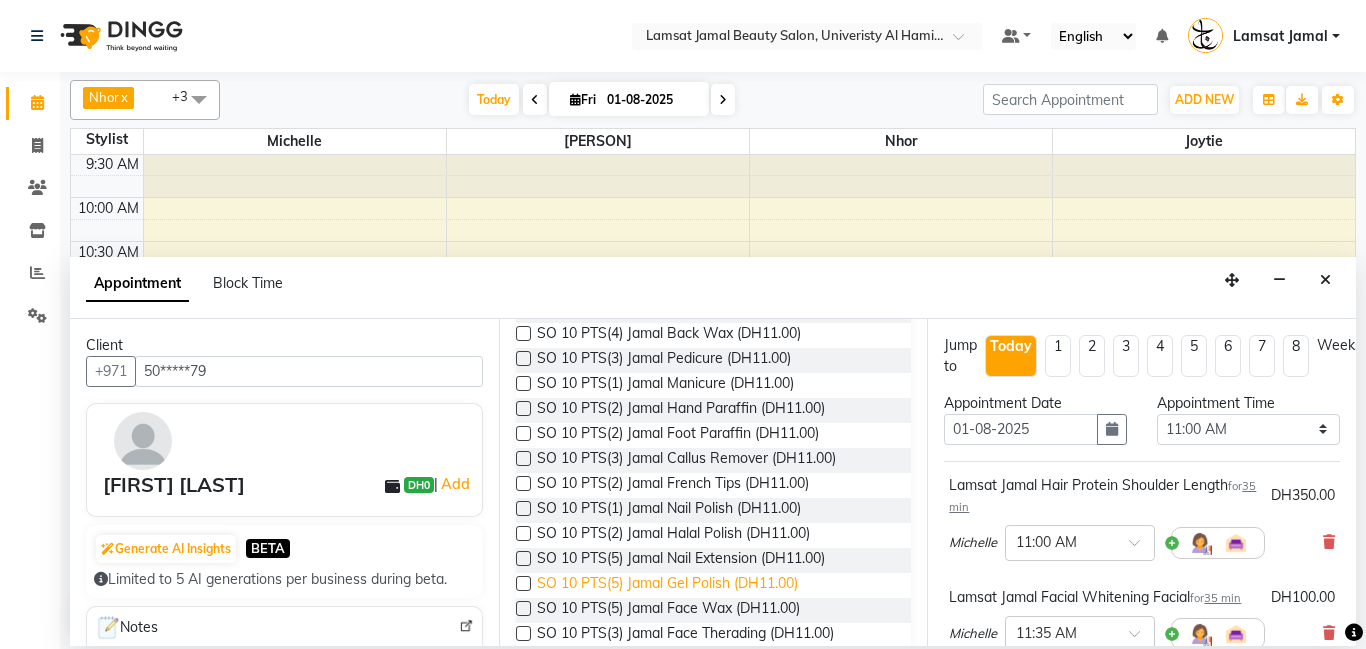 scroll, scrollTop: 1246, scrollLeft: 0, axis: vertical 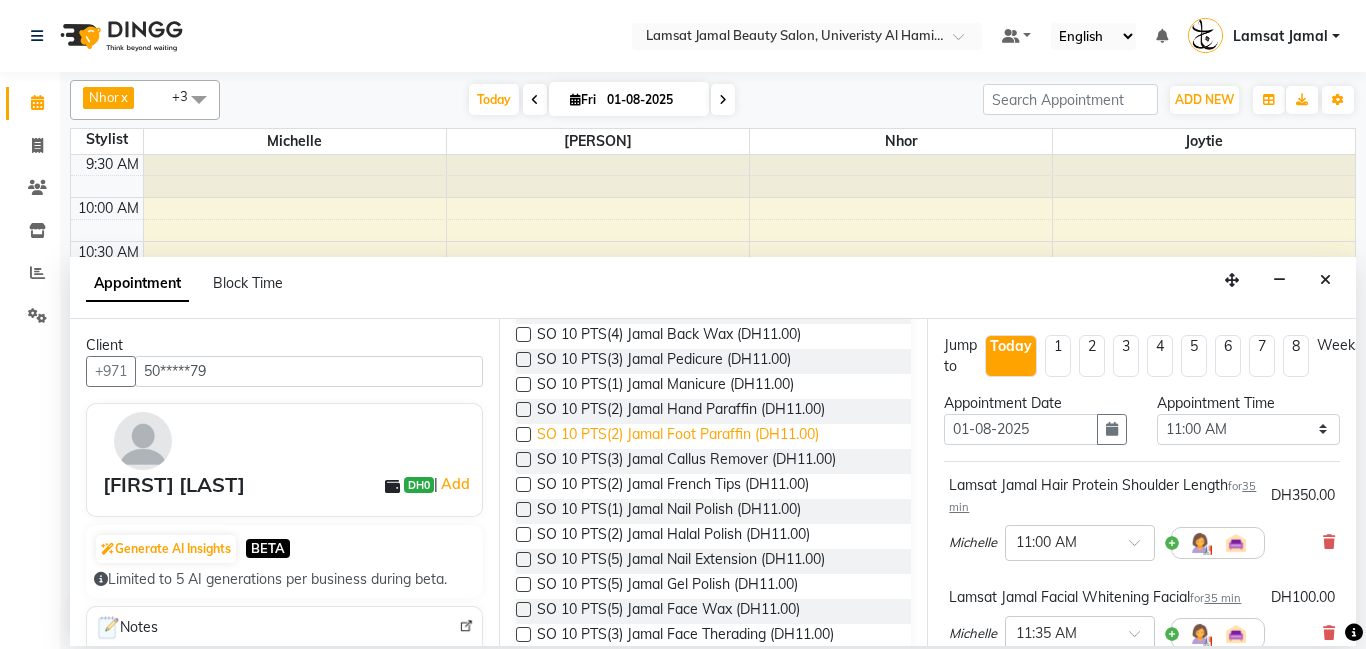 click on "SO 10 PTS(2) Jamal Foot Paraffin (DH11.00)" at bounding box center [678, 436] 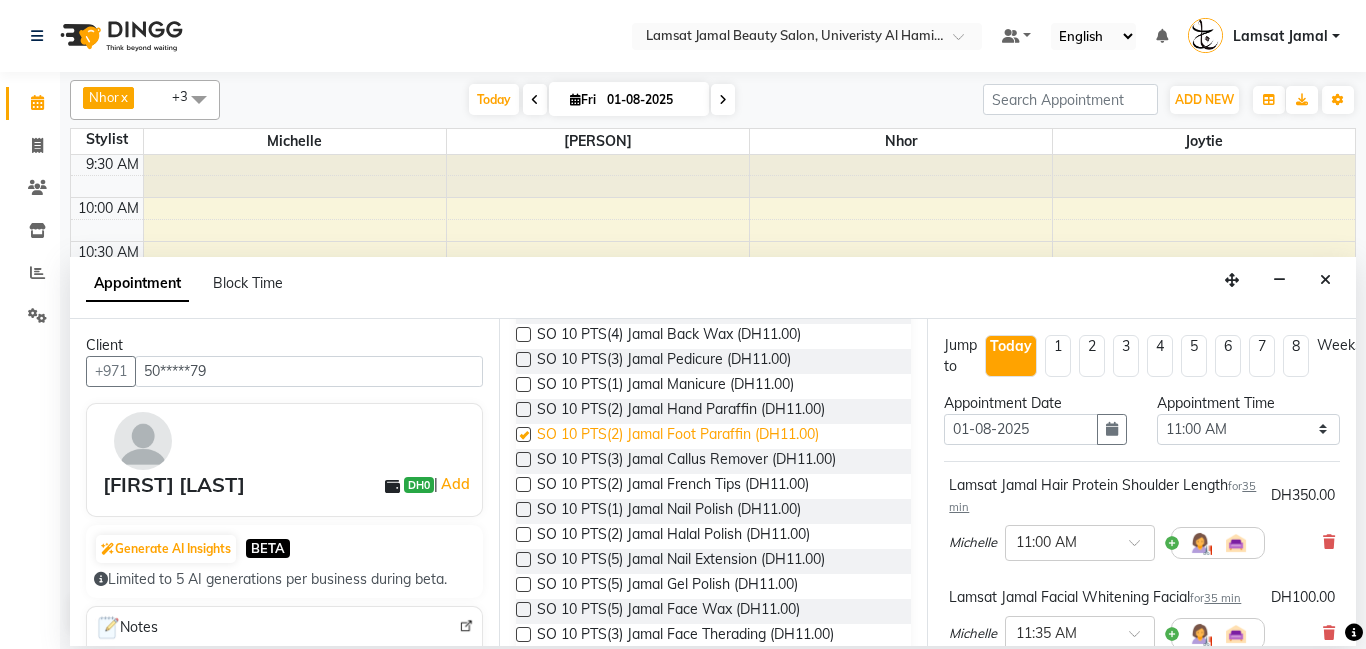 checkbox on "false" 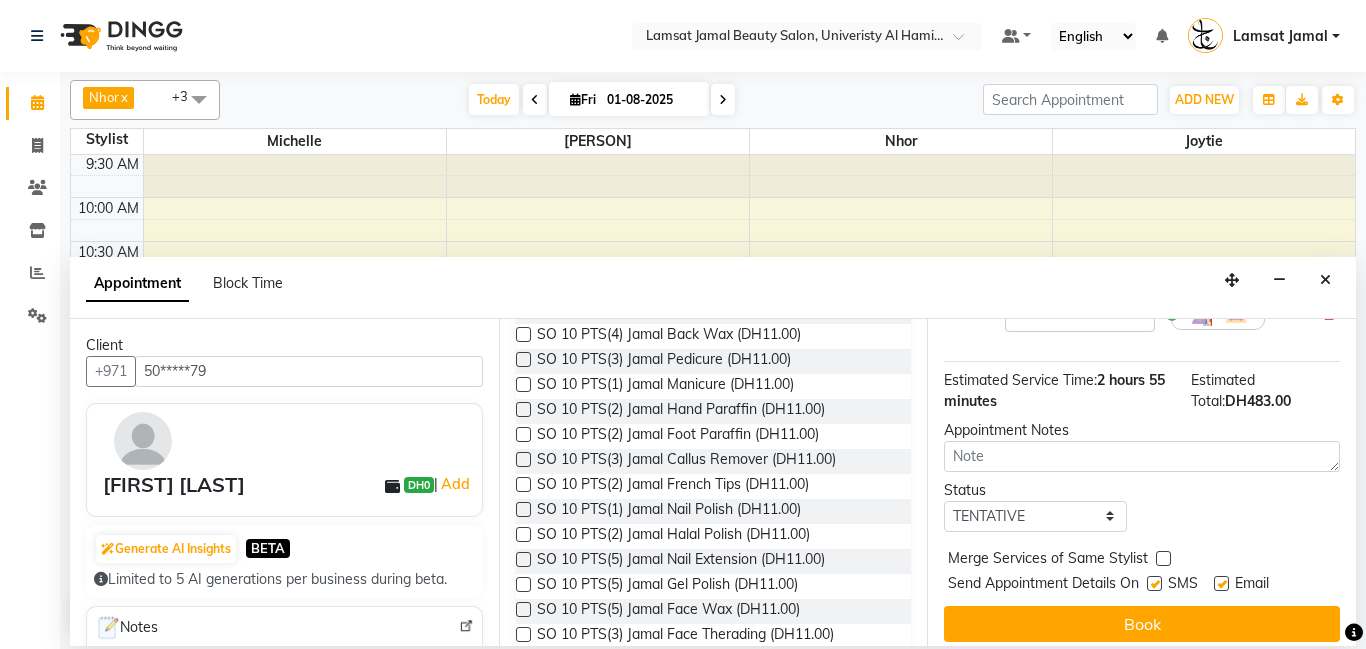 scroll, scrollTop: 605, scrollLeft: 0, axis: vertical 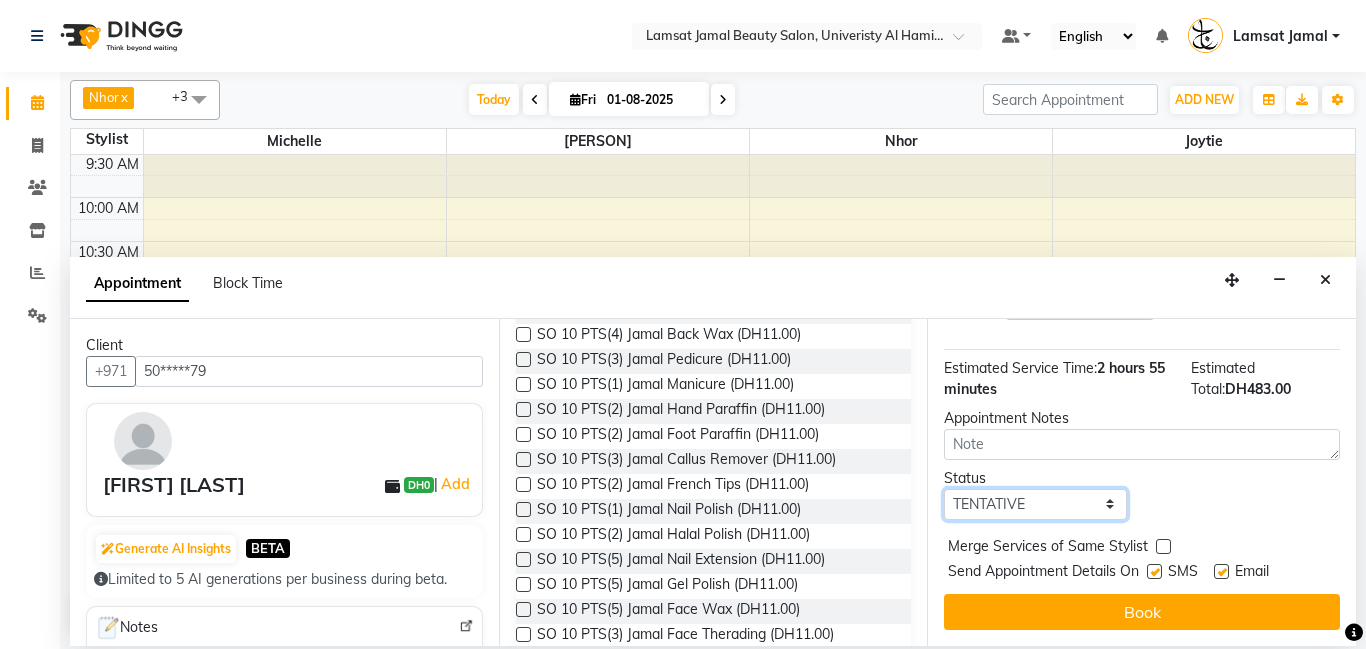 click on "Select TENTATIVE CONFIRM CHECK-IN UPCOMING" at bounding box center (1035, 504) 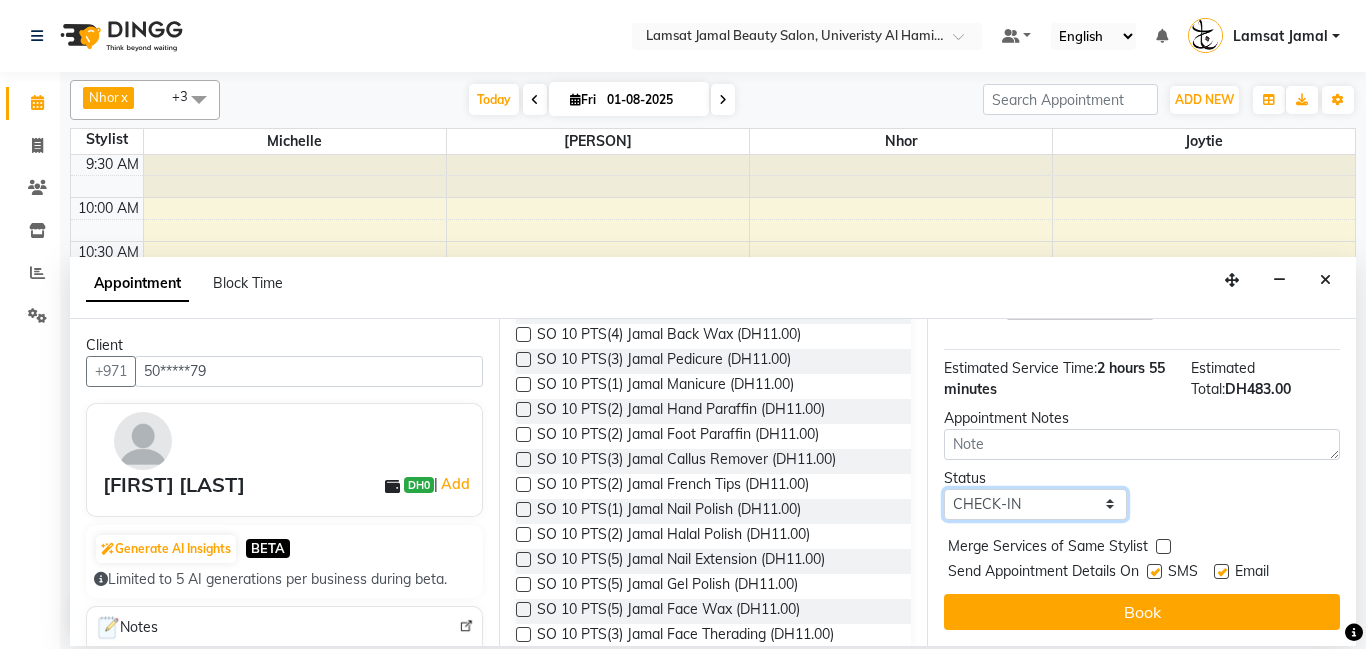 click on "Select TENTATIVE CONFIRM CHECK-IN UPCOMING" at bounding box center (1035, 504) 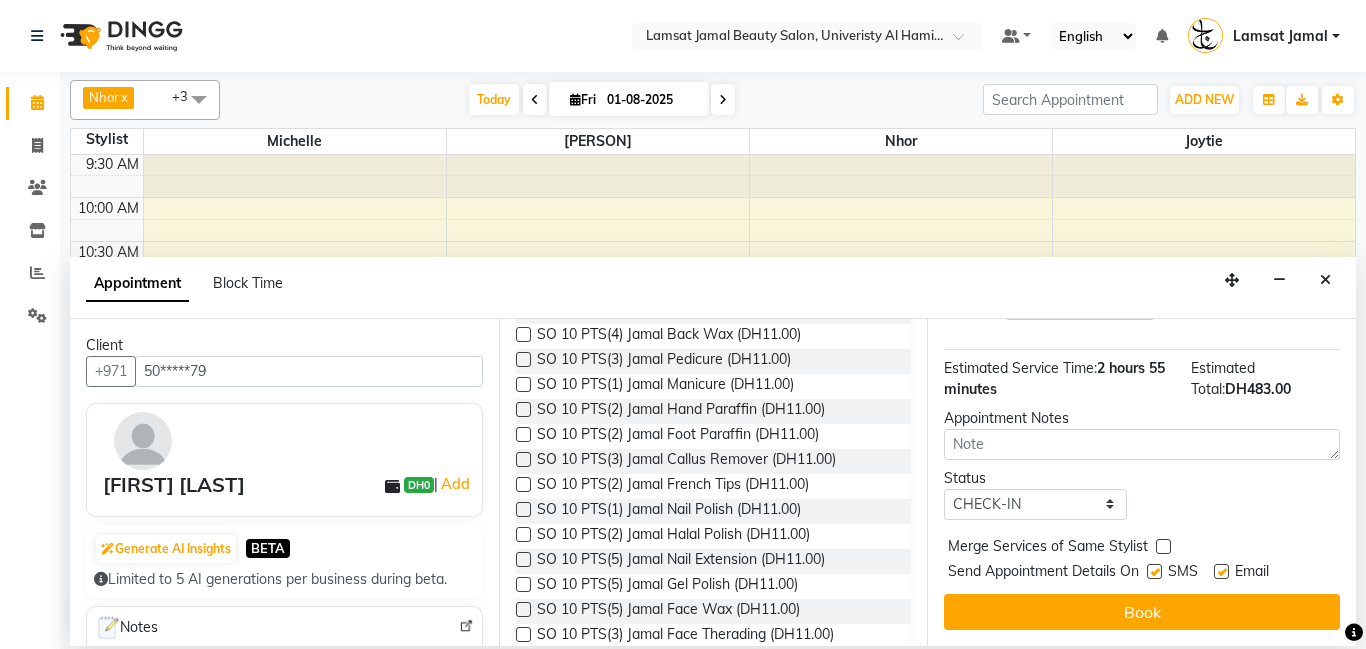 click on "Merge Services of Same Stylist" at bounding box center [1142, 548] 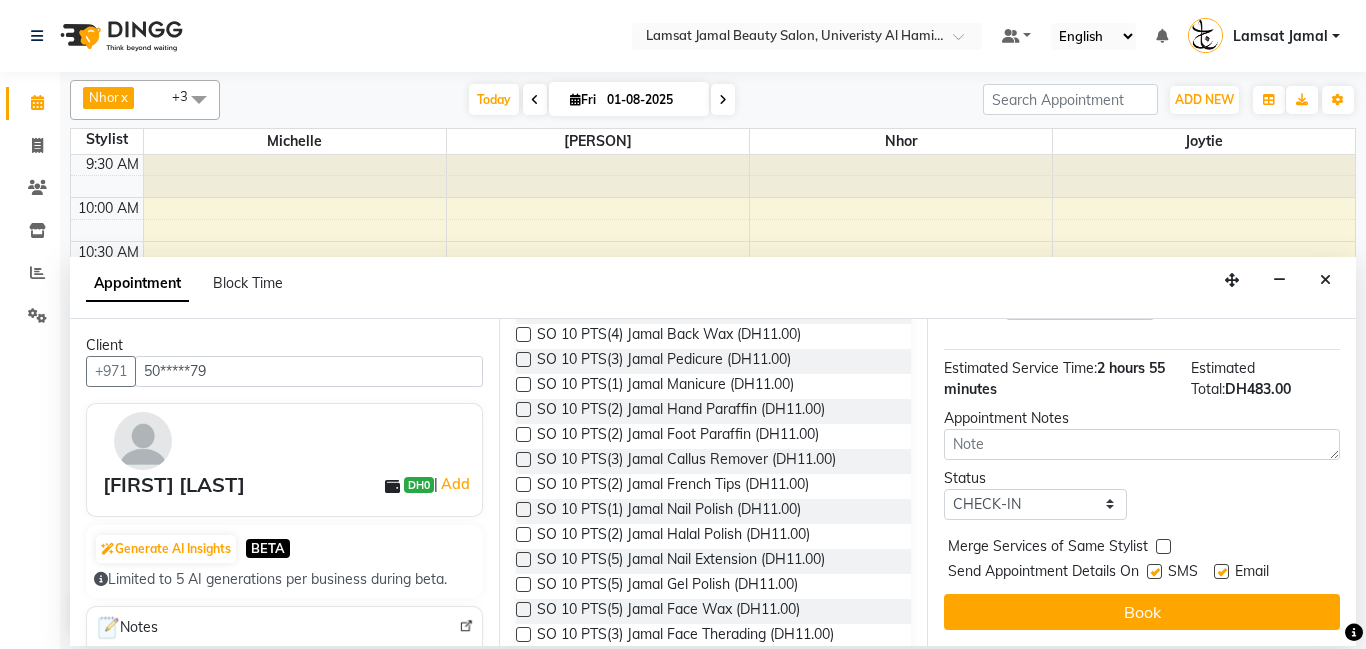 click at bounding box center [1163, 546] 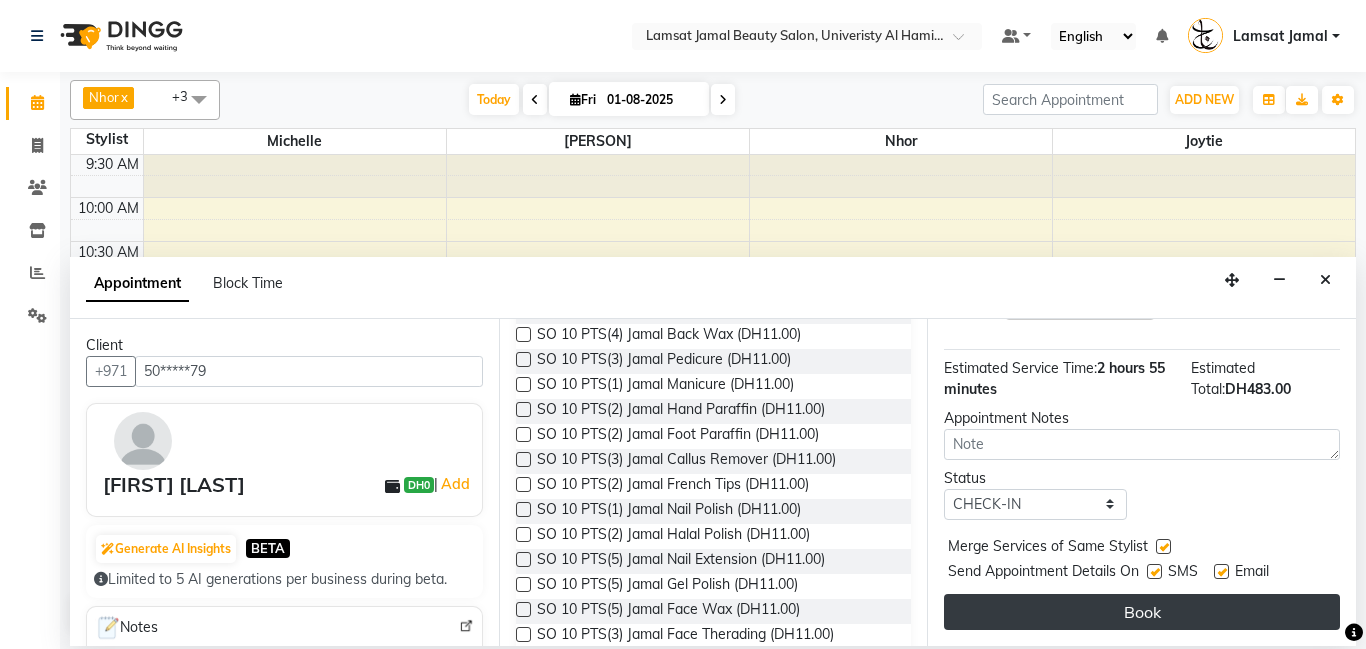 click on "Book" at bounding box center (1142, 612) 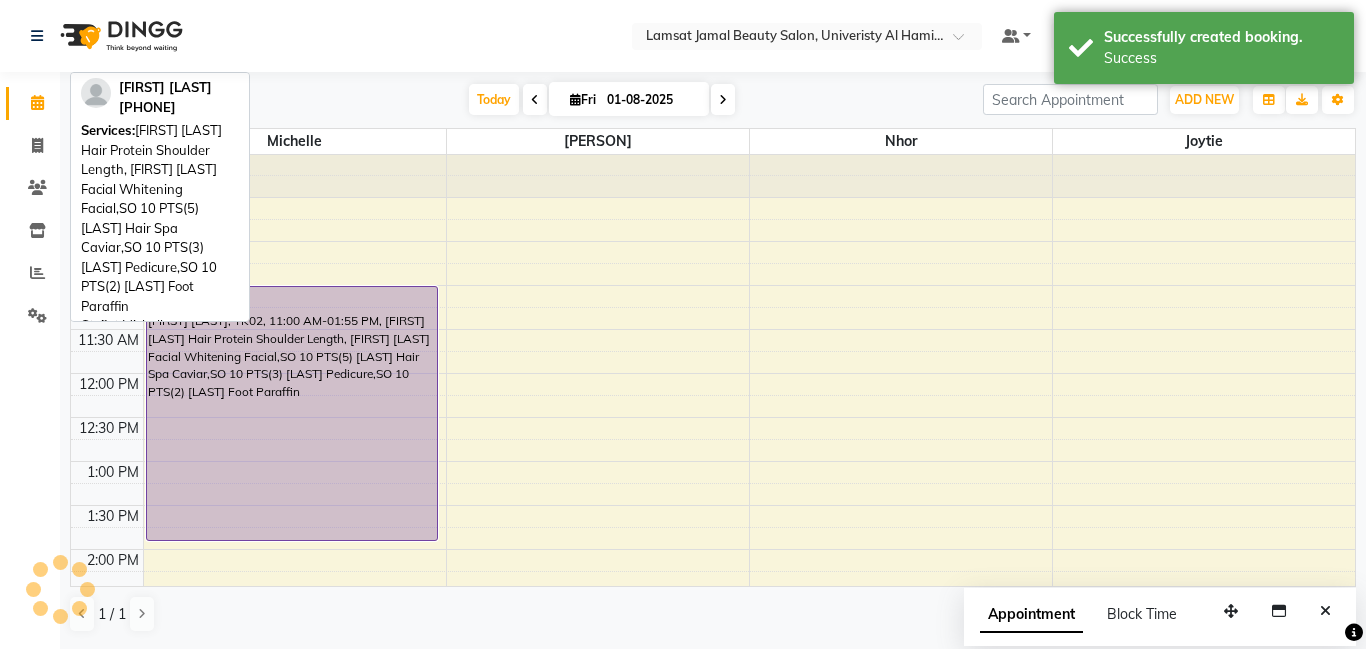 click on "[FIRST] [LAST], TK02, 11:00 AM-01:55 PM, [FIRST] [LAST] Hair Protein Shoulder Length, [FIRST] [LAST] Facial Whitening Facial,SO 10 PTS(5) [LAST] Hair Spa Caviar,SO 10 PTS(3) [LAST] Pedicure,SO 10 PTS(2) [LAST] Foot Paraffin" at bounding box center [292, 413] 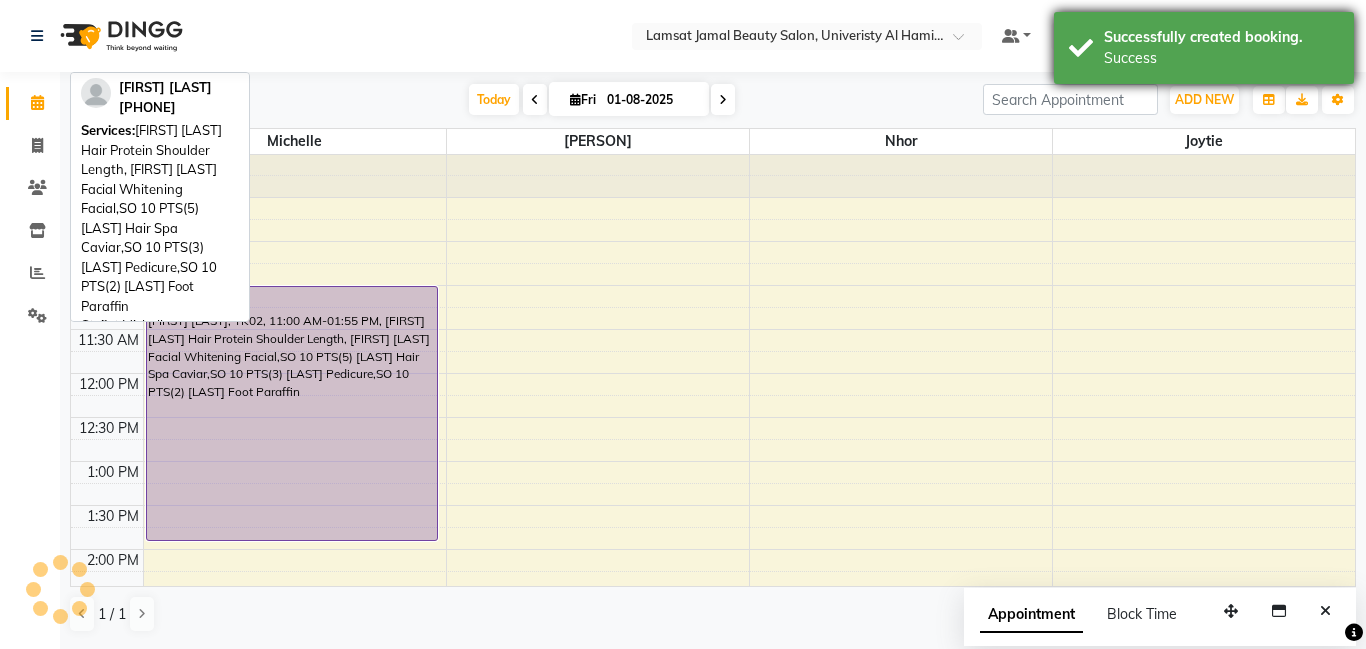click on "Success" at bounding box center [1221, 58] 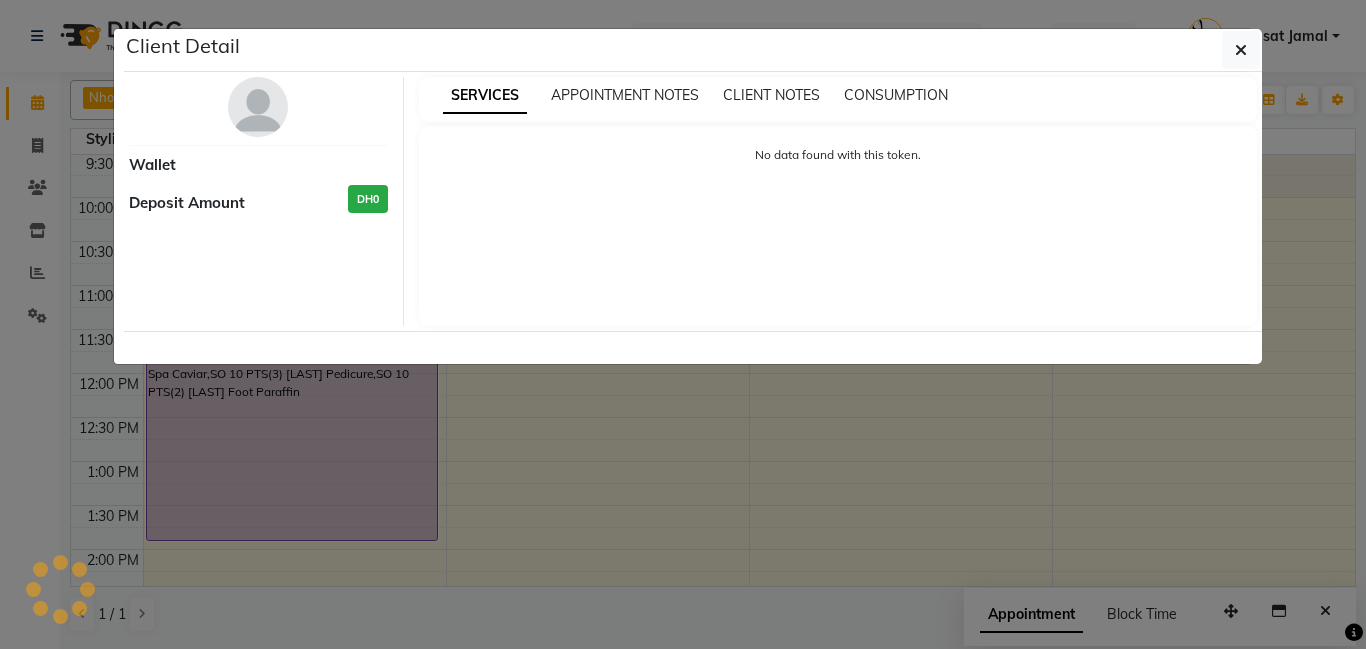 select on "8" 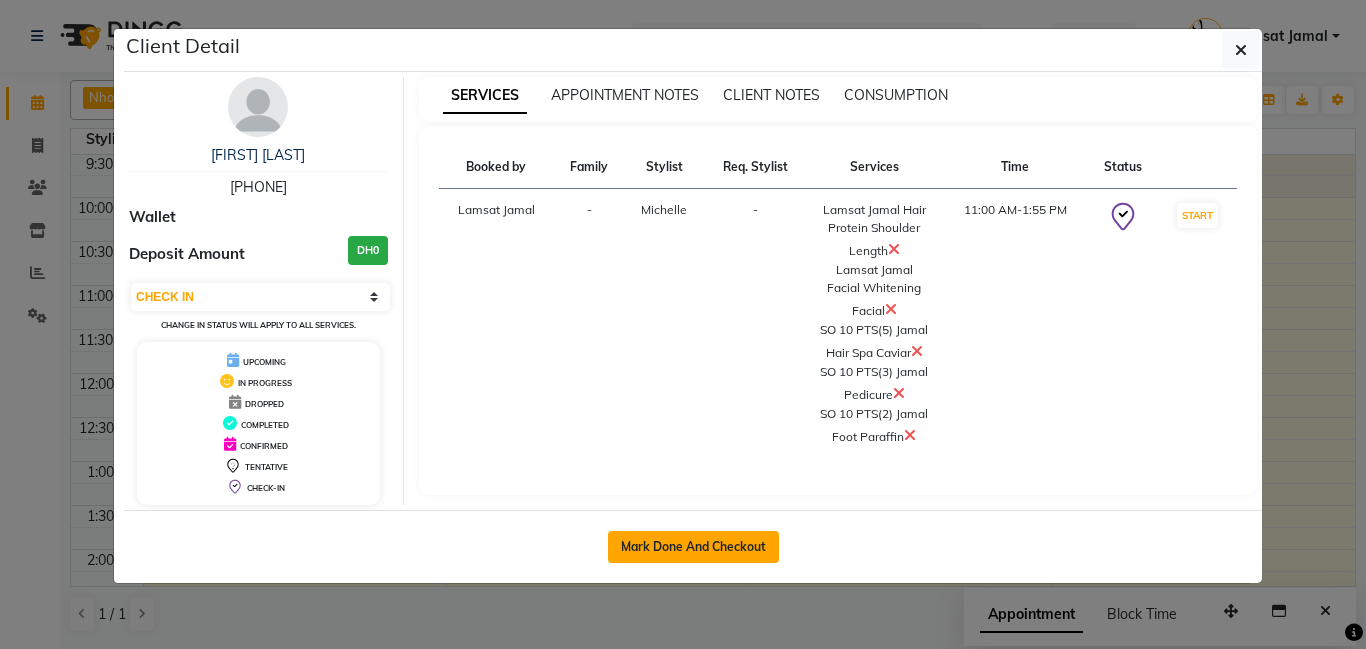 click on "Mark Done And Checkout" 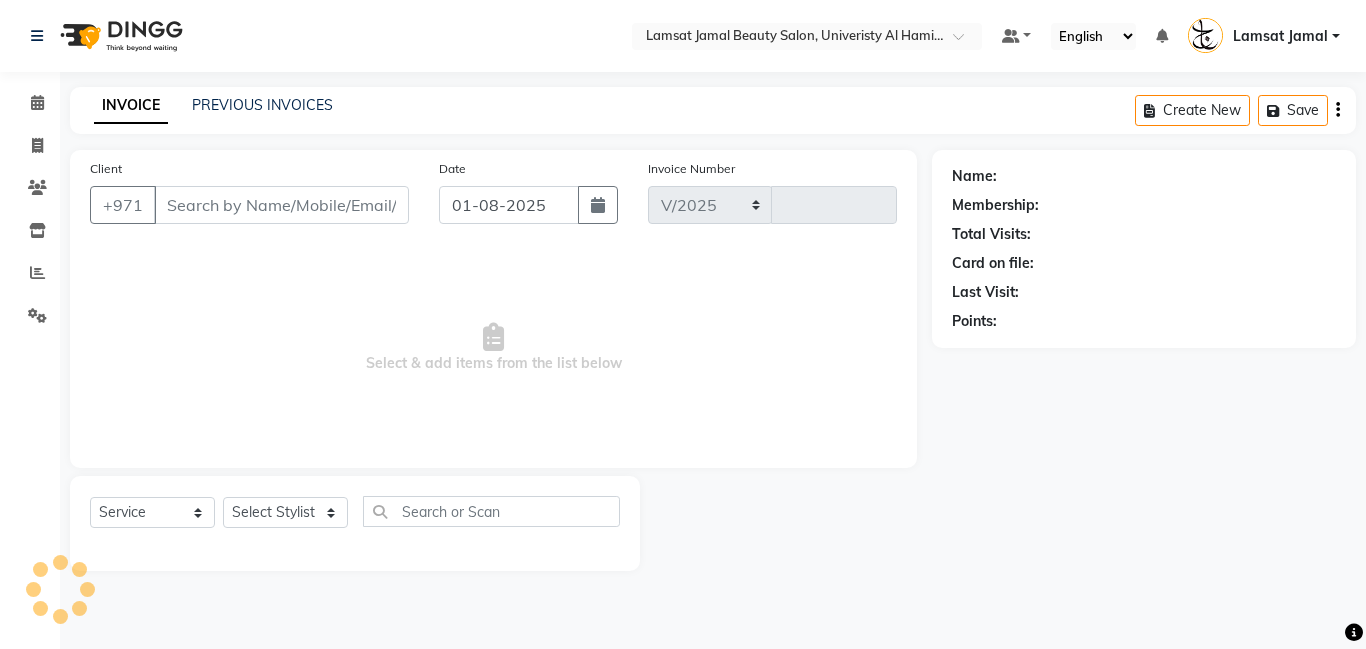 select on "8294" 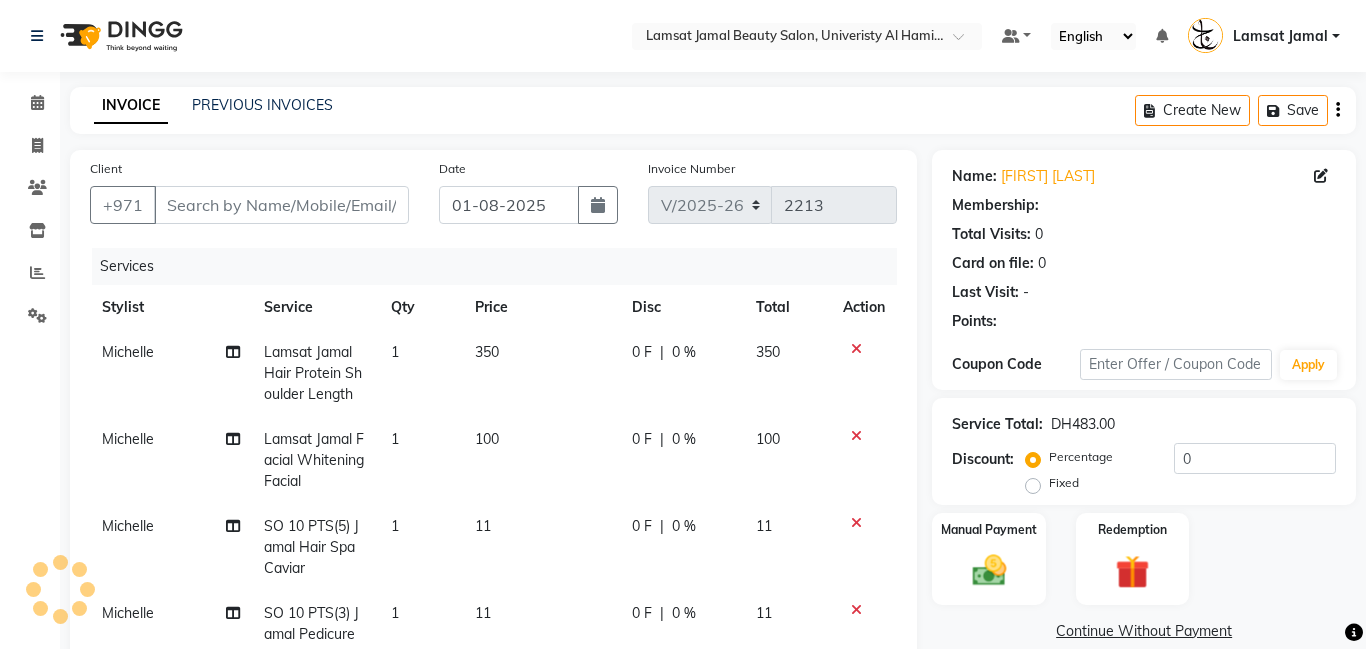 type on "50*****79" 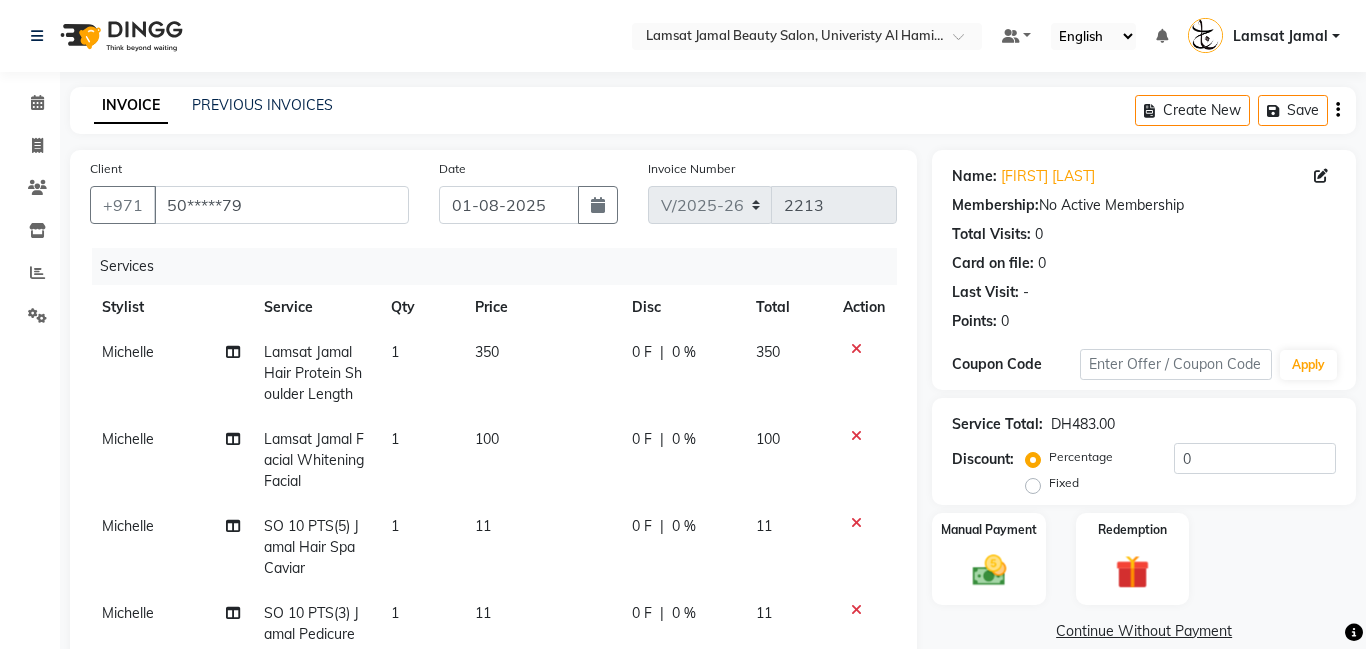click on "Michelle" 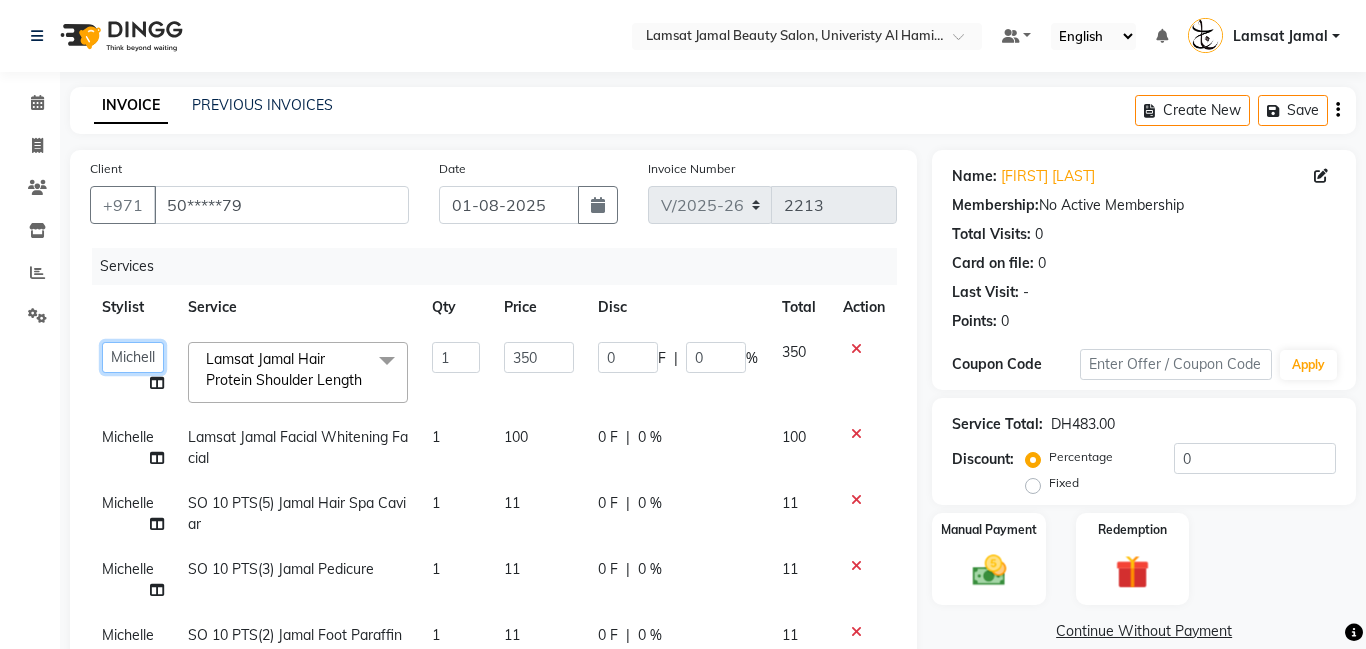 click on "Aldie   Aliya   Amna   Gennie   Joytie   Jude   Lamsat Ebda   Lamsat Jamal   Liezel   Maricar   Maychel   Michelle   Nads   Neha   Nhor   Owner Aliya   Priya   Rods   Sana   Sehr Alya   Yeng" 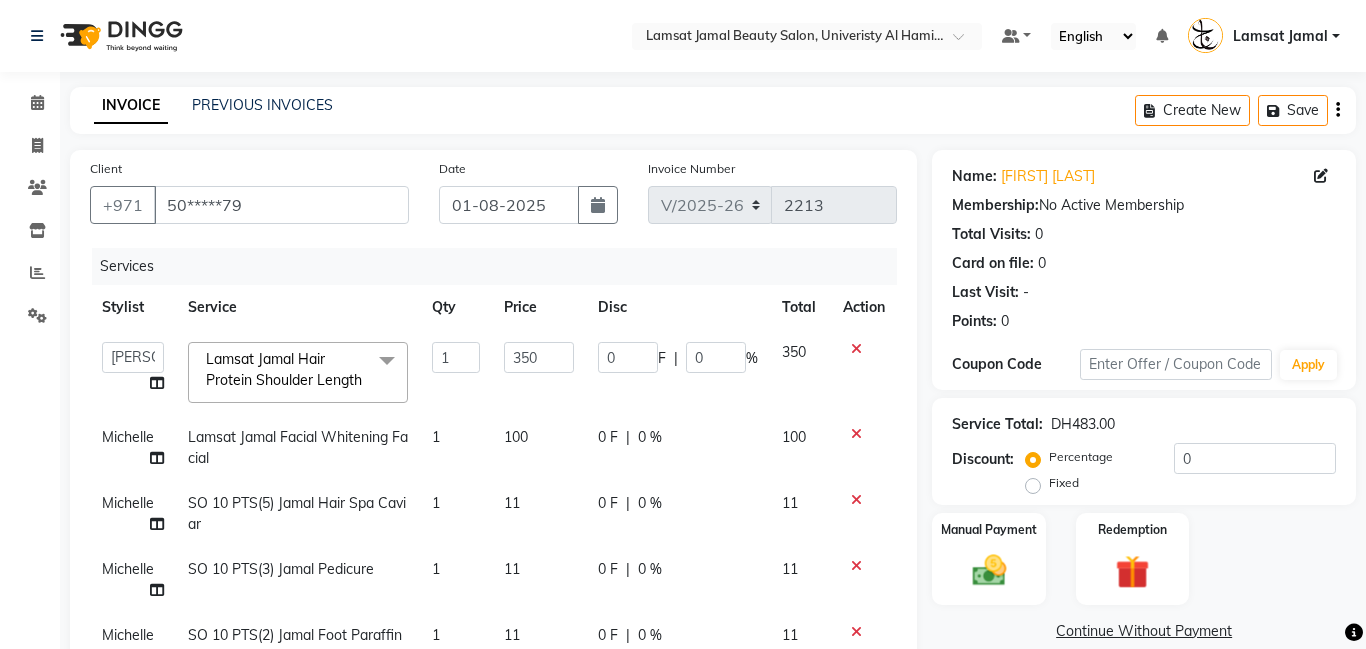 select on "79902" 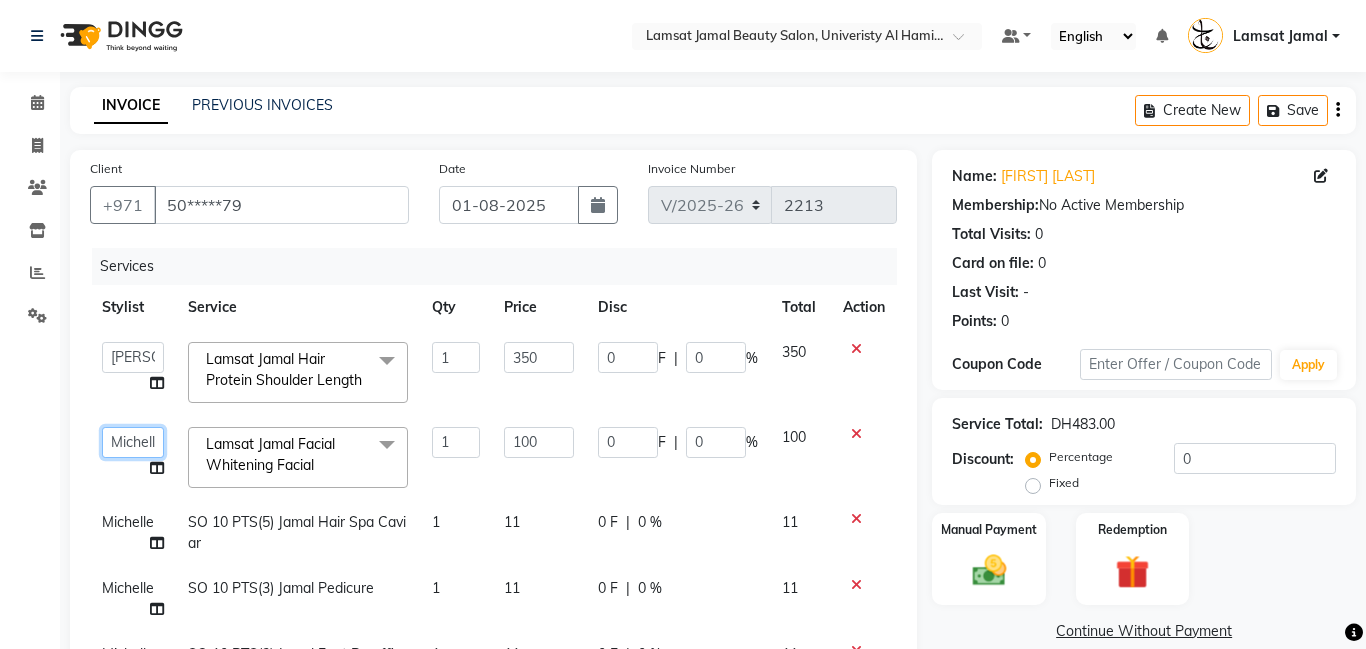 click on "Aldie   Aliya   Amna   Gennie   Joytie   Jude   Lamsat Ebda   Lamsat Jamal   Liezel   Maricar   Maychel   Michelle   Nads   Neha   Nhor   Owner Aliya   Priya   Rods   Sana   Sehr Alya   Yeng" 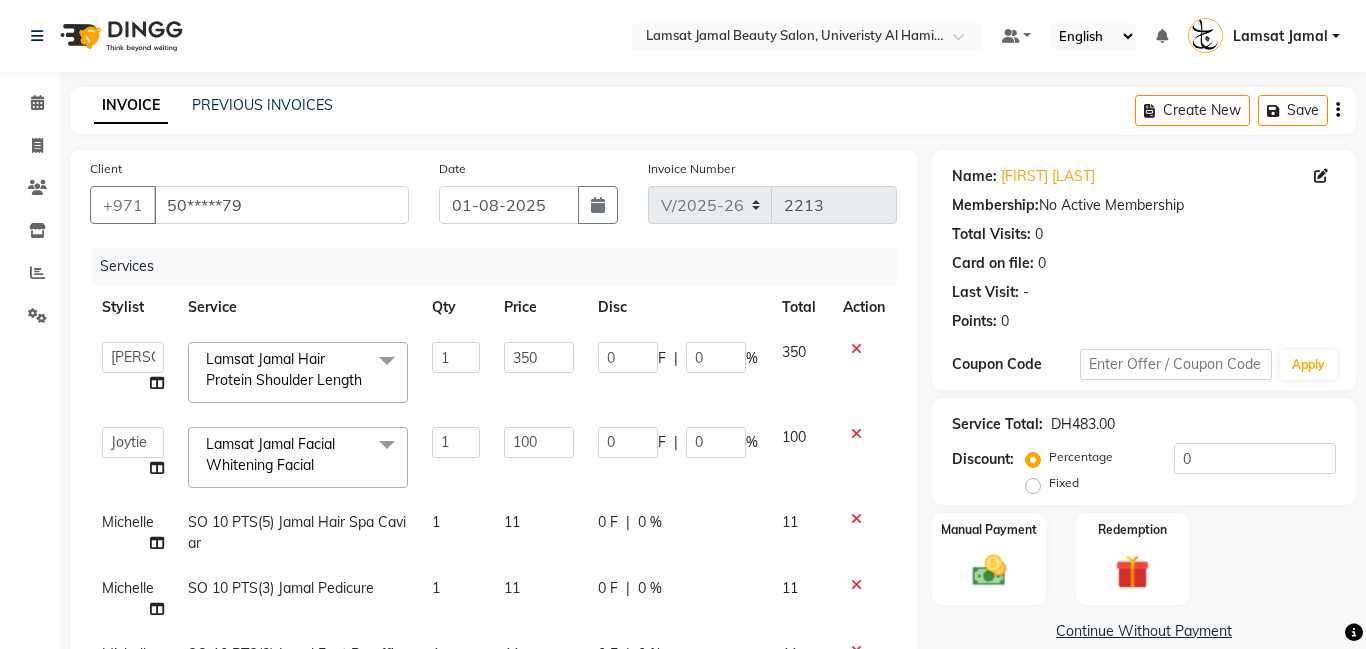select on "79908" 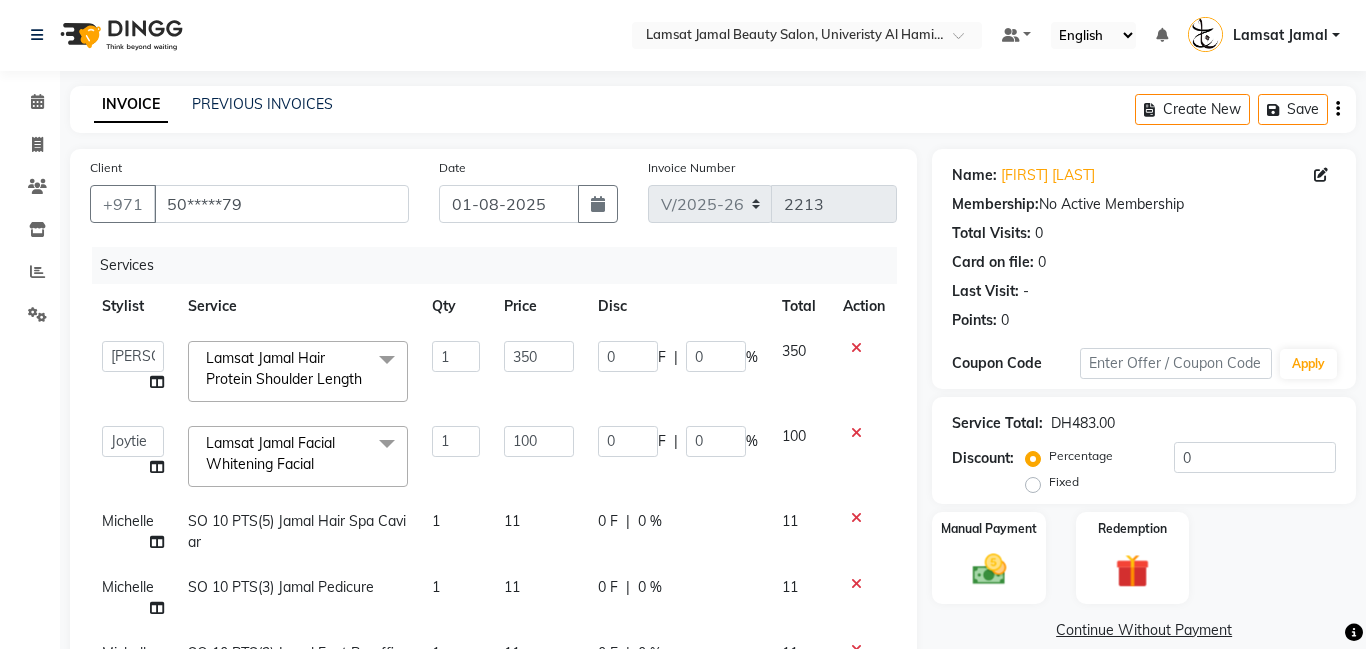 scroll, scrollTop: 149, scrollLeft: 0, axis: vertical 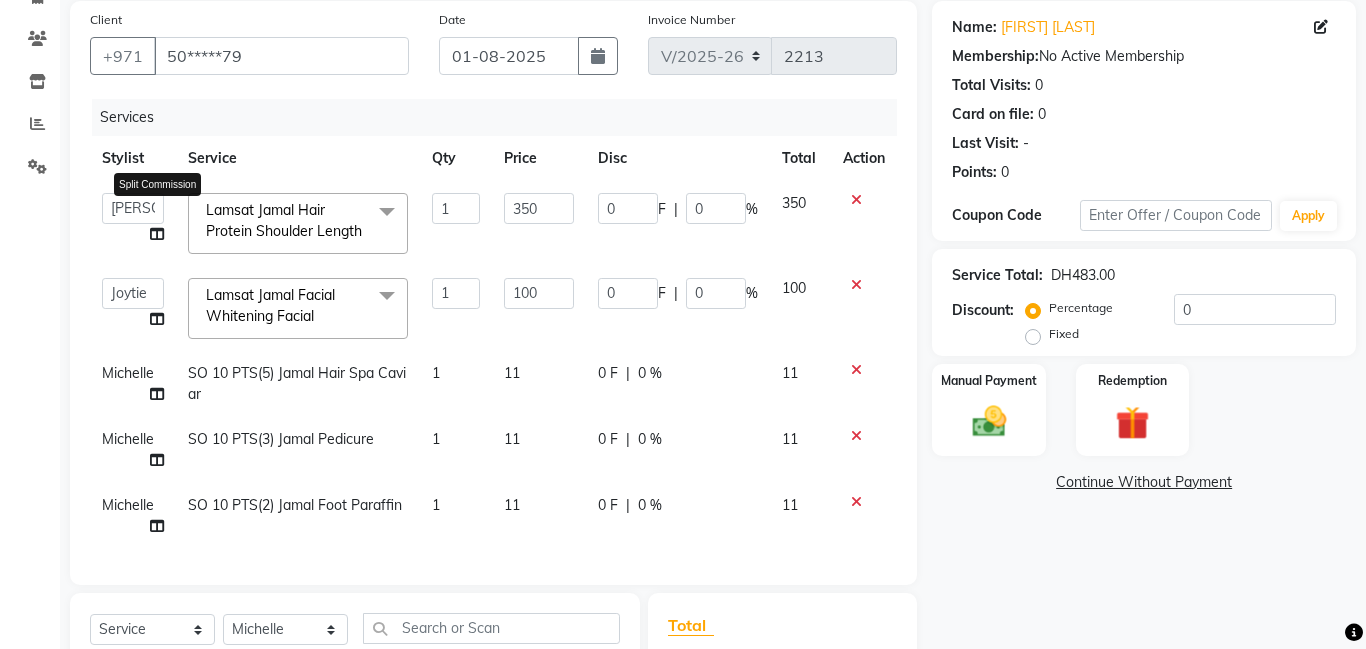 click 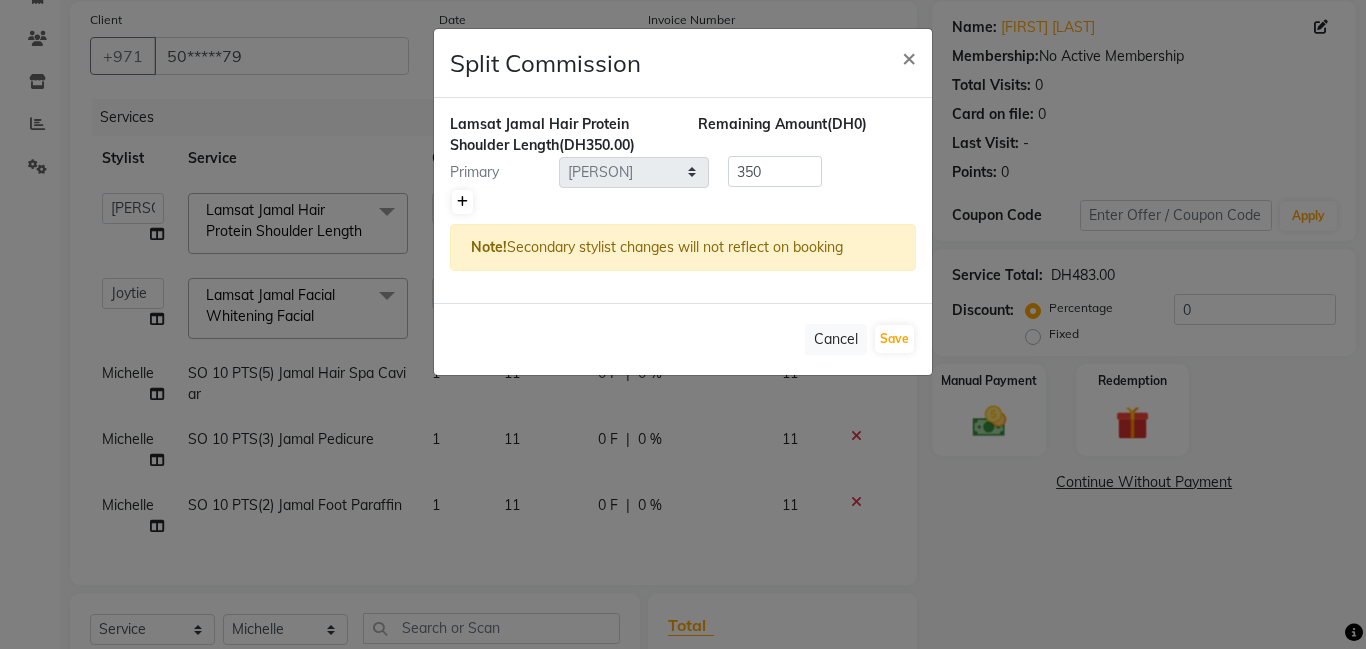 click 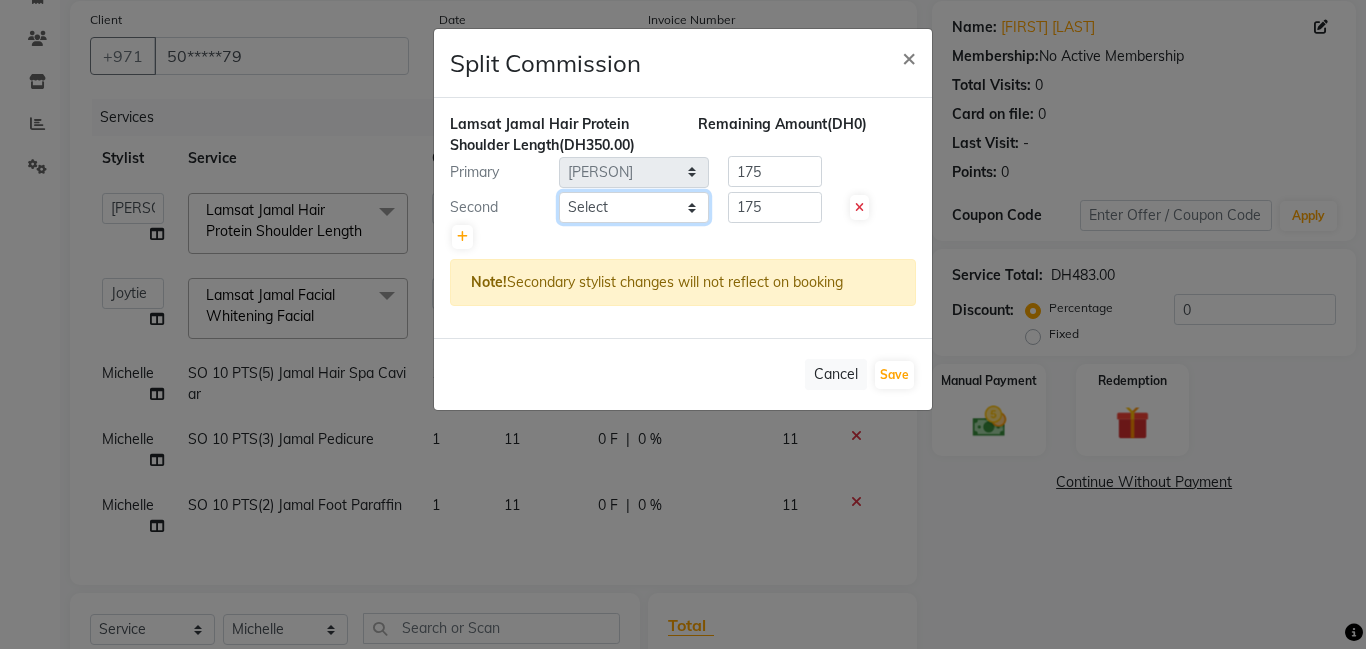 click on "Select [PERSON] [PERSON] [PERSON] [PERSON] [PERSON] [PERSON] [PERSON] [PERSON] [PERSON] [PERSON] [PERSON] [PERSON] [PERSON] [PERSON] [PERSON] [PERSON] [PERSON] [PERSON] [PERSON] [PERSON] [PERSON] [PERSON]" 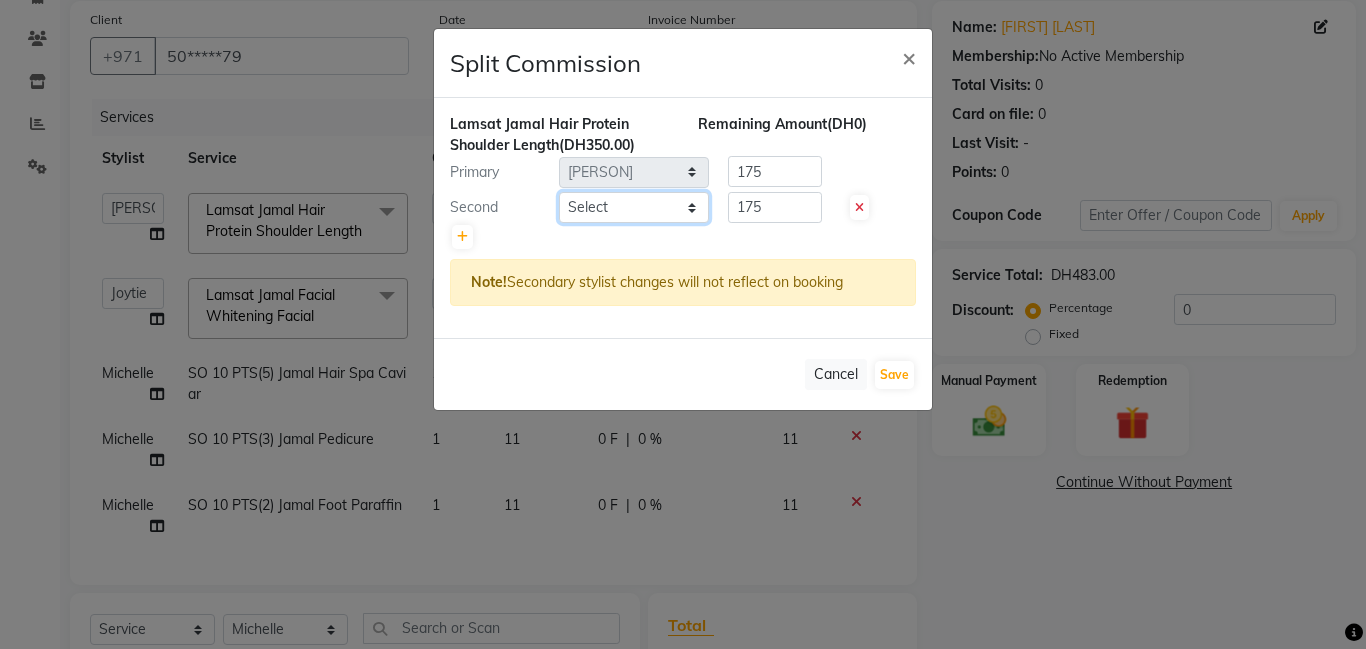 select on "79907" 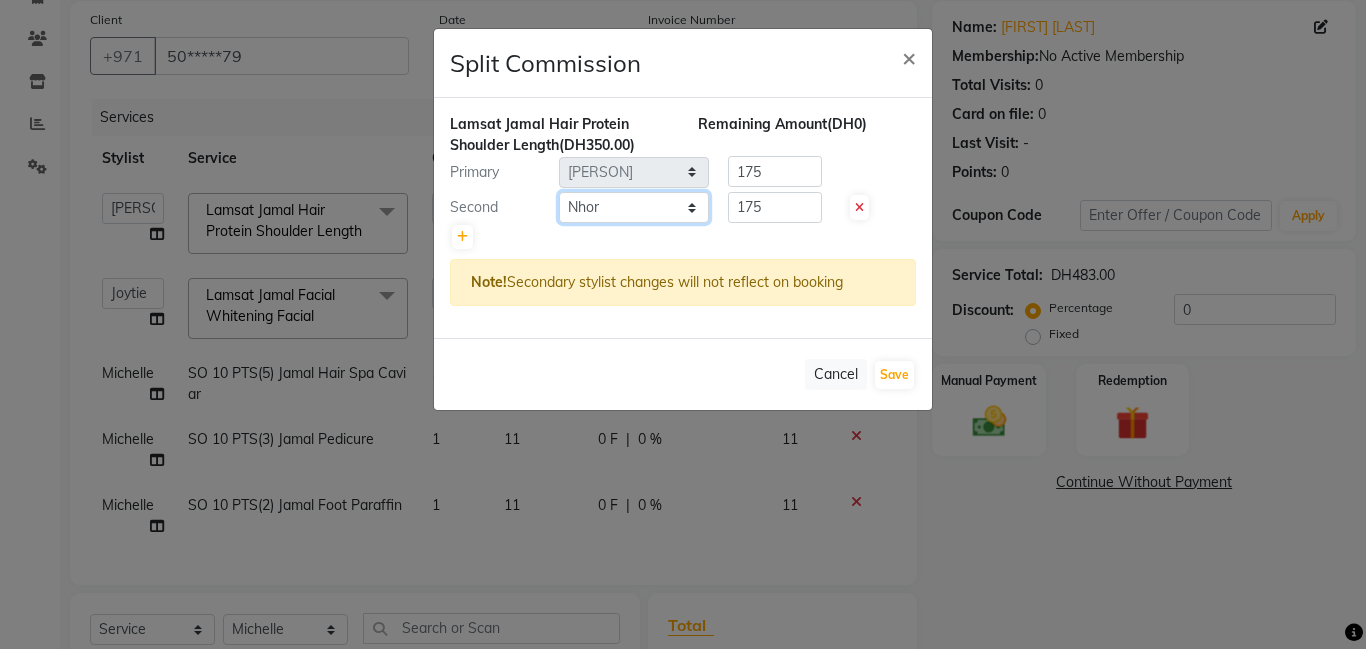 click on "Select [PERSON] [PERSON] [PERSON] [PERSON] [PERSON] [PERSON] [PERSON] [PERSON] [PERSON] [PERSON] [PERSON] [PERSON] [PERSON] [PERSON] [PERSON] [PERSON] [PERSON] [PERSON] [PERSON] [PERSON] [PERSON] [PERSON]" 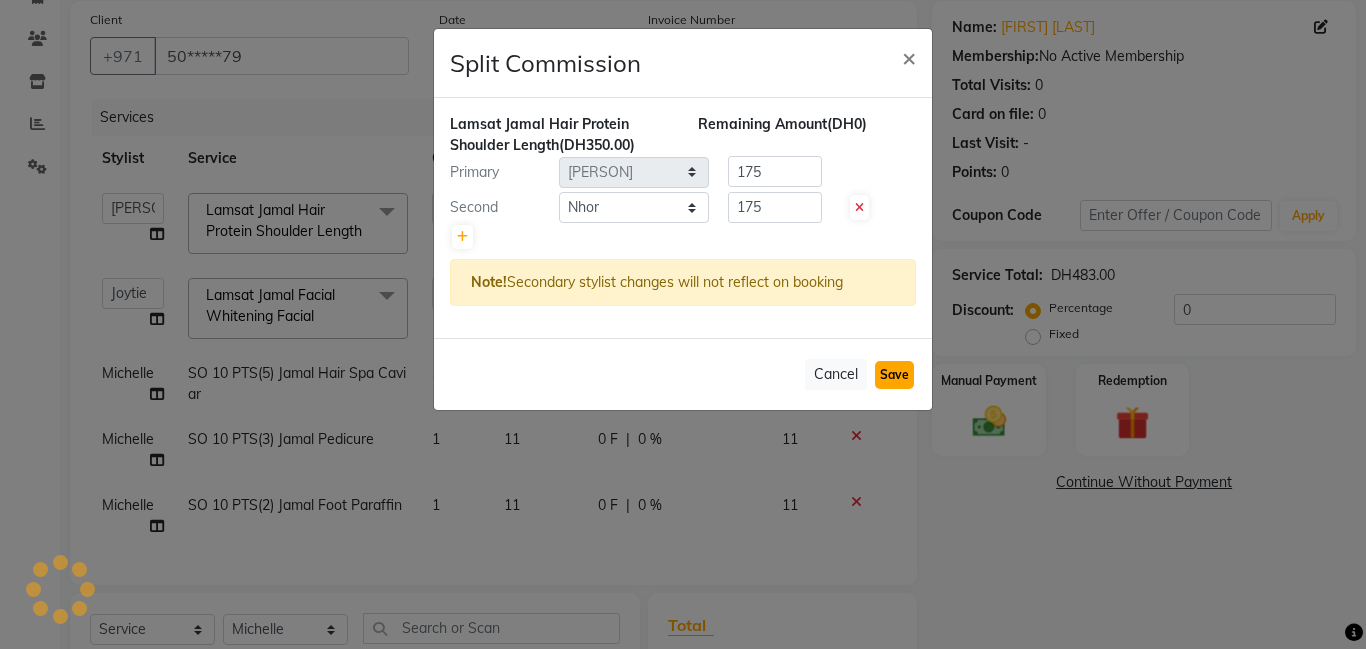 click on "Save" 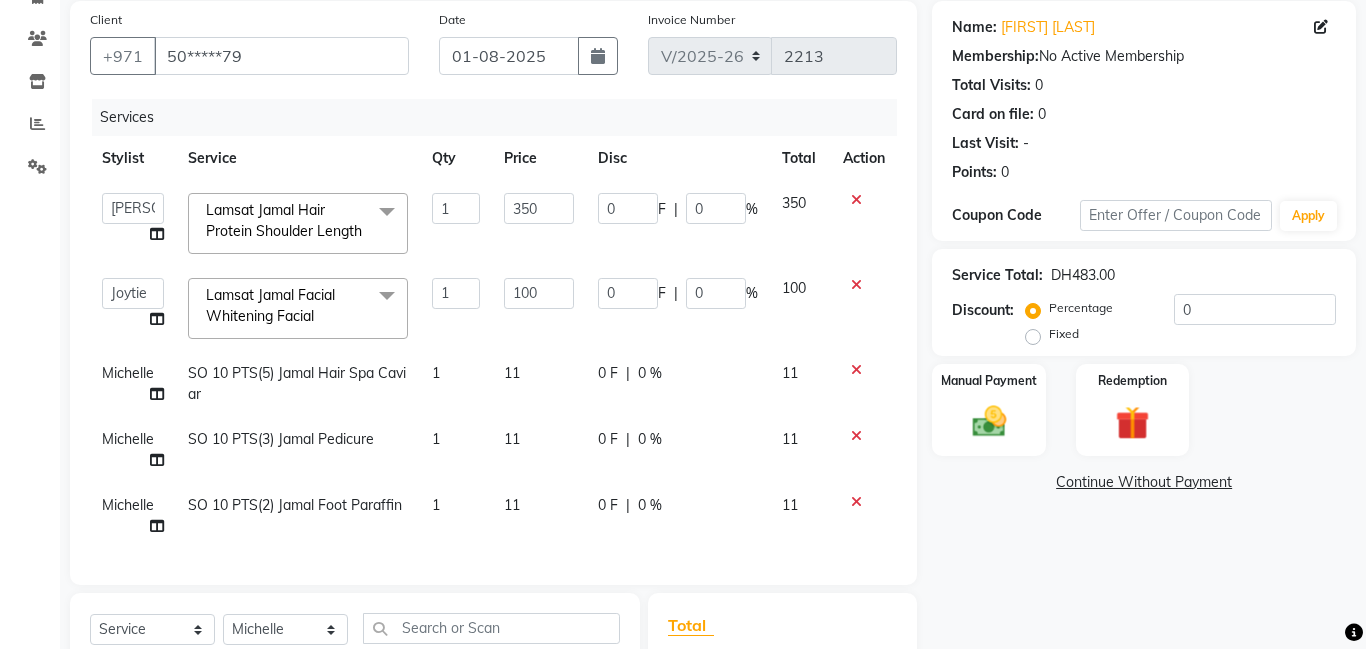 click on "Fixed" 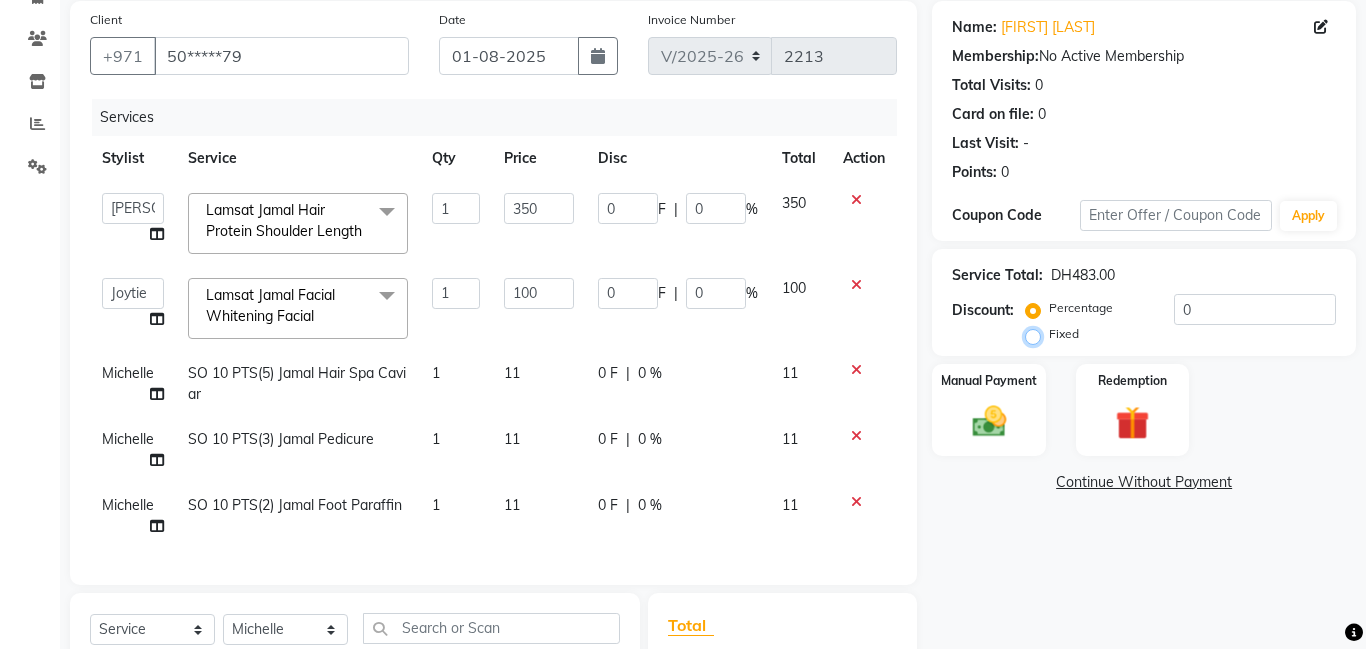 click on "Fixed" at bounding box center [1037, 334] 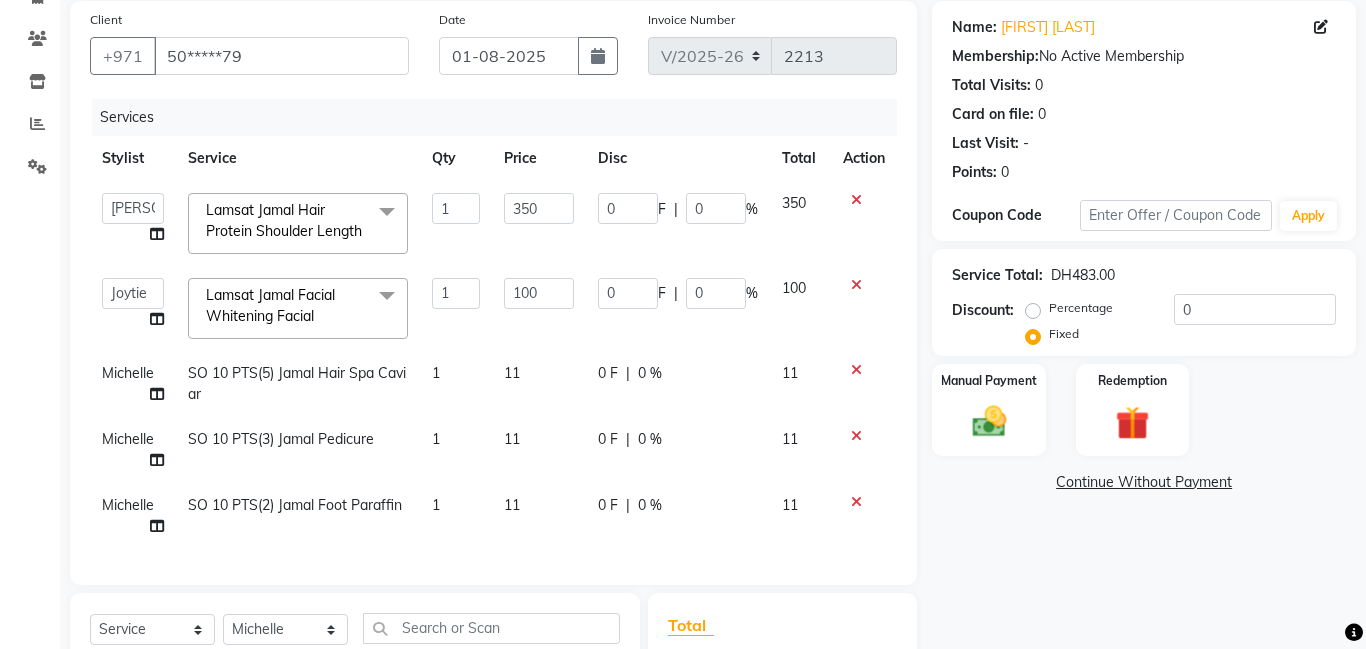 click on "1" 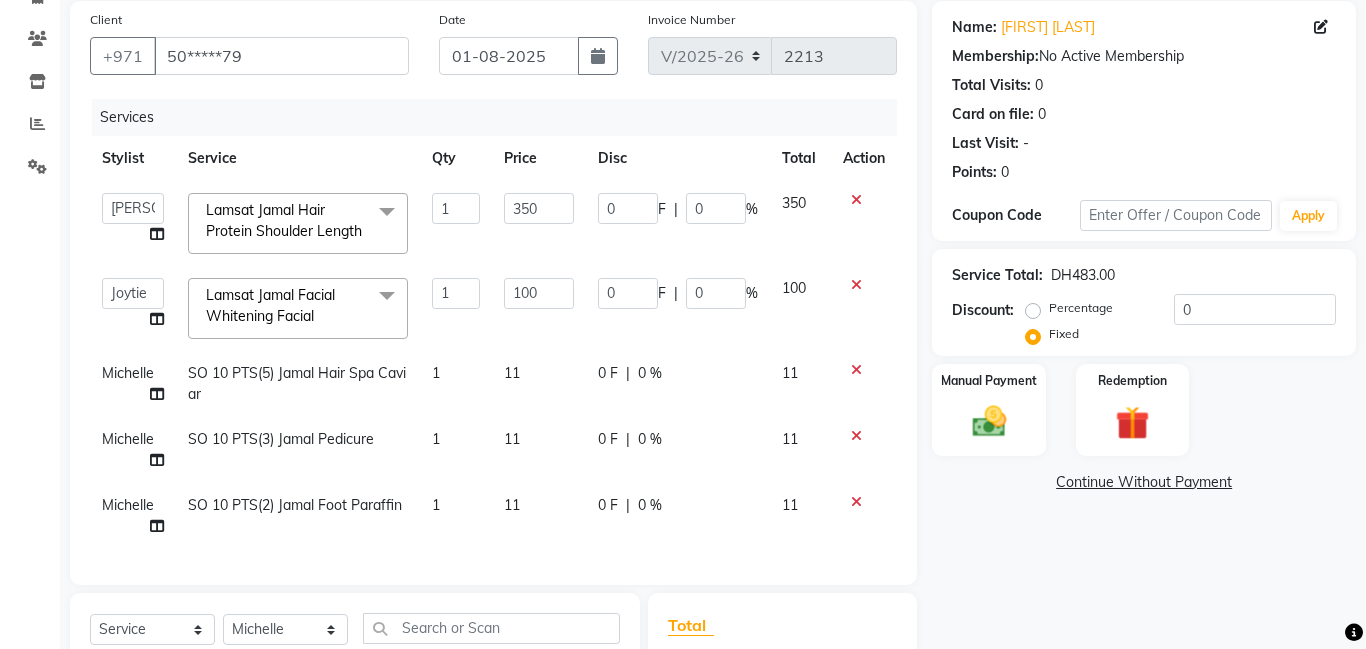 select on "79901" 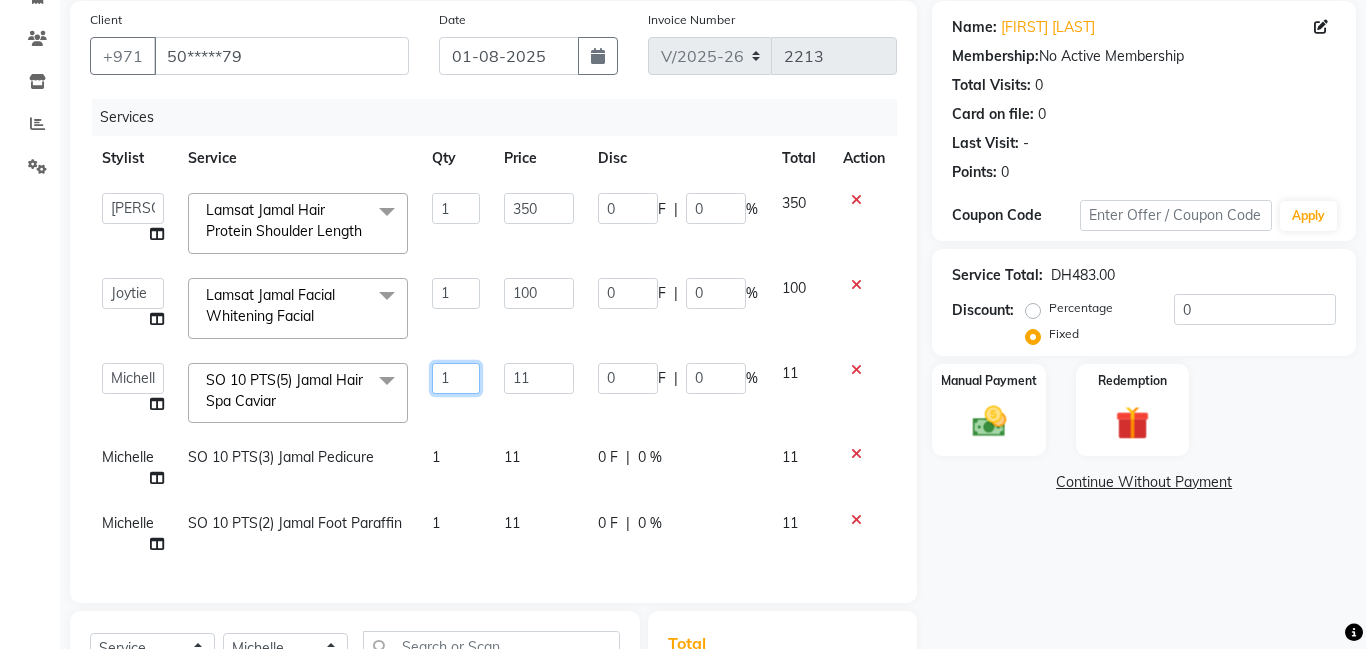 click on "1" 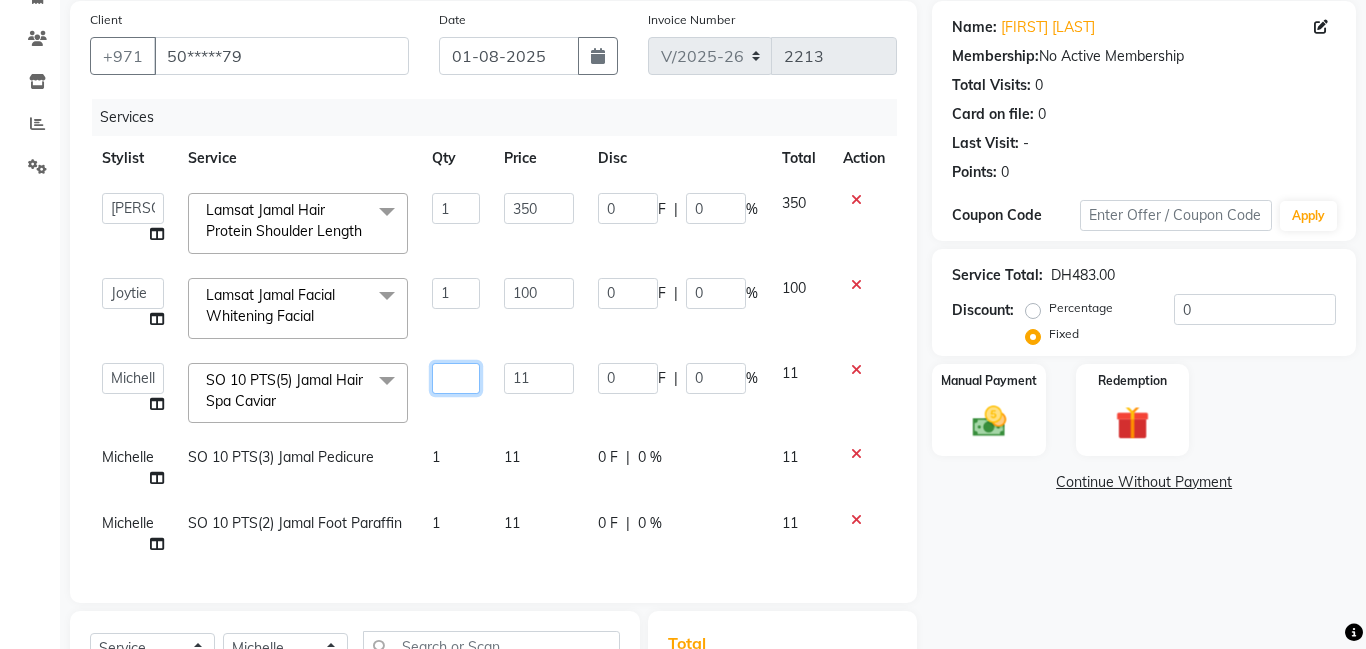 type on "4" 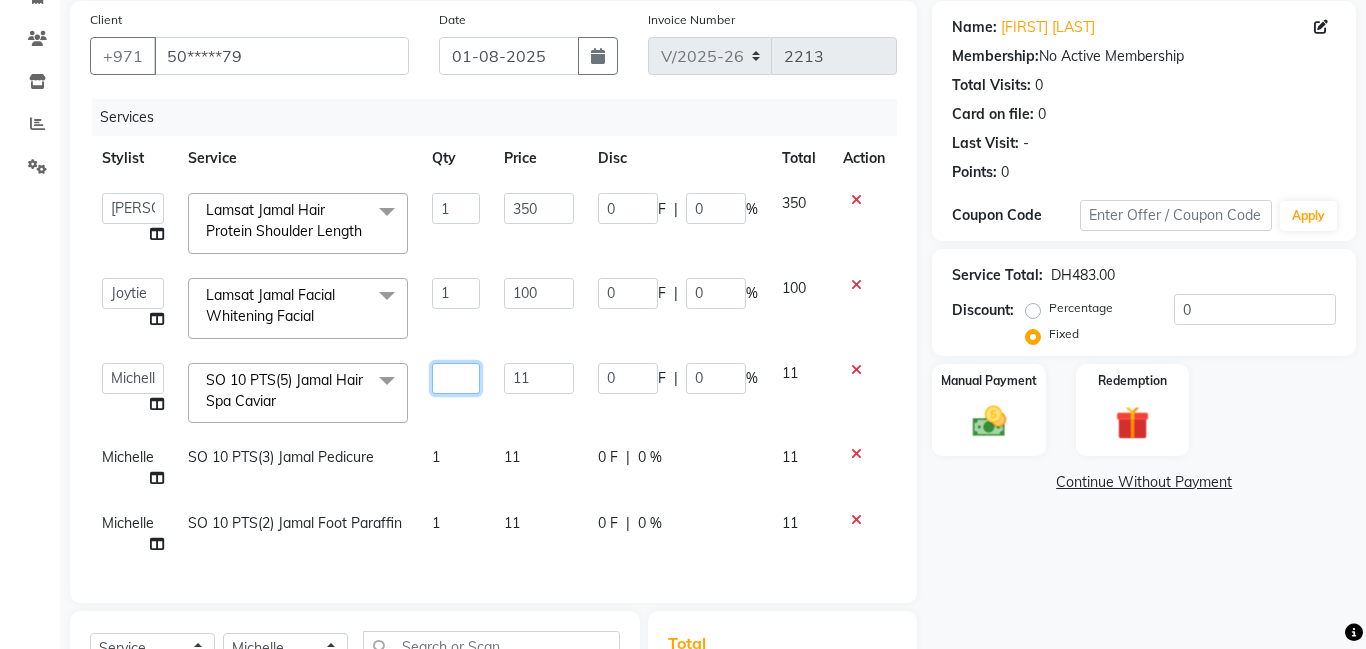 type on "5" 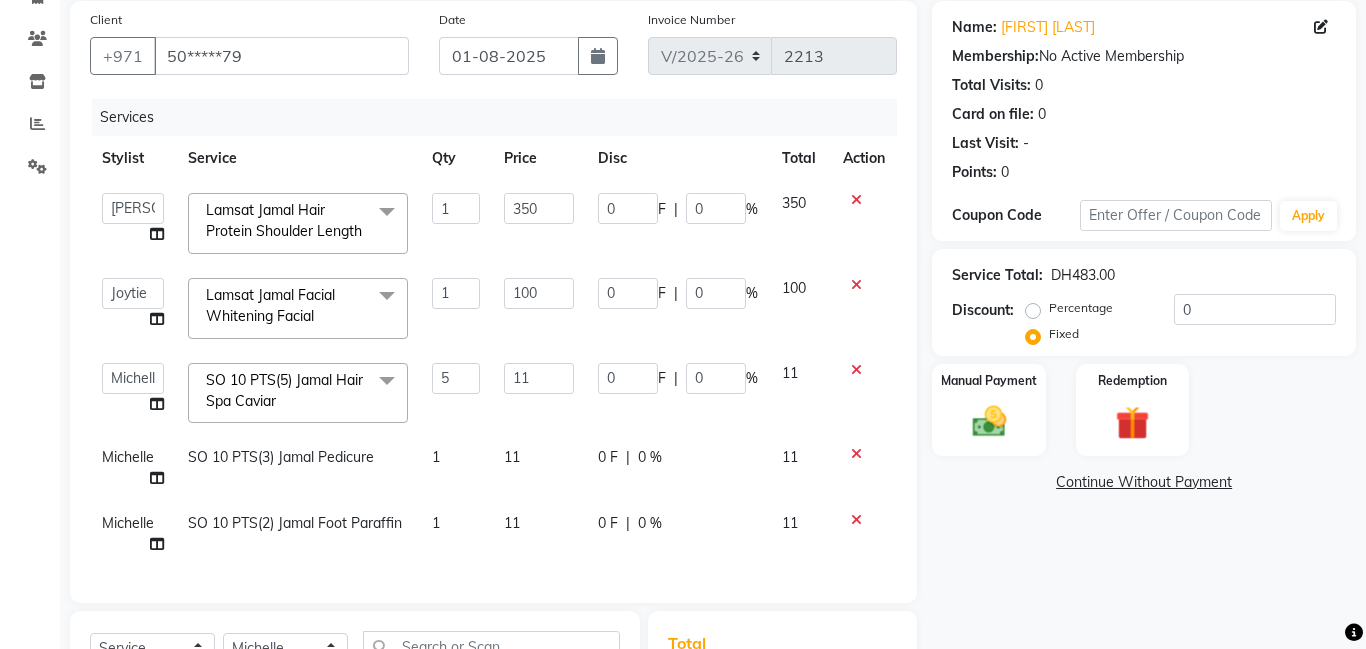 click on "1" 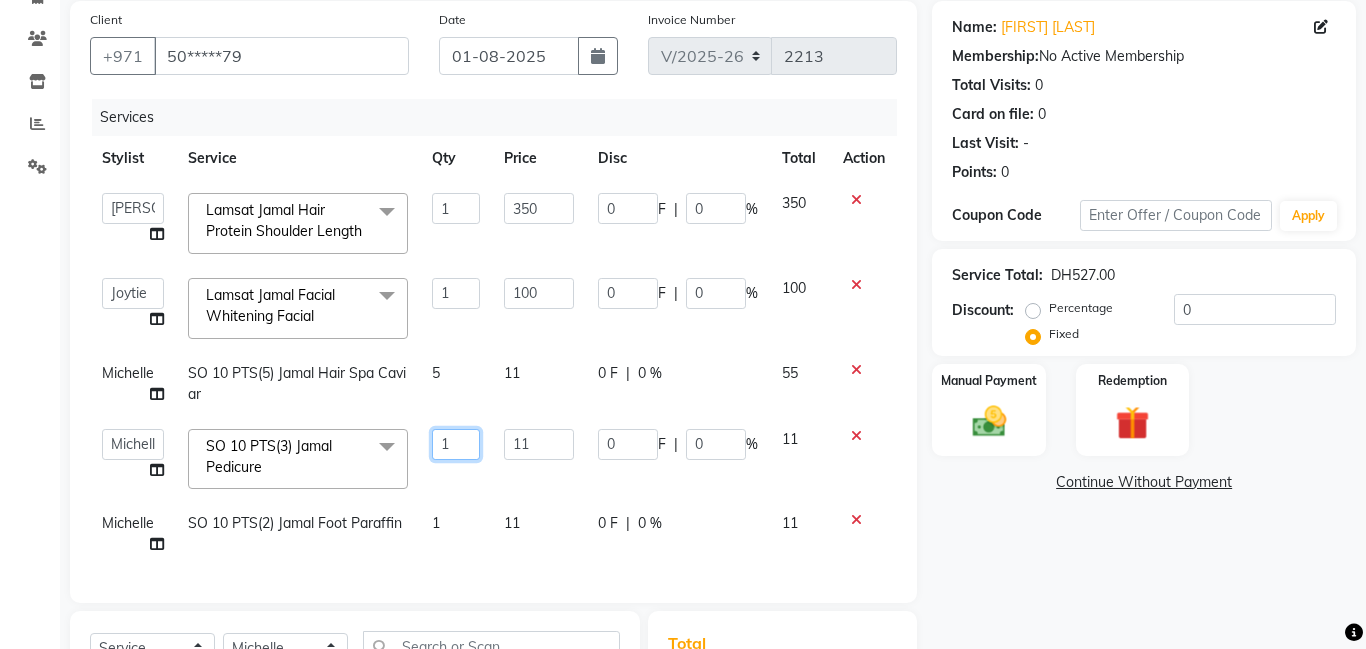 click on "1" 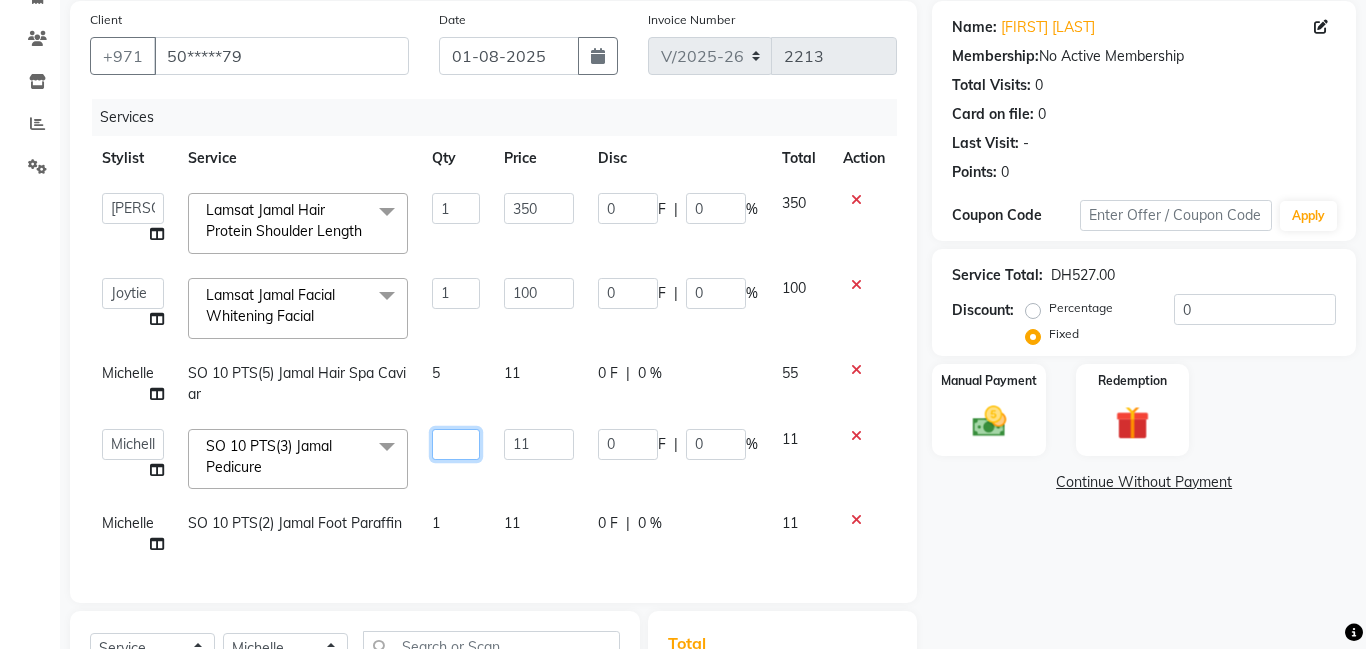 type on "3" 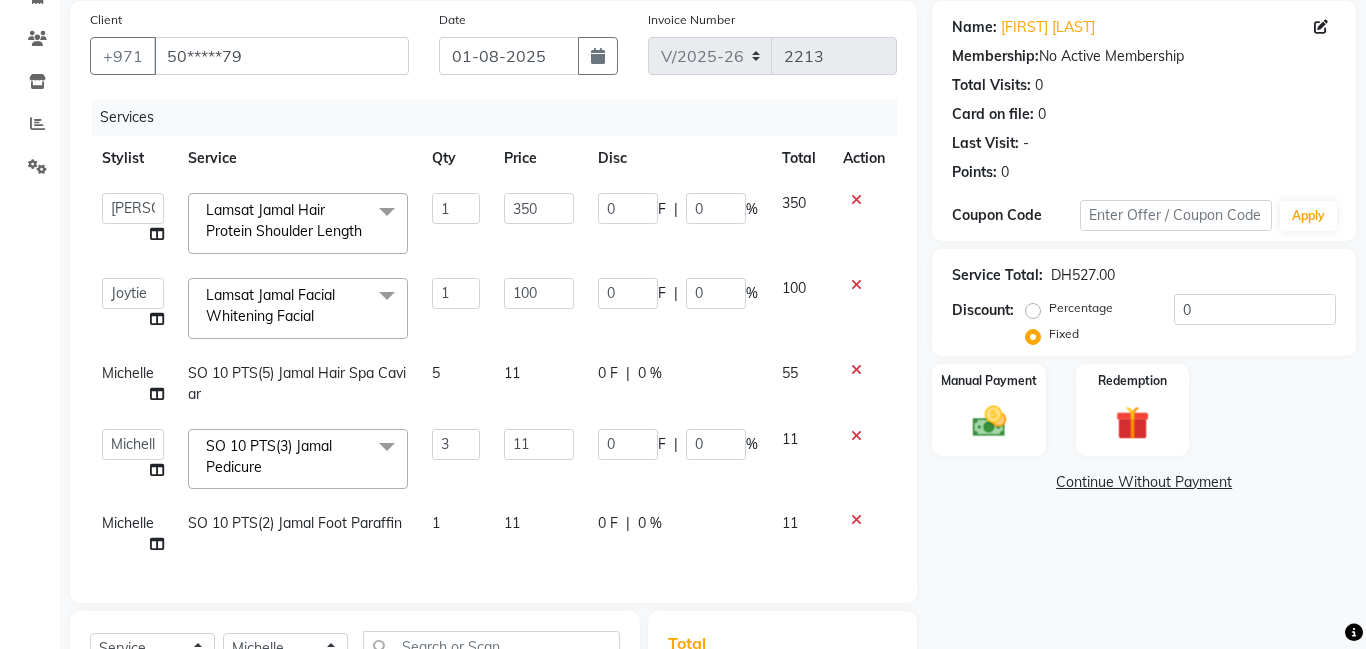 click on "1" 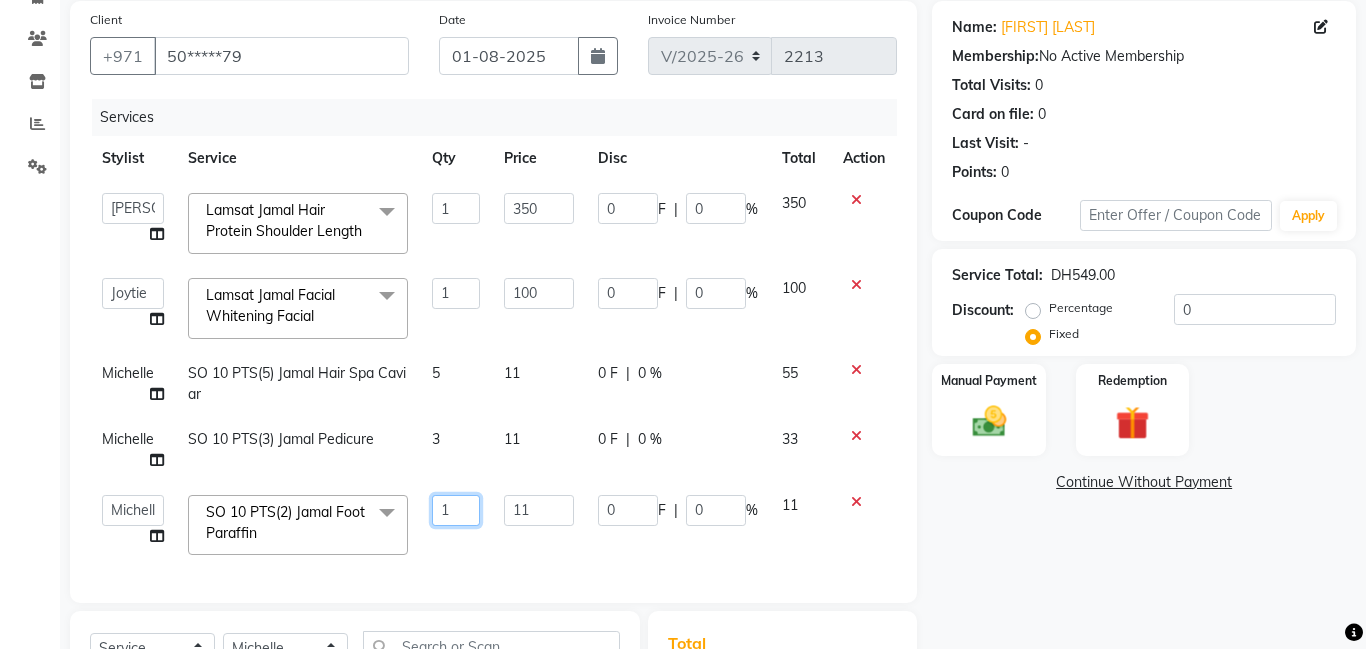 click on "1" 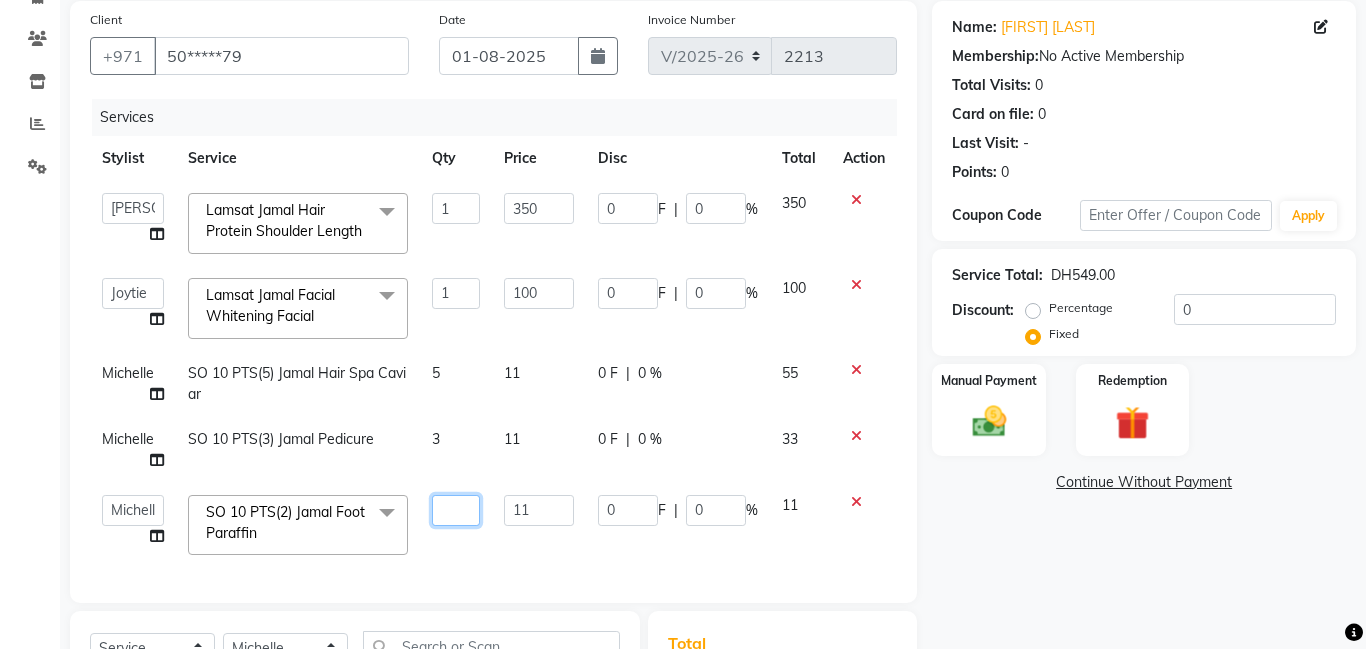 type on "2" 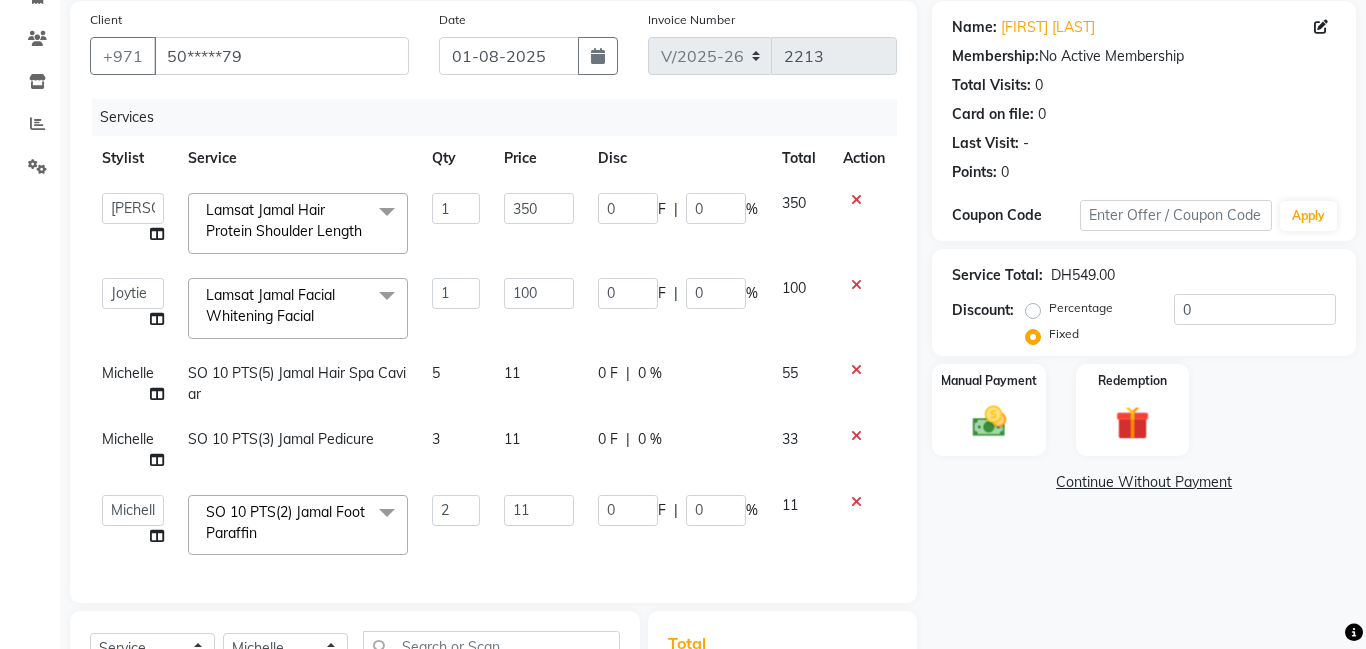 click on "Name: [FIRST] [LAST] Membership: No Active Membership Total Visits: 0 Card on file: 0 Last Visit: - Points: 0 Coupon Code Apply Service Total: DH549.00 Discount: Percentage Fixed 0 Manual Payment Redemption Continue Without Payment" 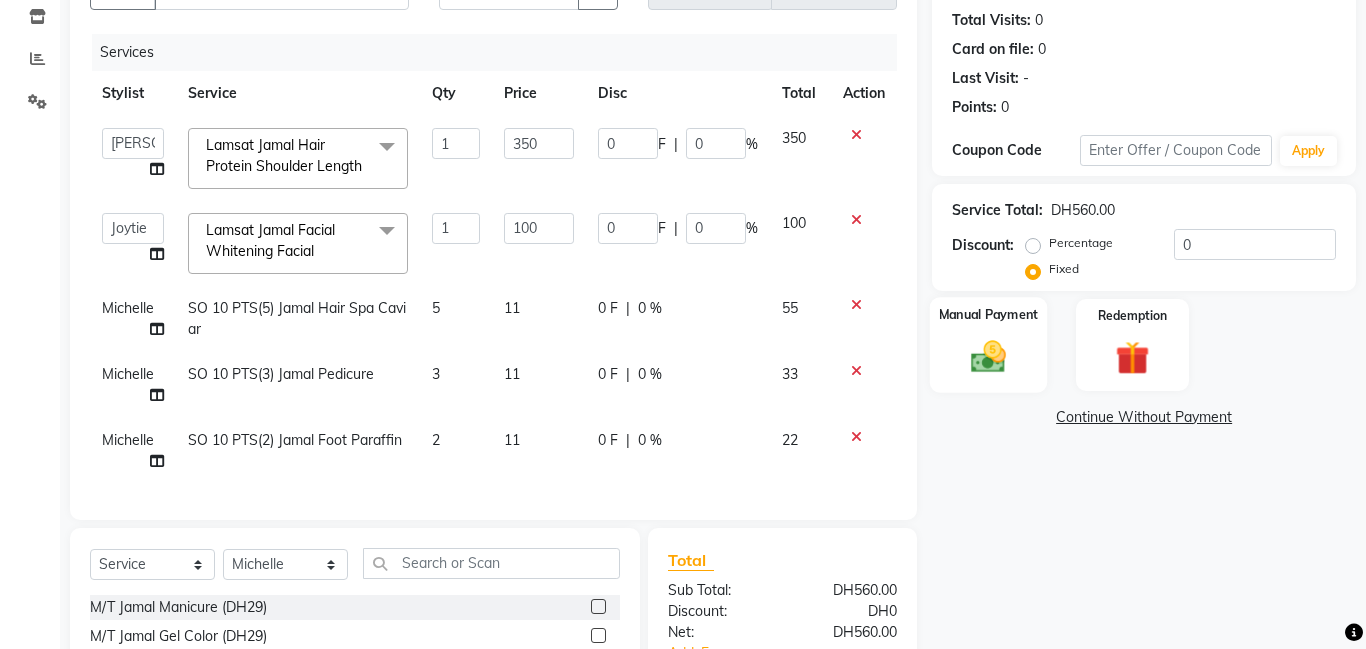 scroll, scrollTop: 362, scrollLeft: 0, axis: vertical 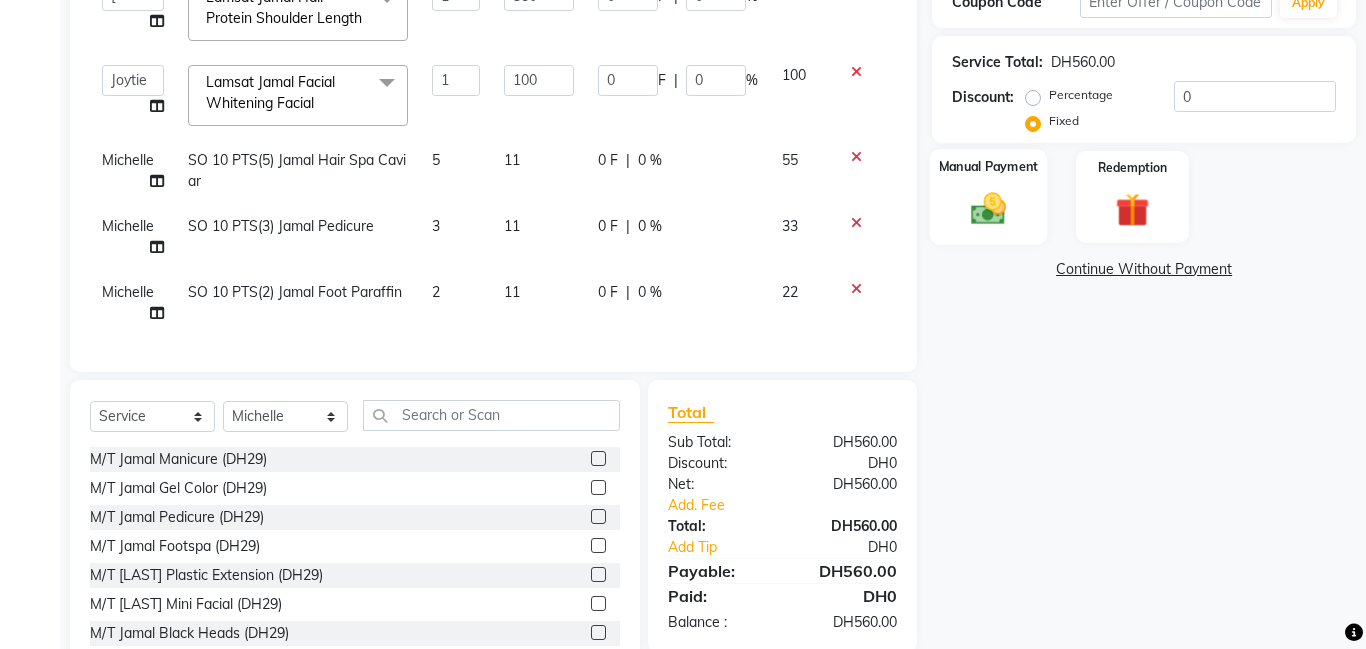 click 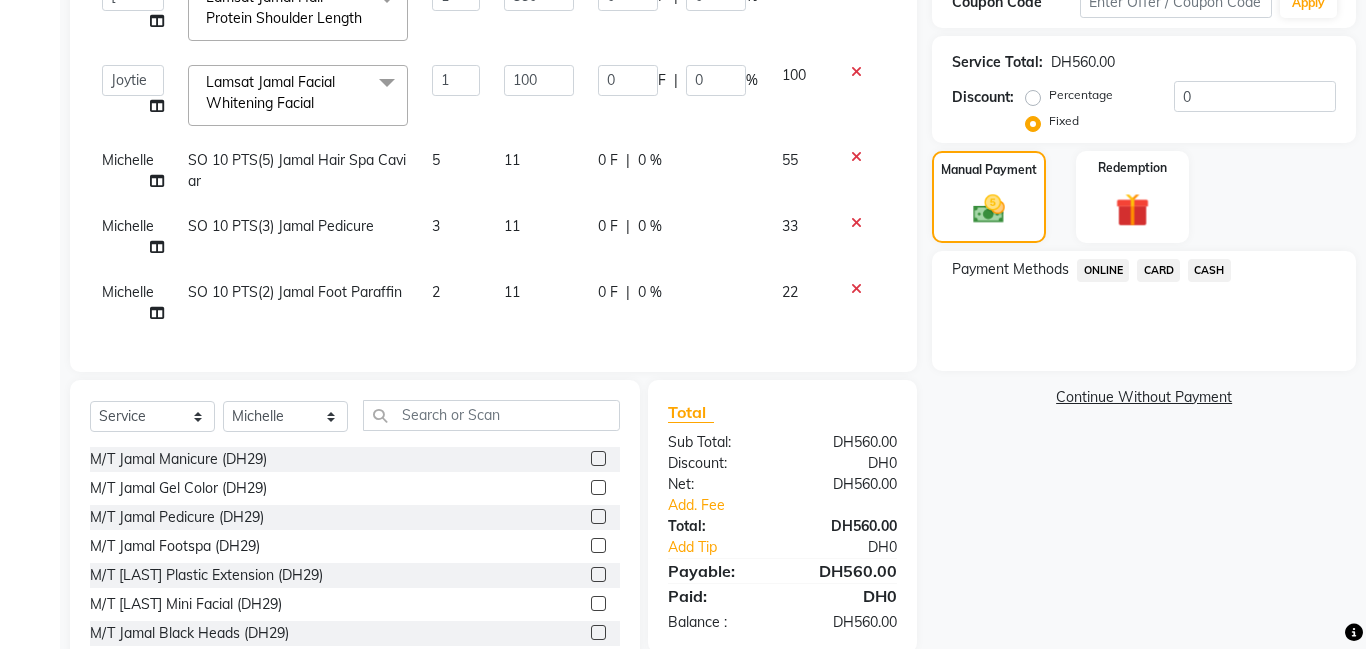click on "ONLINE" 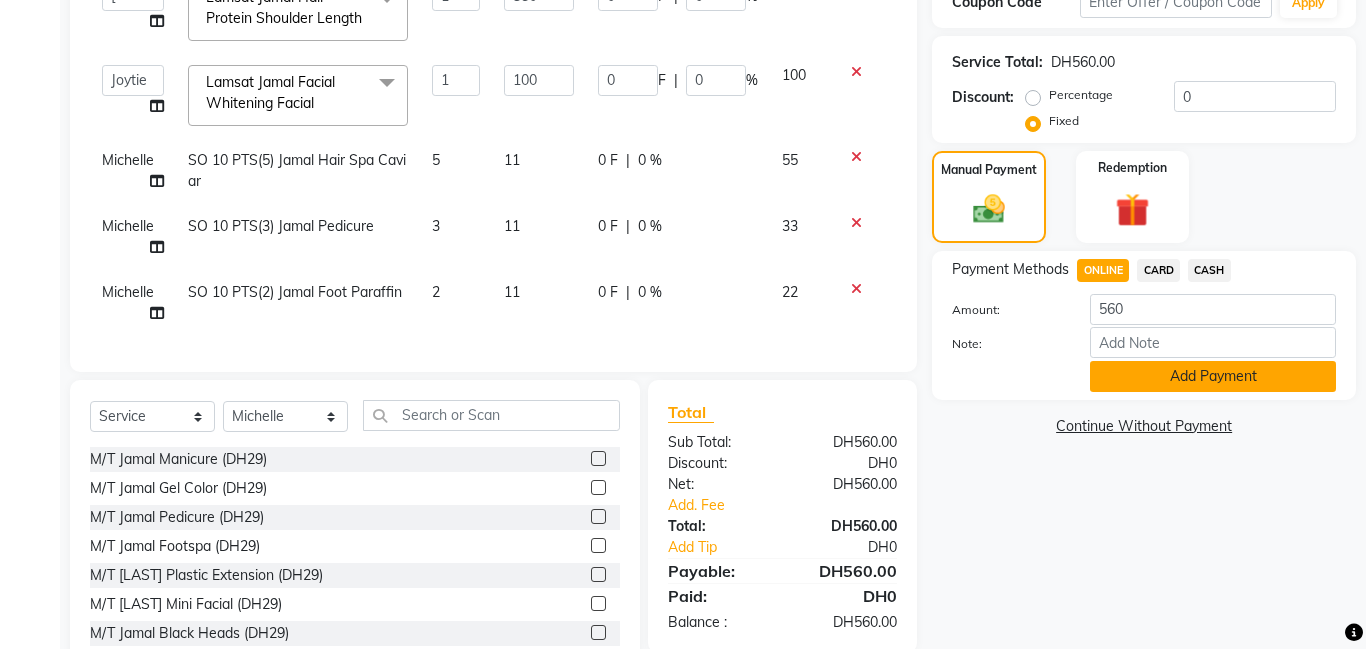 click on "Add Payment" 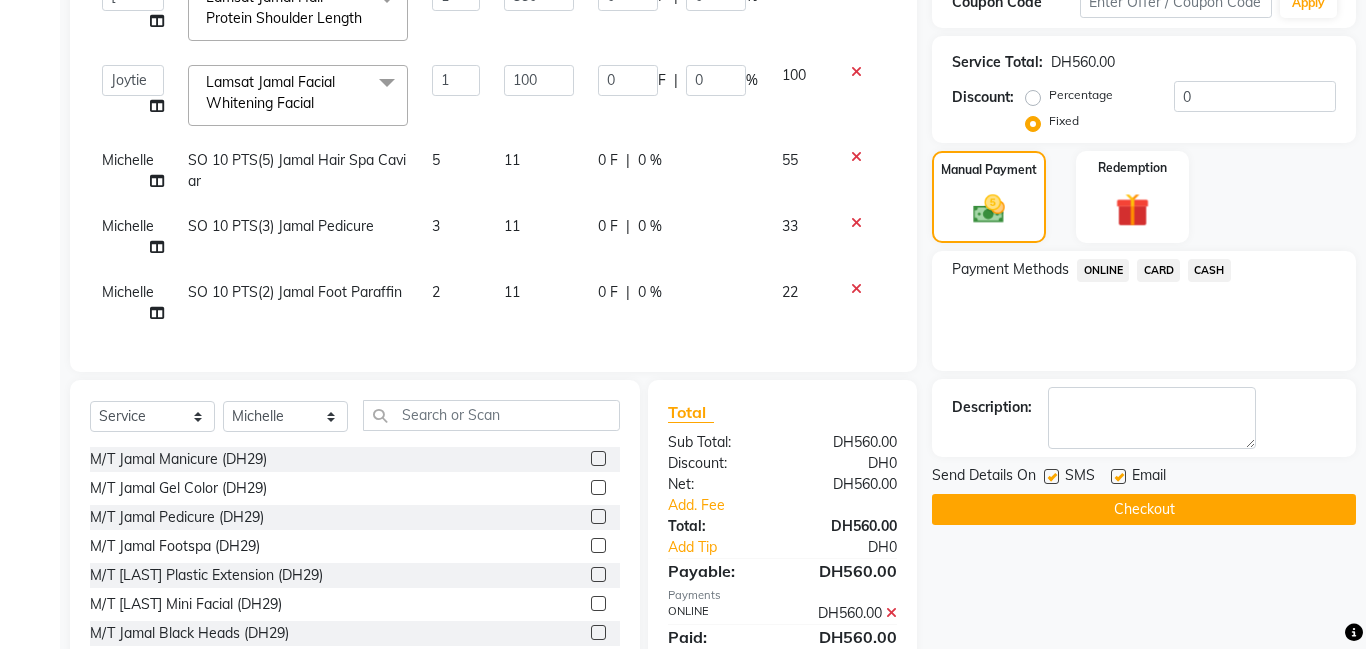 scroll, scrollTop: 459, scrollLeft: 0, axis: vertical 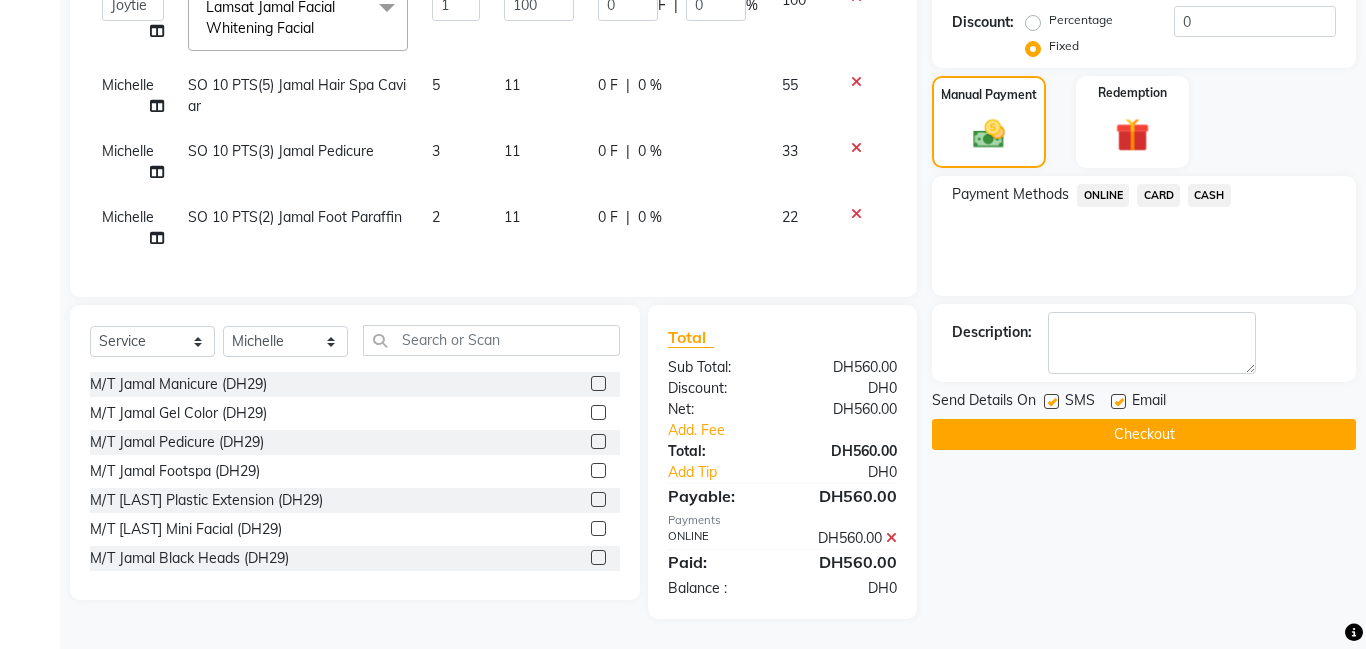 click on "Checkout" 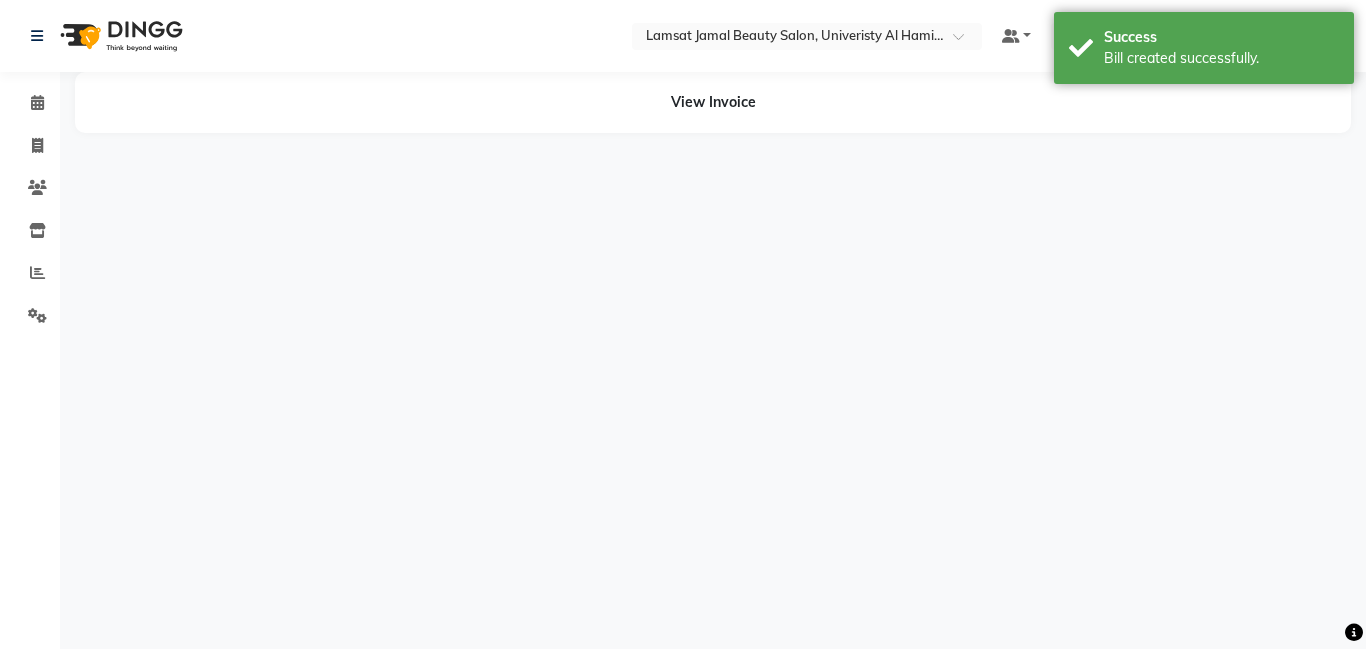 scroll, scrollTop: 0, scrollLeft: 0, axis: both 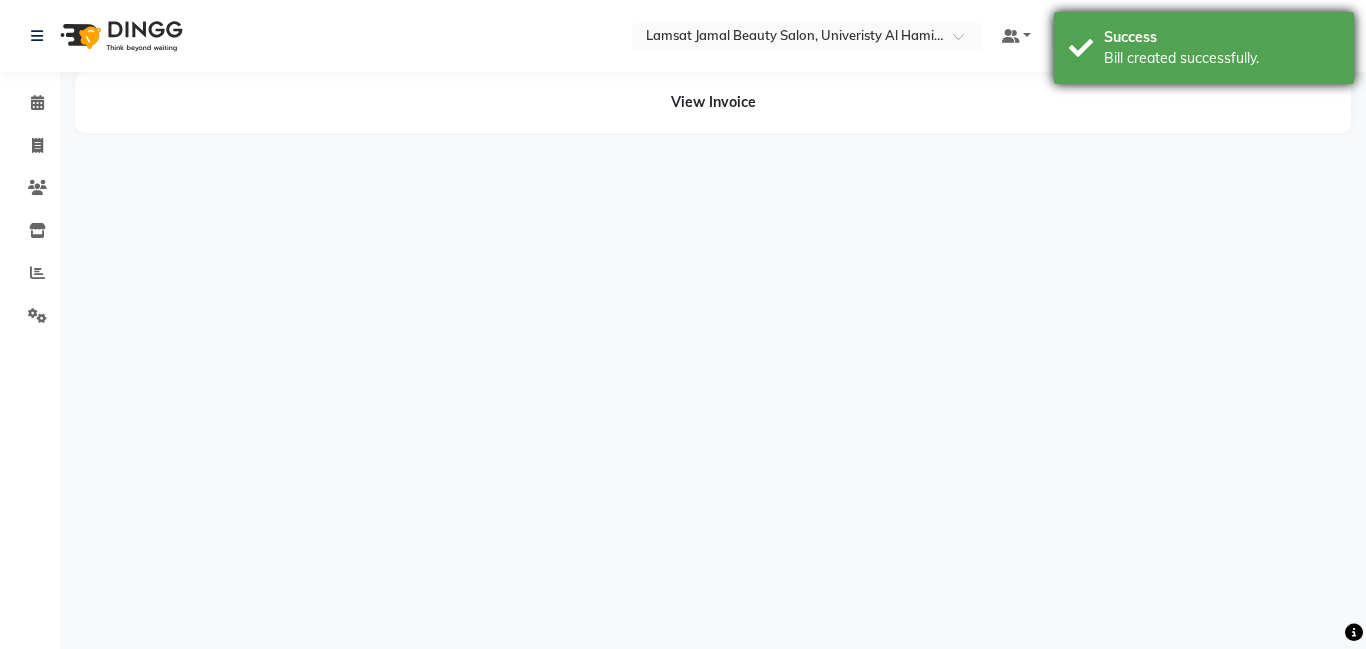 click on "Bill created successfully." at bounding box center [1221, 58] 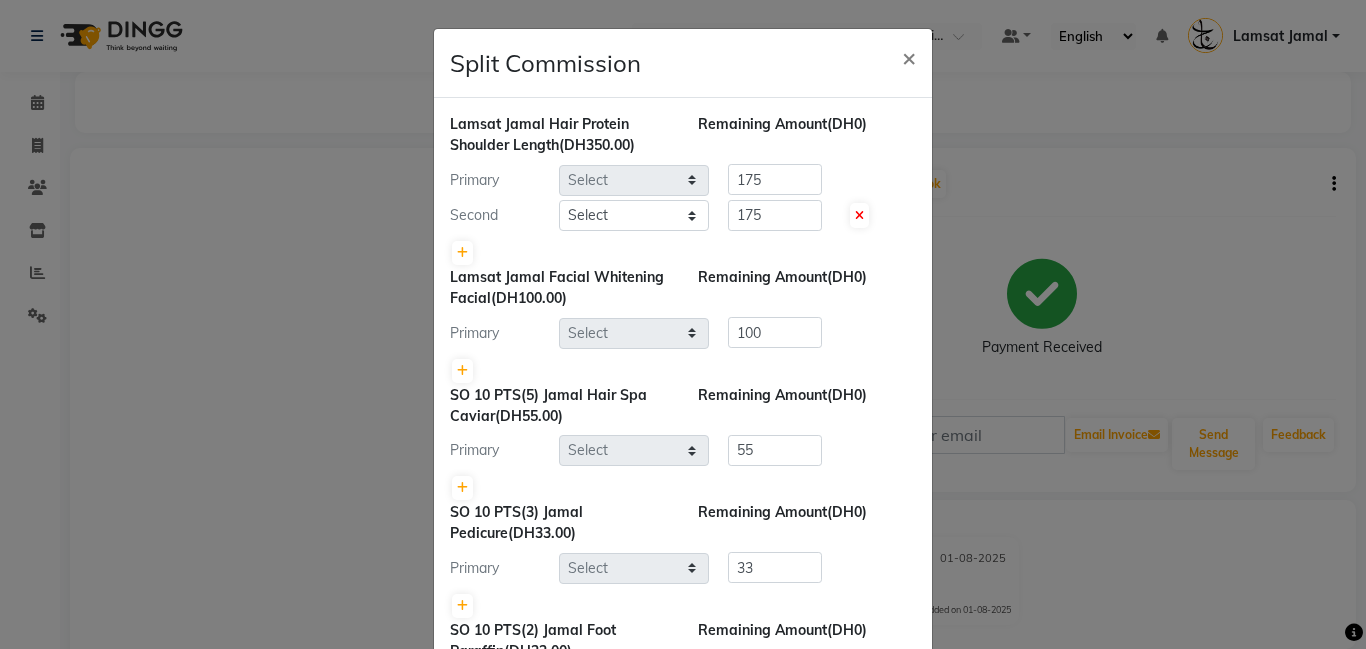 select on "79902" 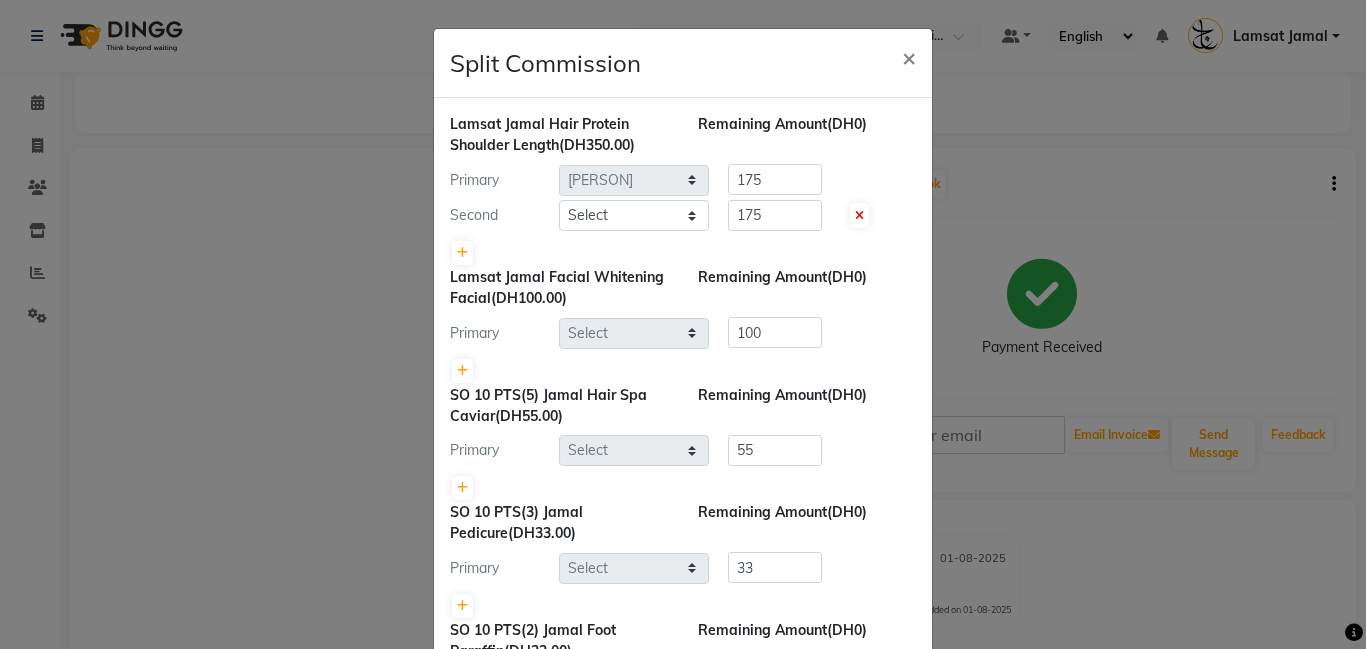 select on "79907" 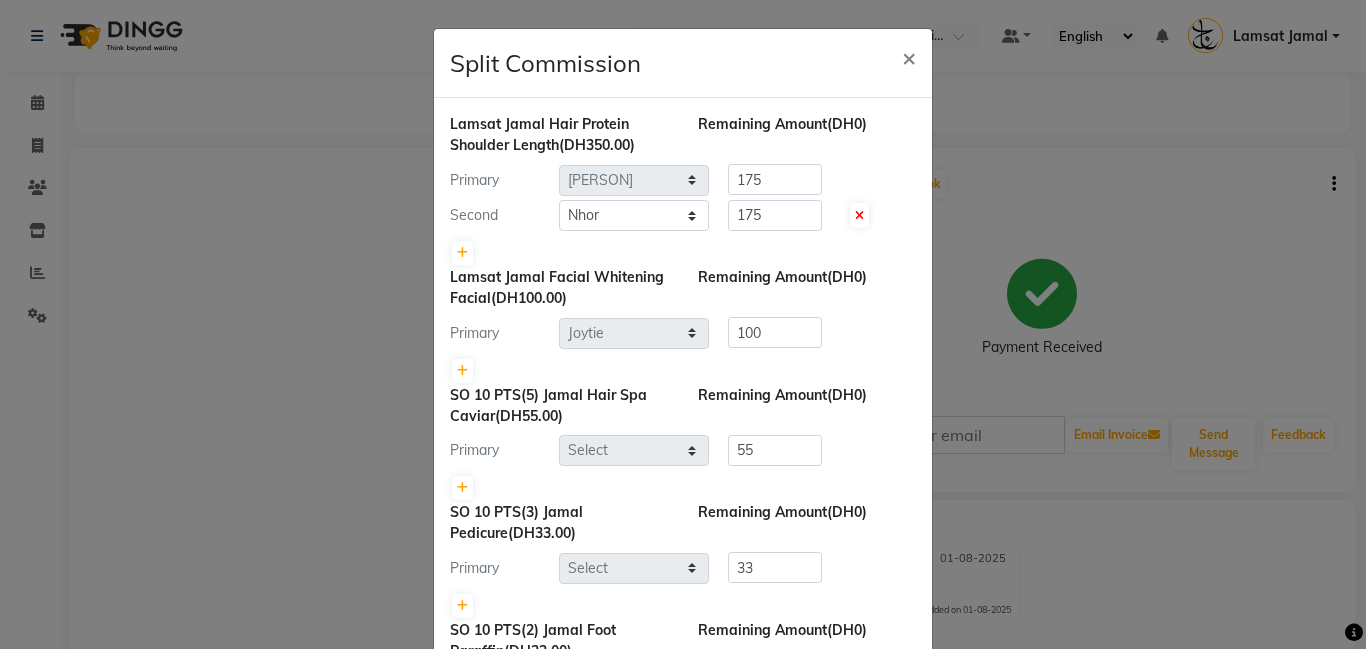 select on "79901" 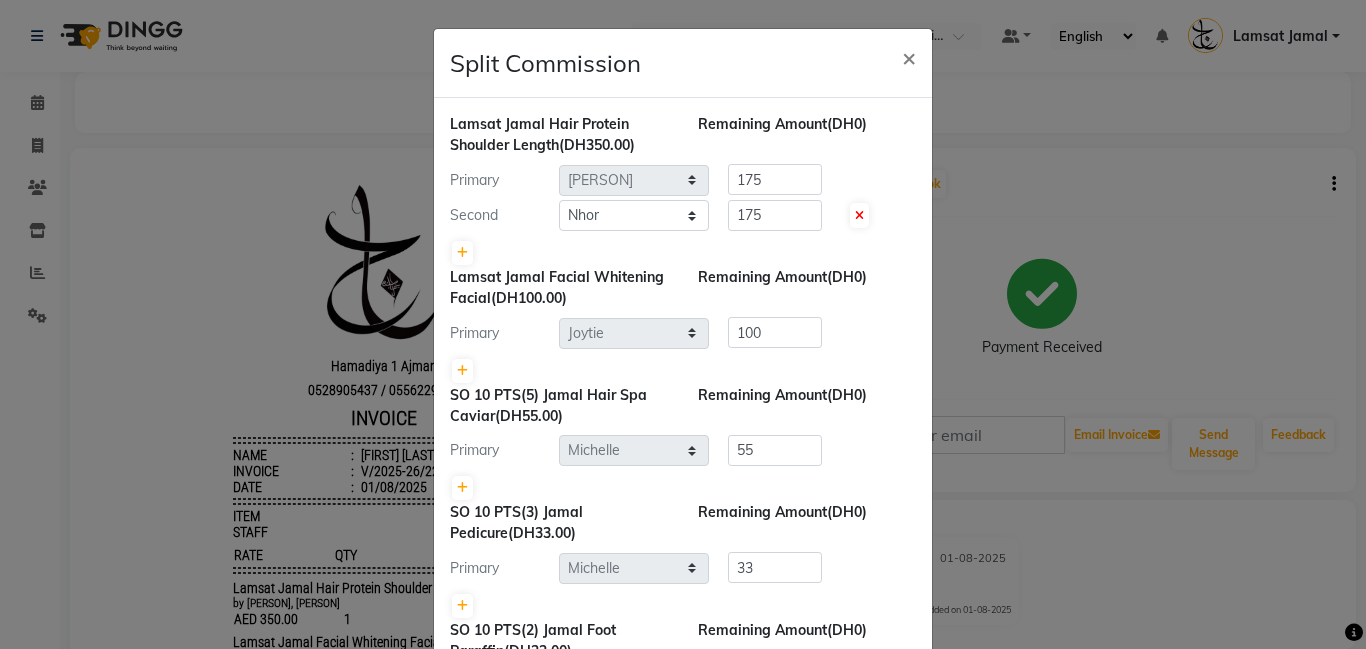 scroll, scrollTop: 0, scrollLeft: 0, axis: both 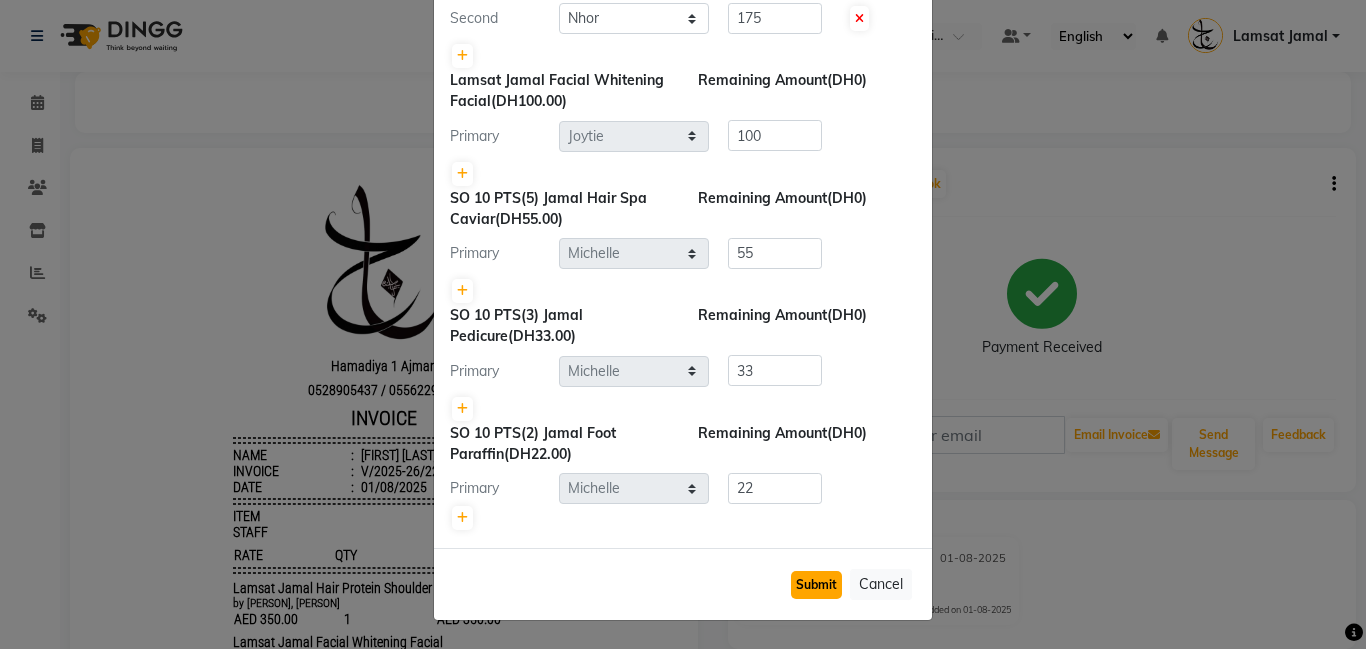 click on "Submit" 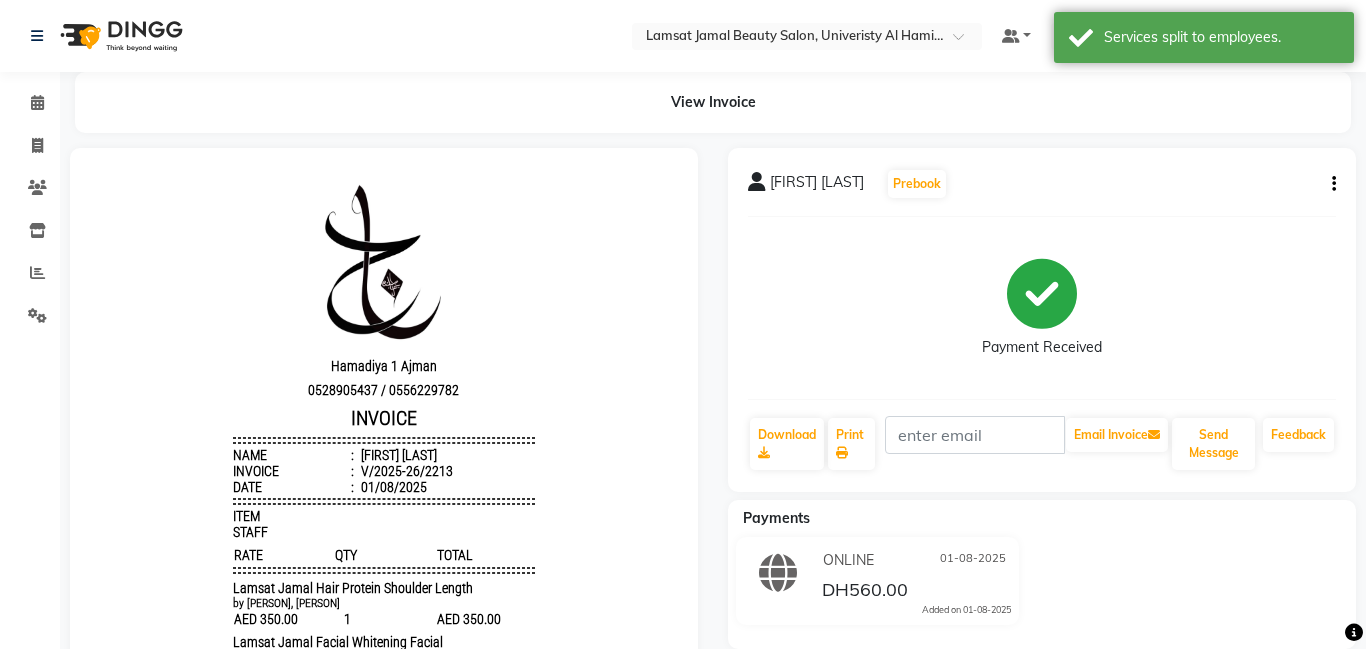 drag, startPoint x: 1086, startPoint y: 47, endPoint x: 597, endPoint y: 66, distance: 489.369 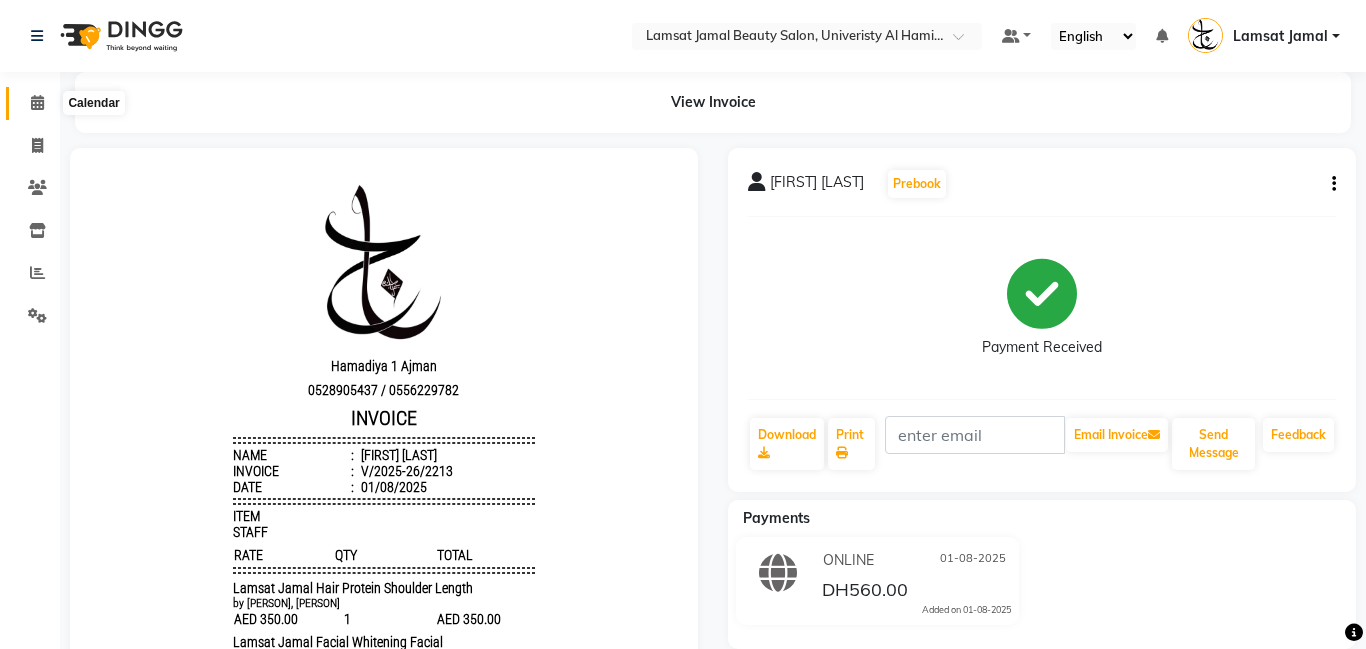 click 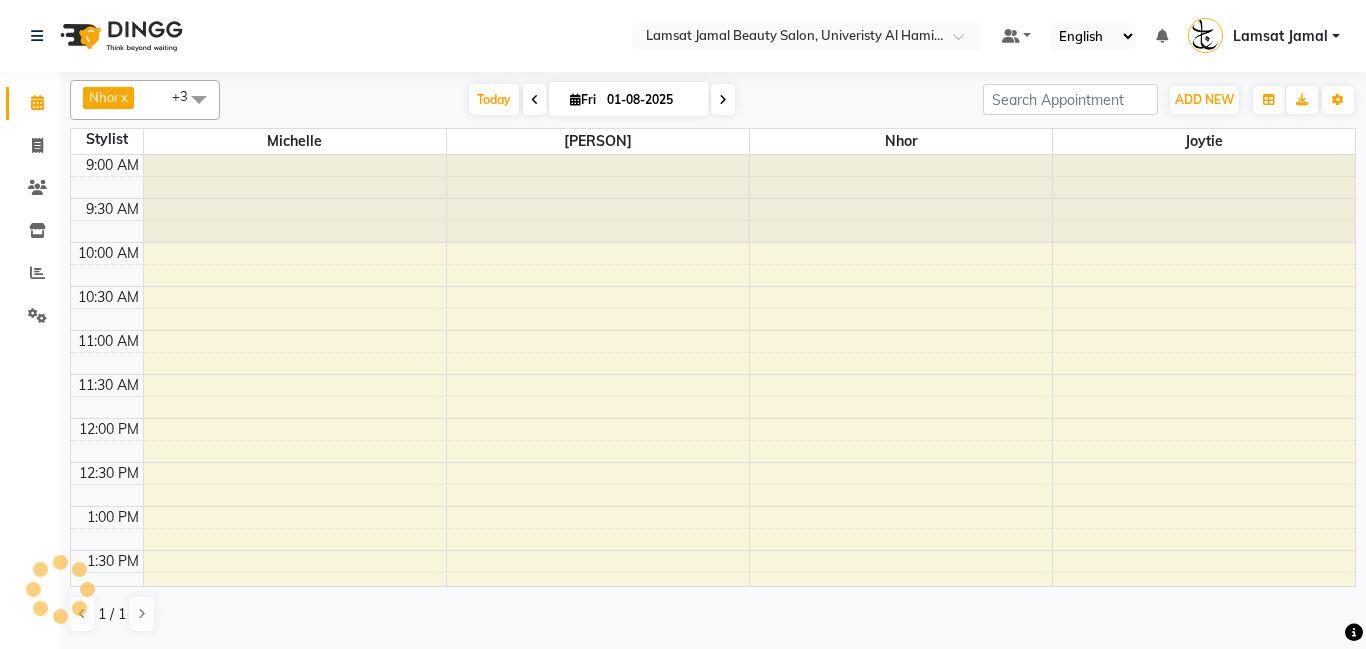 scroll, scrollTop: 0, scrollLeft: 0, axis: both 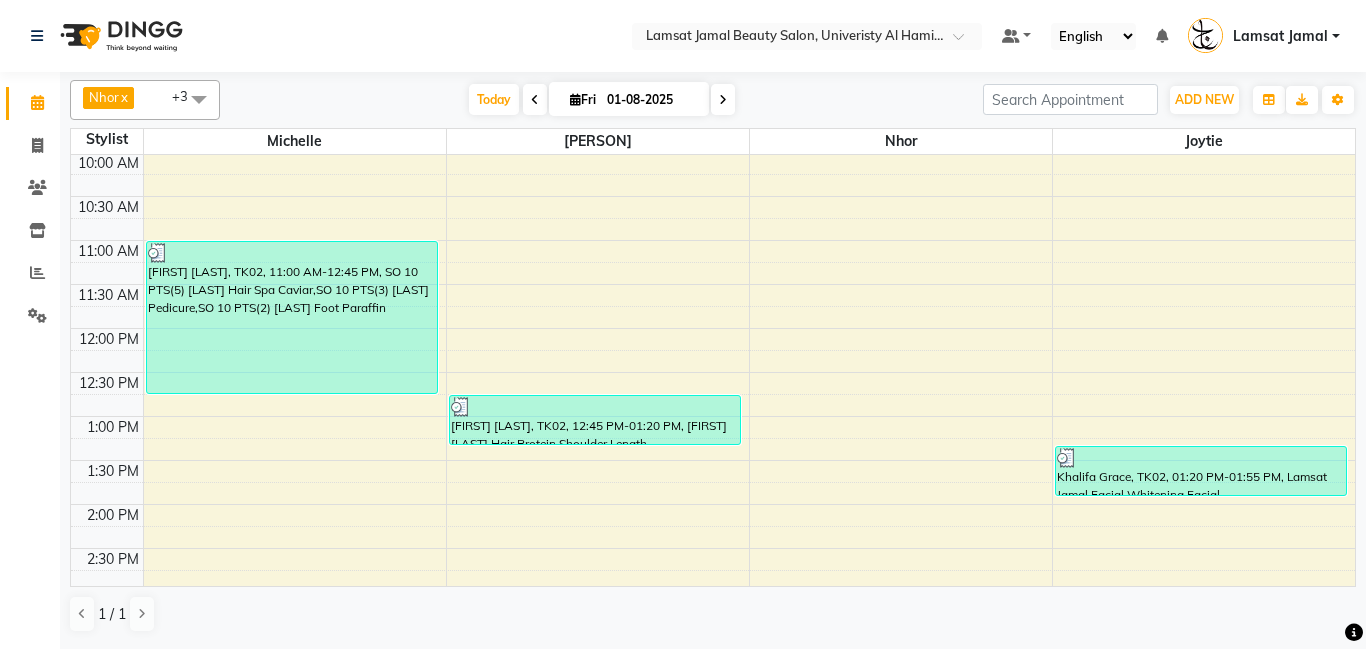 click on "9:00 AM 9:30 AM 10:00 AM 10:30 AM 11:00 AM 11:30 AM 12:00 PM 12:30 PM 1:00 PM 1:30 PM 2:00 PM 2:30 PM 3:00 PM 3:30 PM 4:00 PM 4:30 PM 5:00 PM 5:30 PM 6:00 PM 6:30 PM 7:00 PM 7:30 PM 8:00 PM 8:30 PM 9:00 PM 9:30 PM 10:00 PM 10:30 PM 11:00 PM 11:30 PM [FIRST] [LAST], TK02, 11:00 AM-12:45 PM, SO 10 PTS(5) [LAST] Hair Spa Caviar,SO 10 PTS(3) [LAST] Pedicure,SO 10 PTS(2) [LAST] Foot Paraffin [FIRST] [LAST], TK02, 12:45 PM-01:20 PM, [FIRST] [LAST] Hair Protein Shoulder Length [FIRST] [LAST], TK02, 01:20 PM-01:55 PM, [FIRST] [LAST] Facial Whitening Facial" at bounding box center [713, 724] 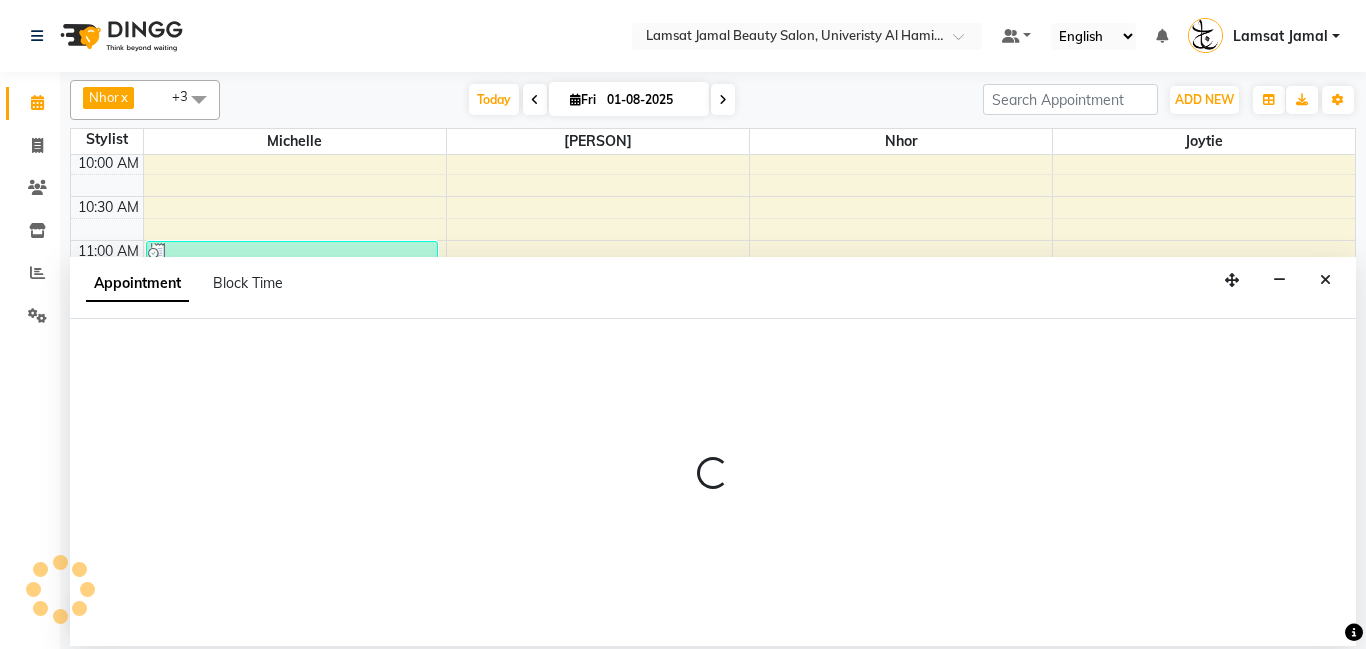 select on "79907" 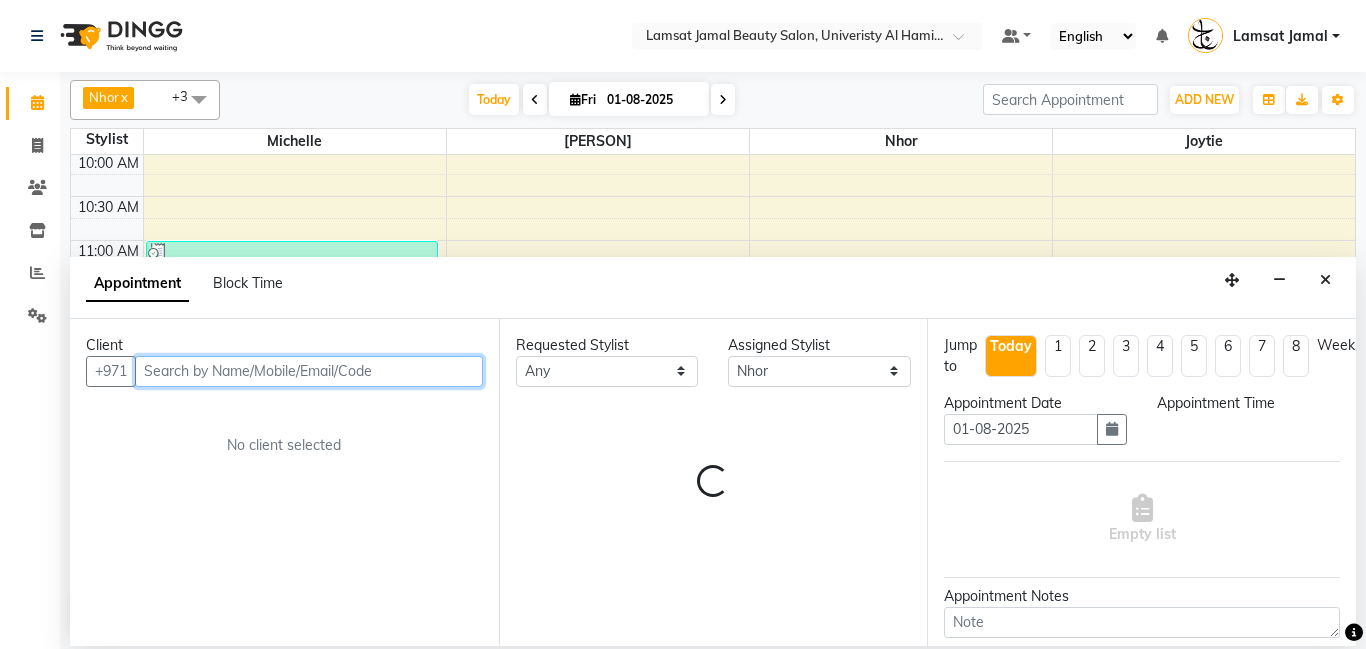 click at bounding box center (309, 371) 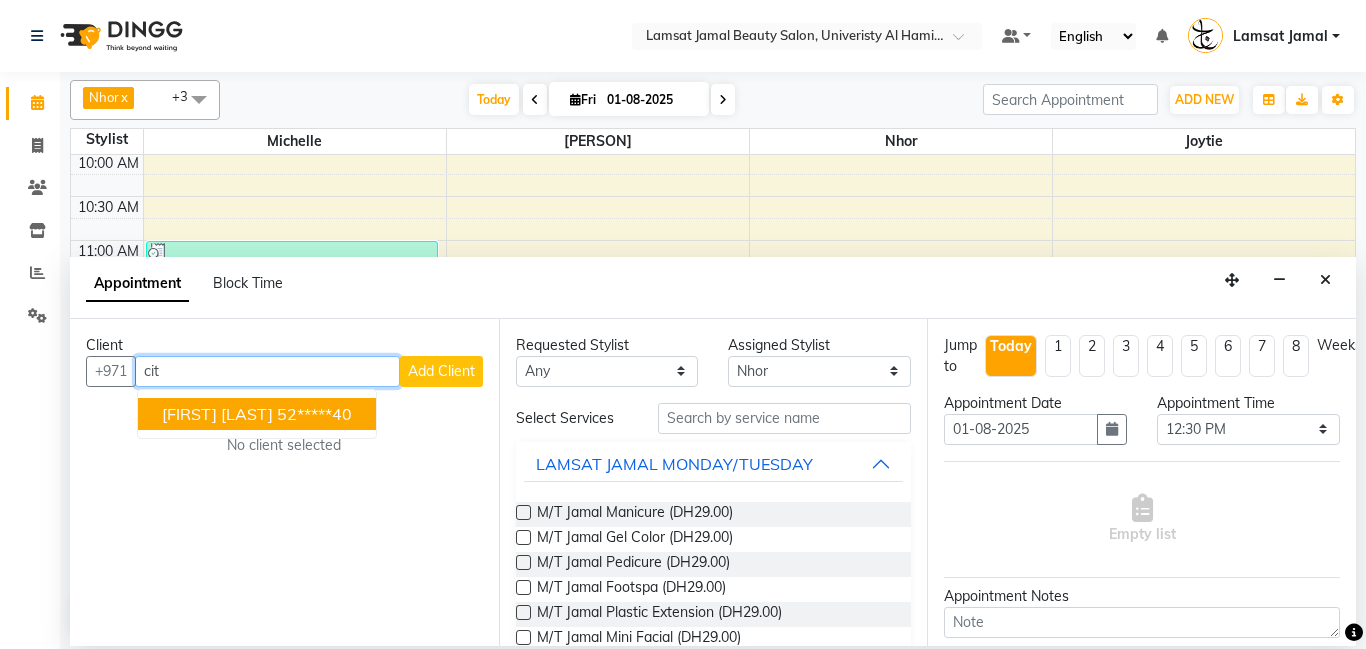 click on "[FIRST] [LAST] [PHONE]" at bounding box center (257, 414) 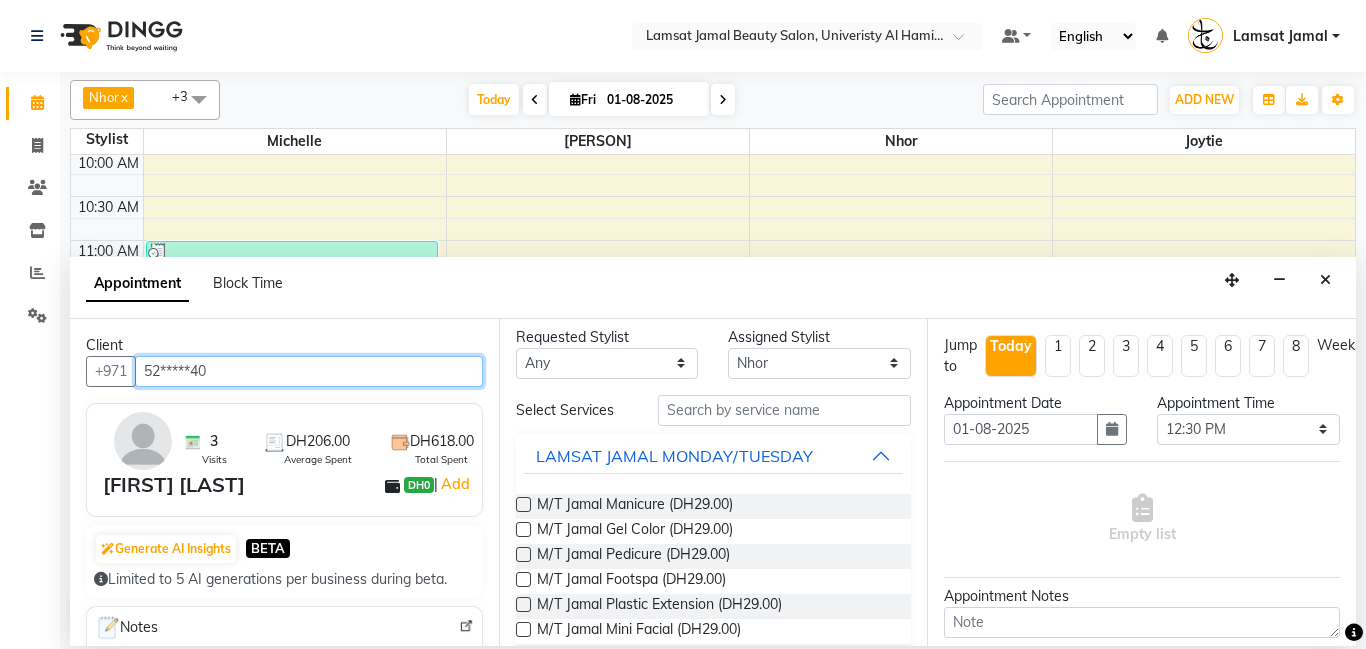 scroll, scrollTop: 10, scrollLeft: 0, axis: vertical 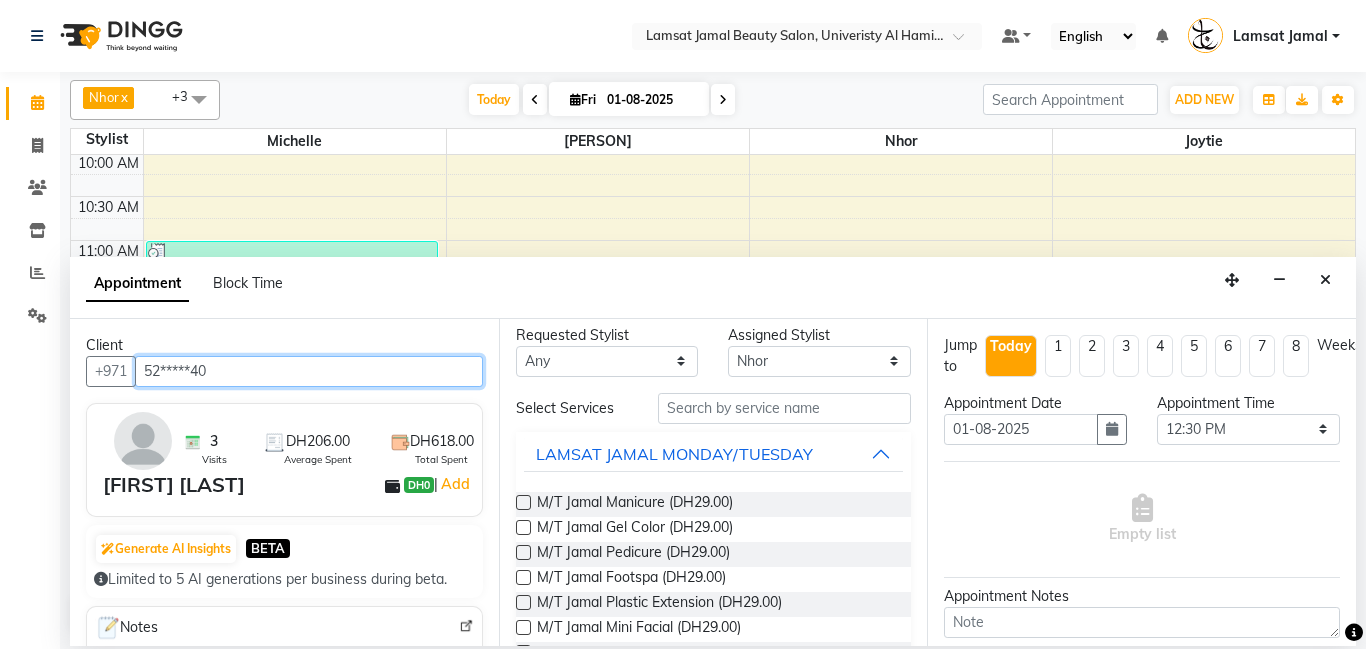 type on "52*****40" 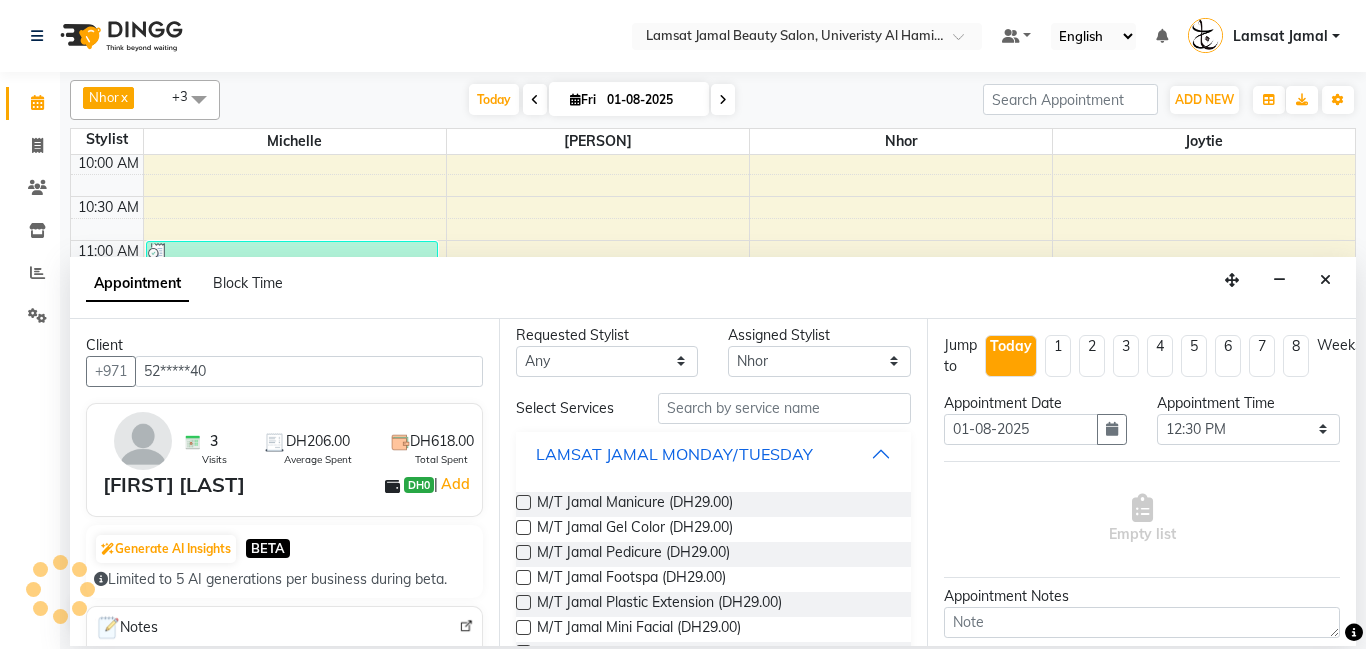 click on "LAMSAT JAMAL MONDAY/TUESDAY" at bounding box center [714, 454] 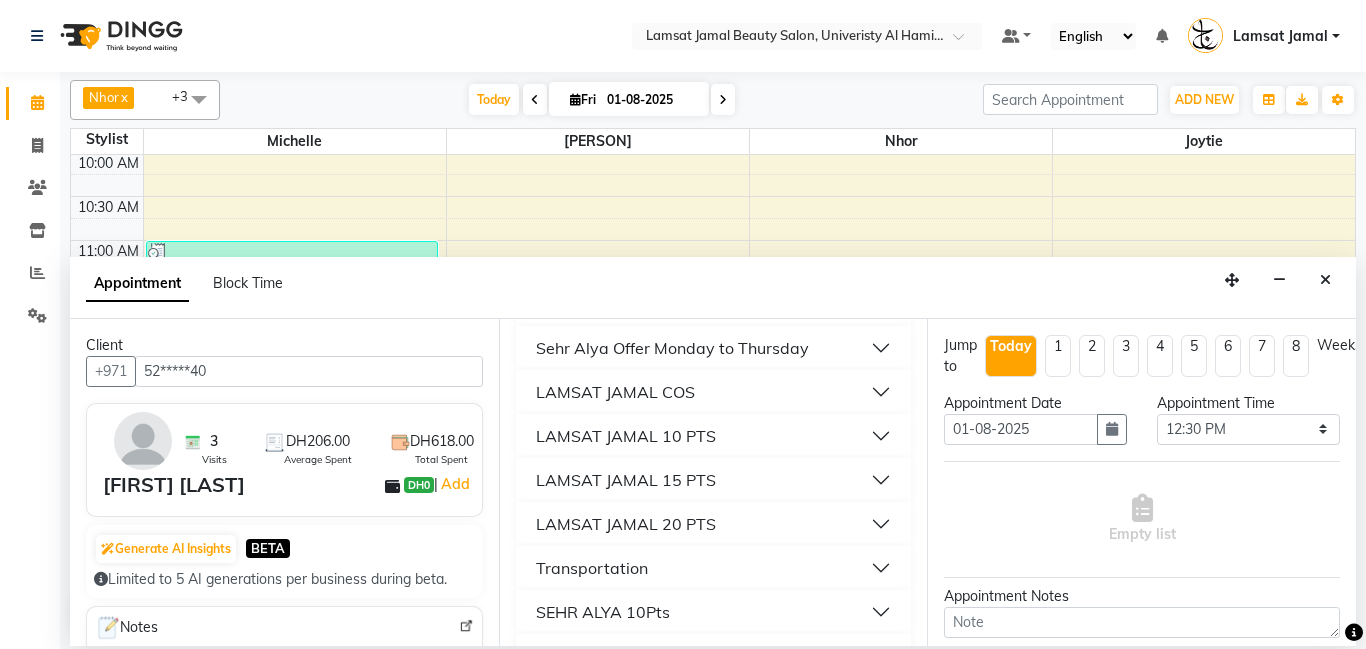 scroll, scrollTop: 352, scrollLeft: 0, axis: vertical 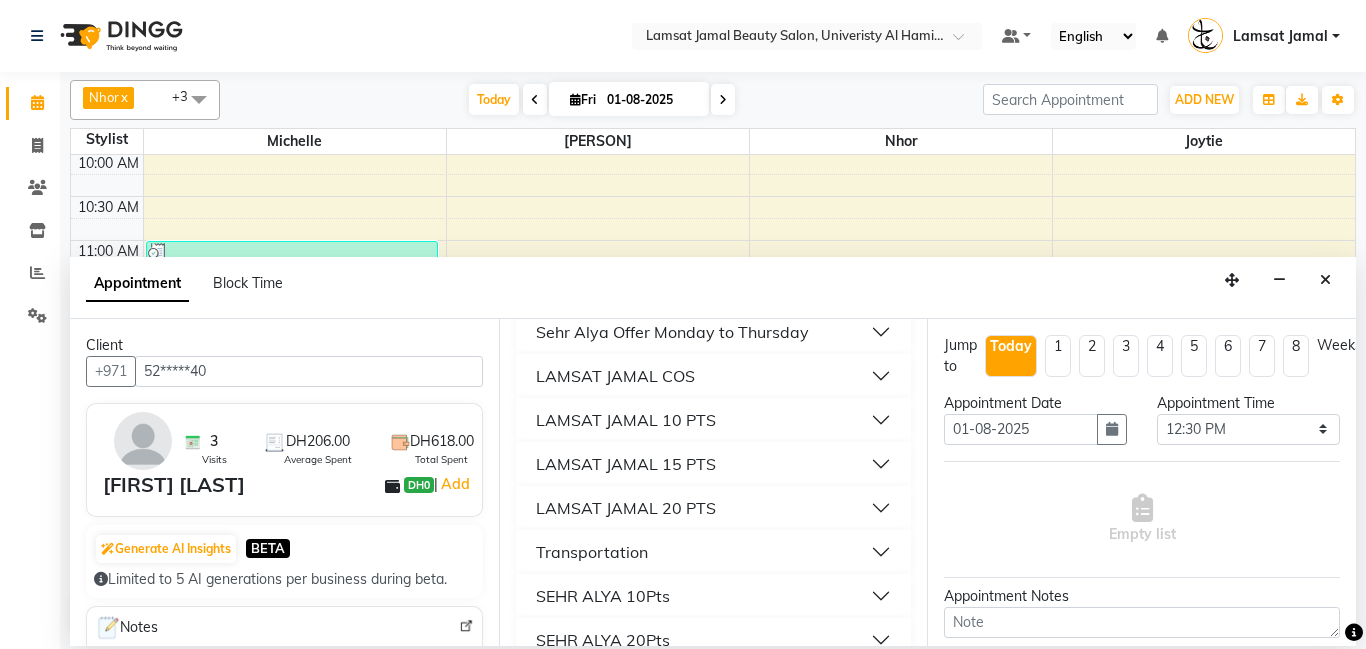 click on "LAMSAT JAMAL 15 PTS" at bounding box center [714, 464] 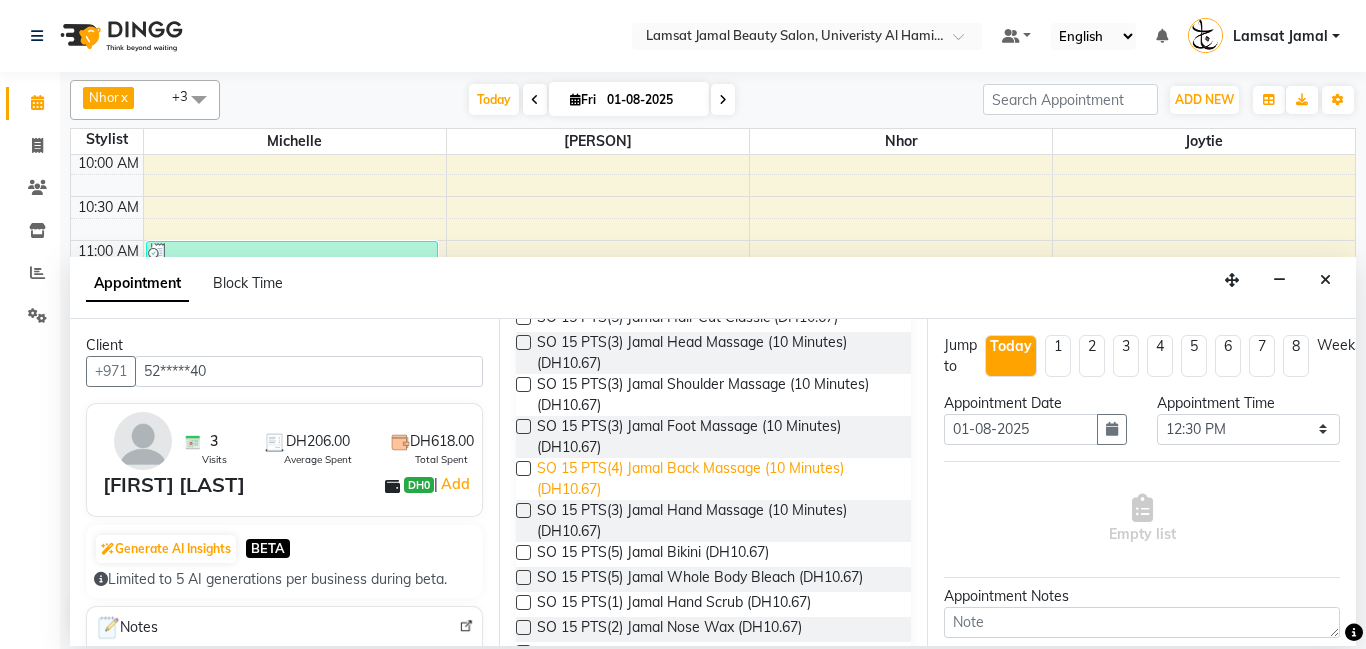 scroll, scrollTop: 902, scrollLeft: 0, axis: vertical 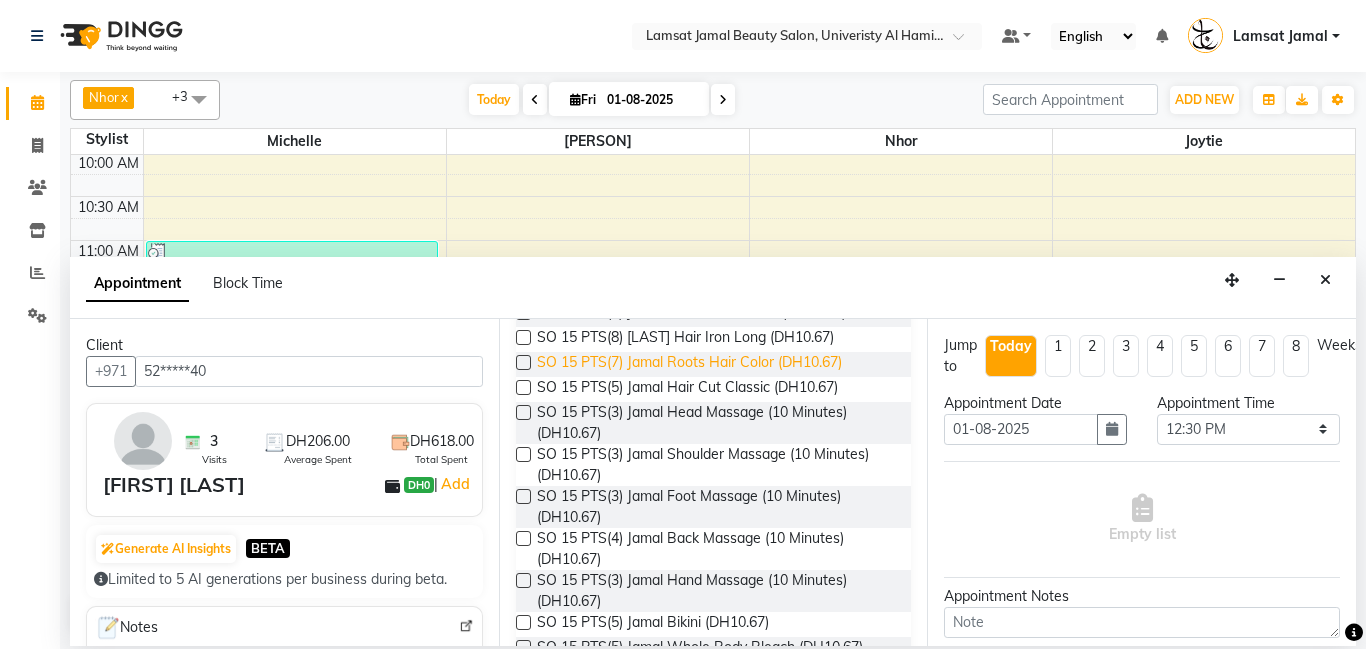 click on "SO 15 PTS(7) Jamal Roots Hair Color (DH10.67)" at bounding box center (689, 364) 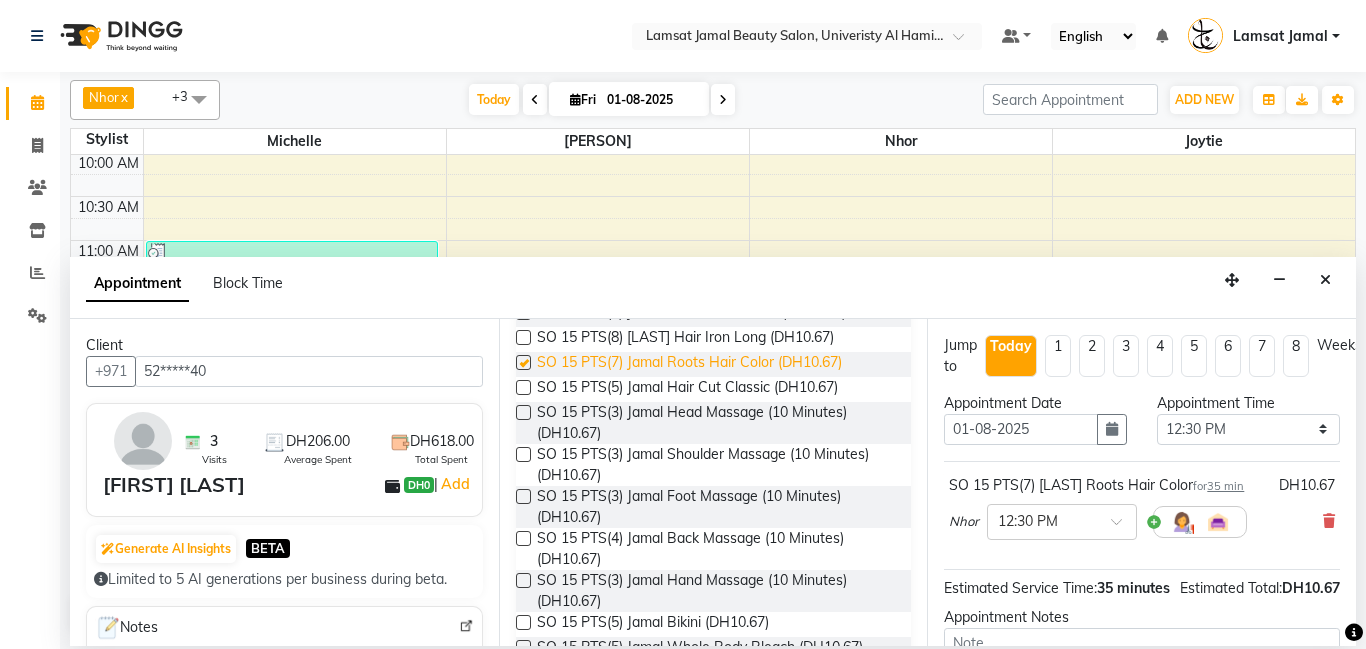 checkbox on "false" 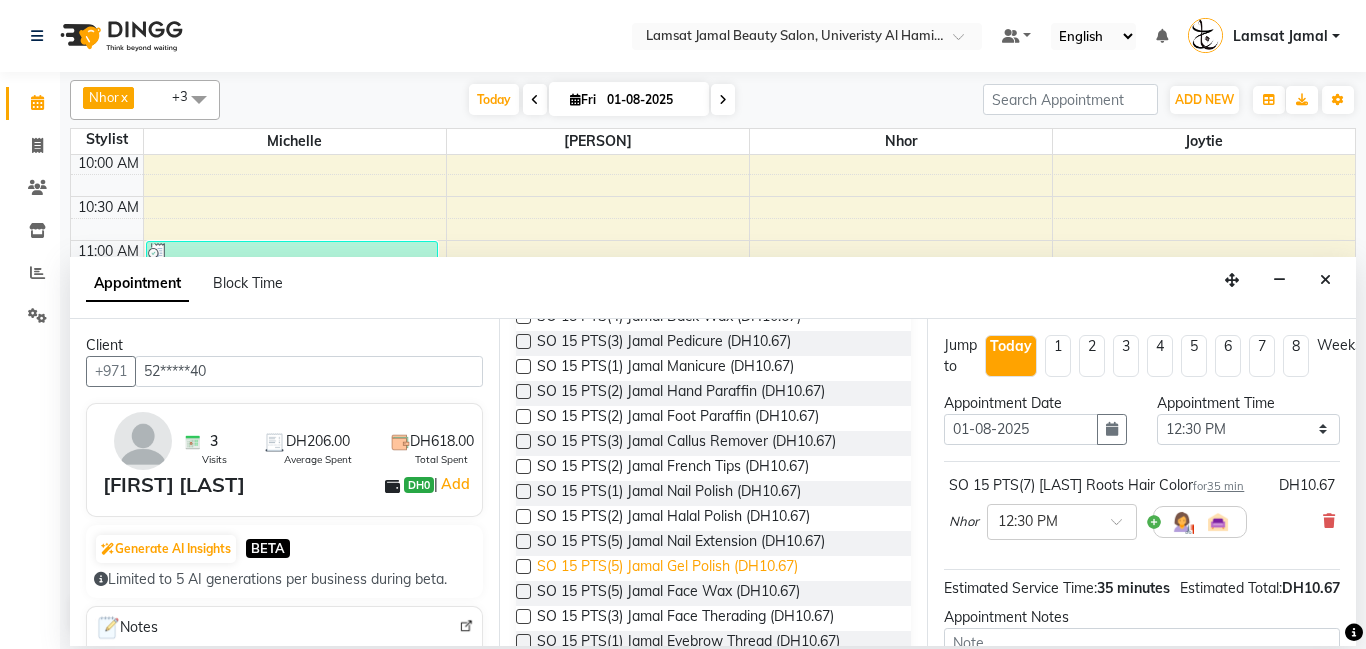 scroll, scrollTop: 1305, scrollLeft: 0, axis: vertical 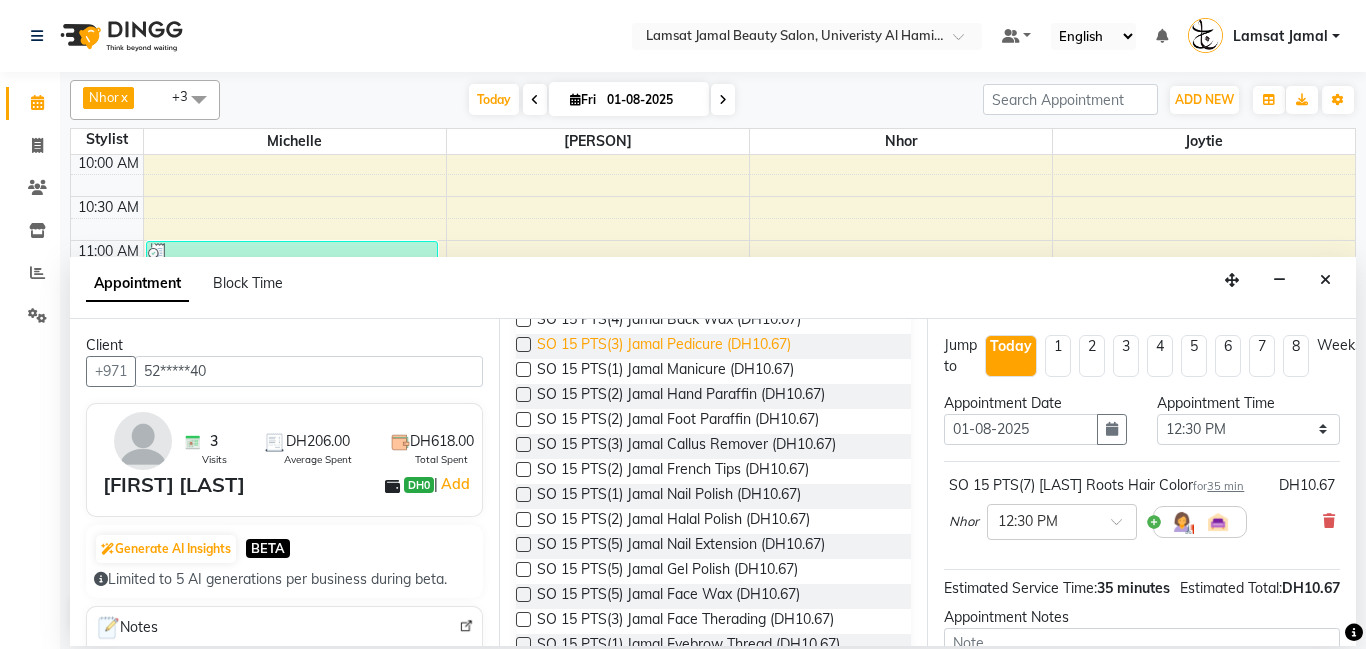 click on "SO 15 PTS(3) Jamal Pedicure (DH10.67)" at bounding box center (664, 346) 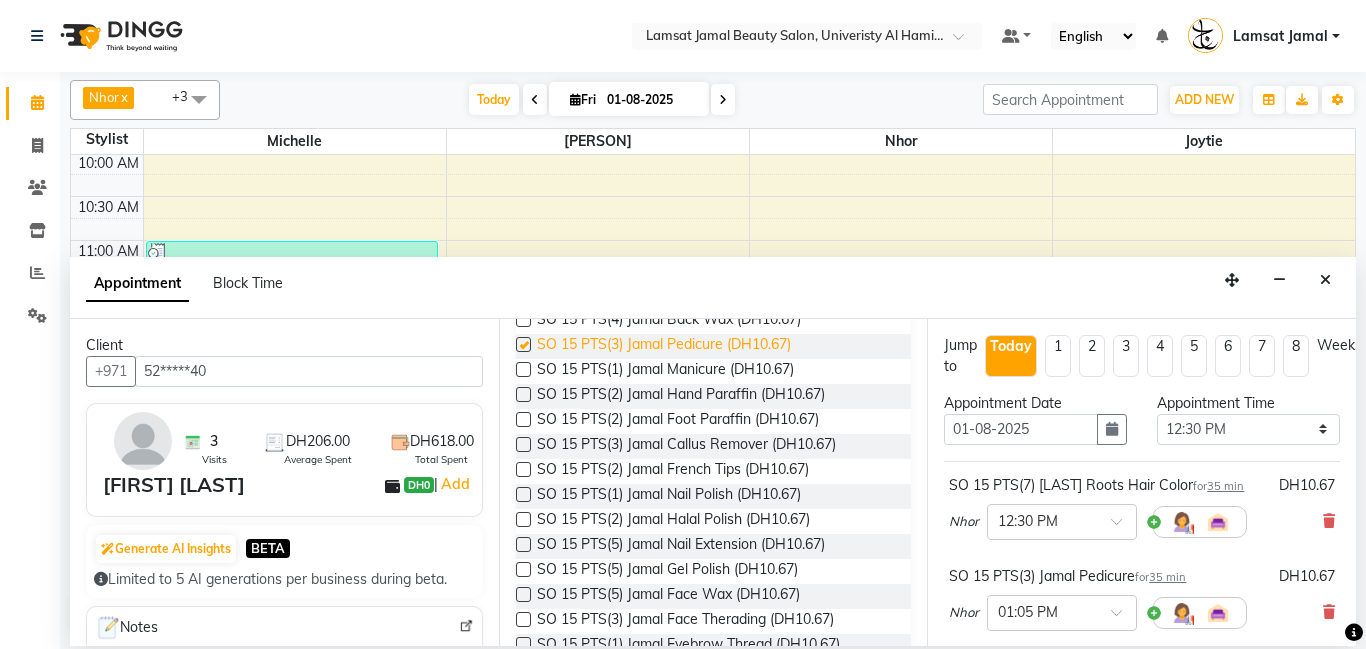 checkbox on "false" 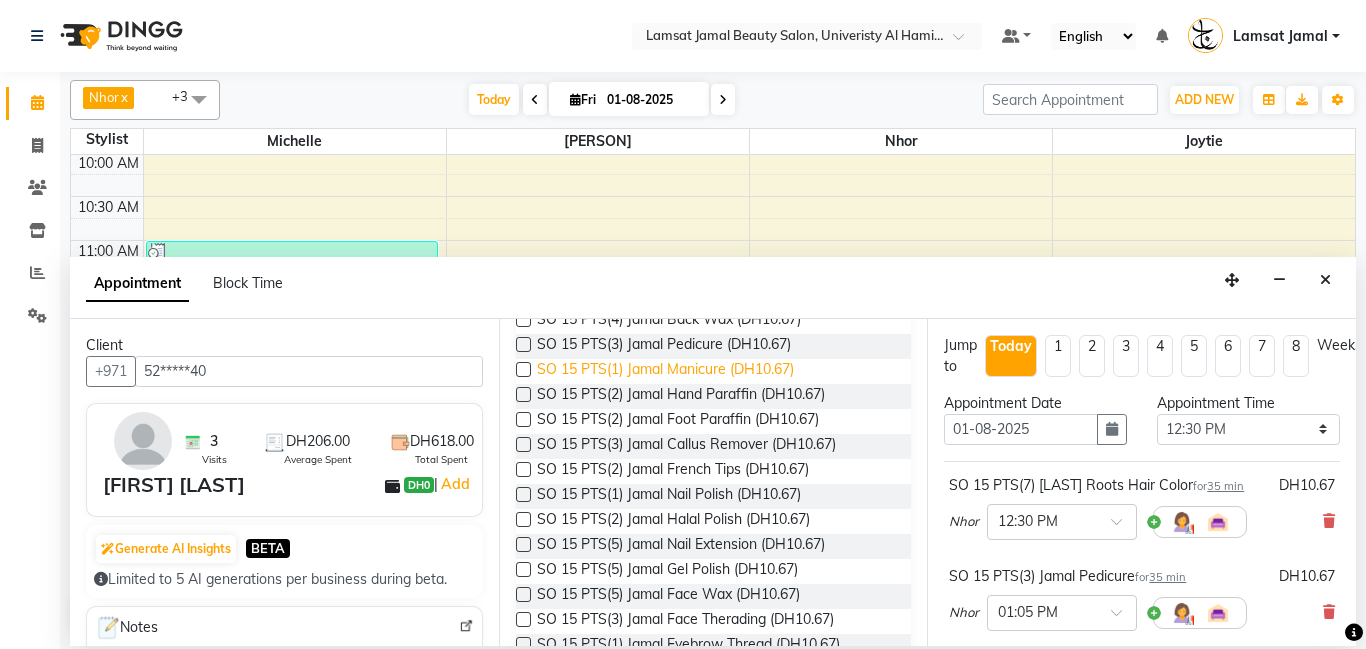 click on "SO 15 PTS(1) Jamal Manicure (DH10.67)" at bounding box center (665, 371) 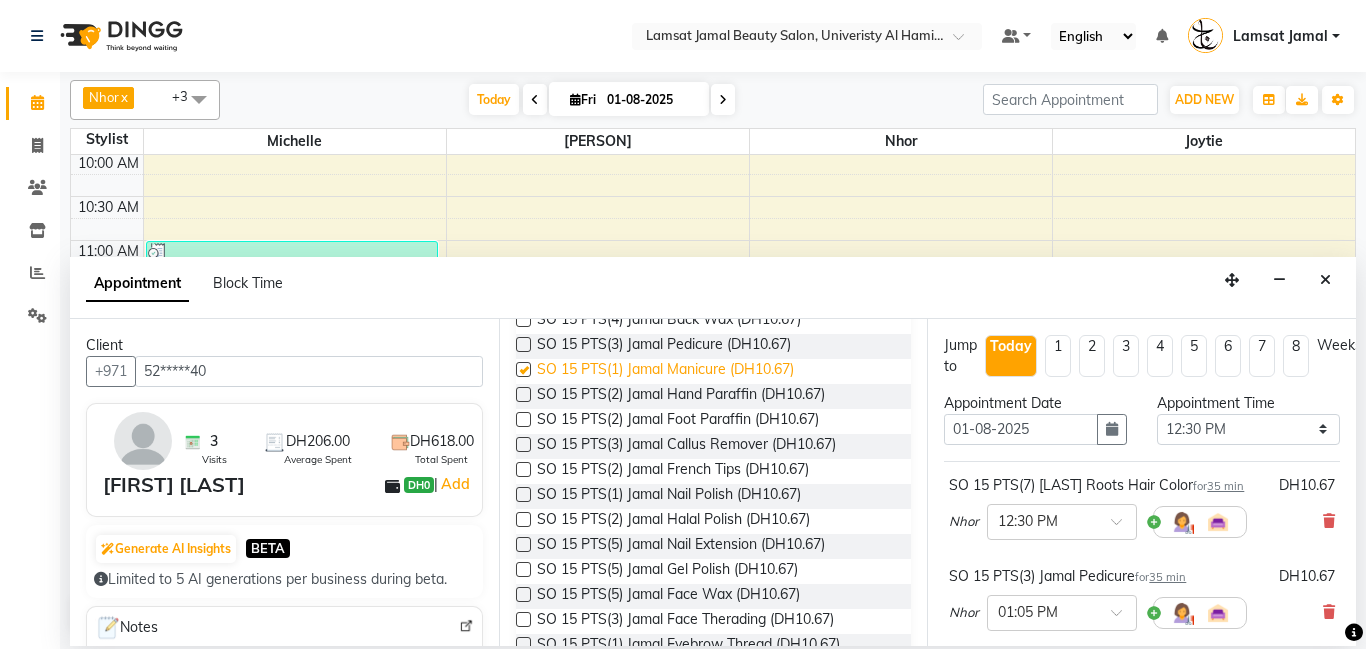 checkbox on "false" 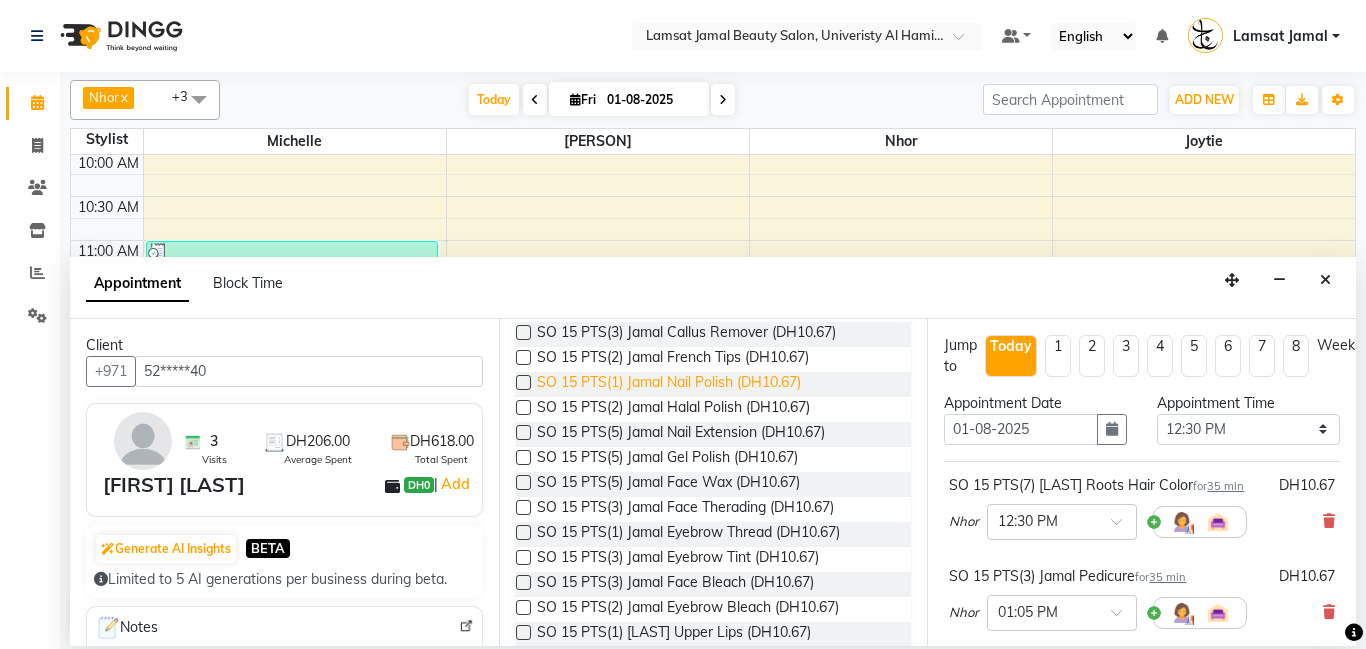 scroll, scrollTop: 1420, scrollLeft: 0, axis: vertical 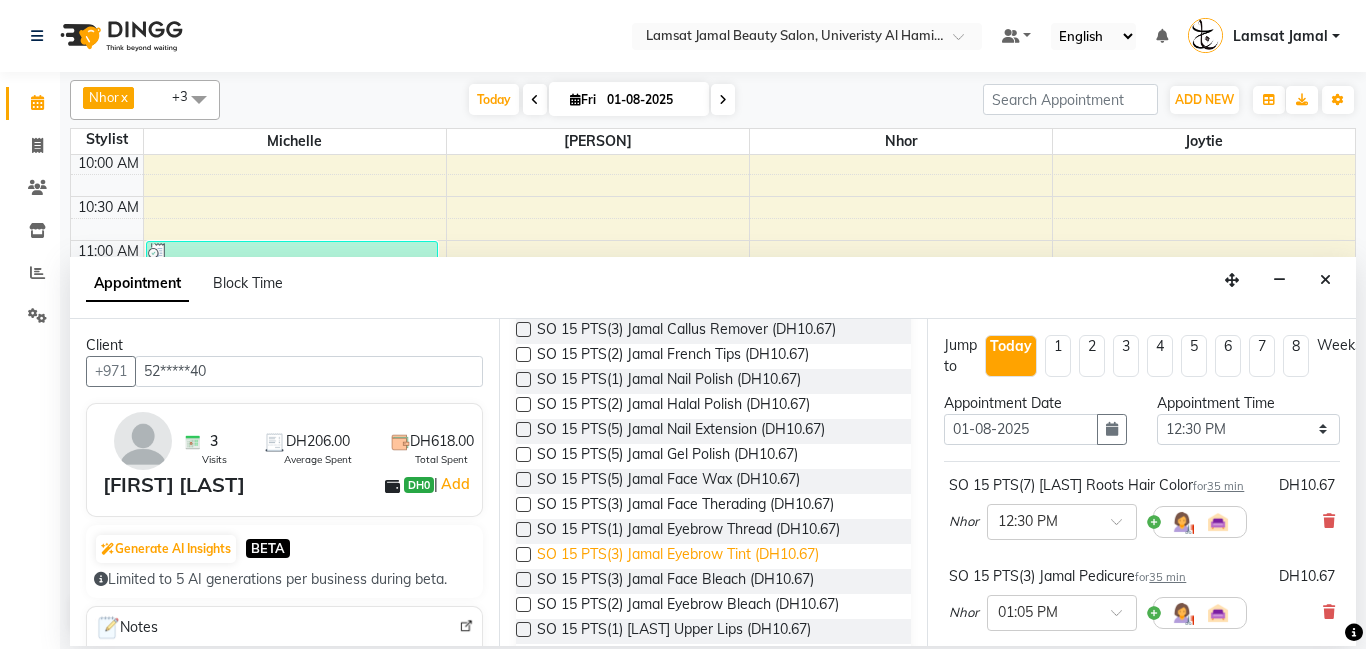 click on "SO 15 PTS(3) Jamal Eyebrow Tint (DH10.67)" at bounding box center [678, 556] 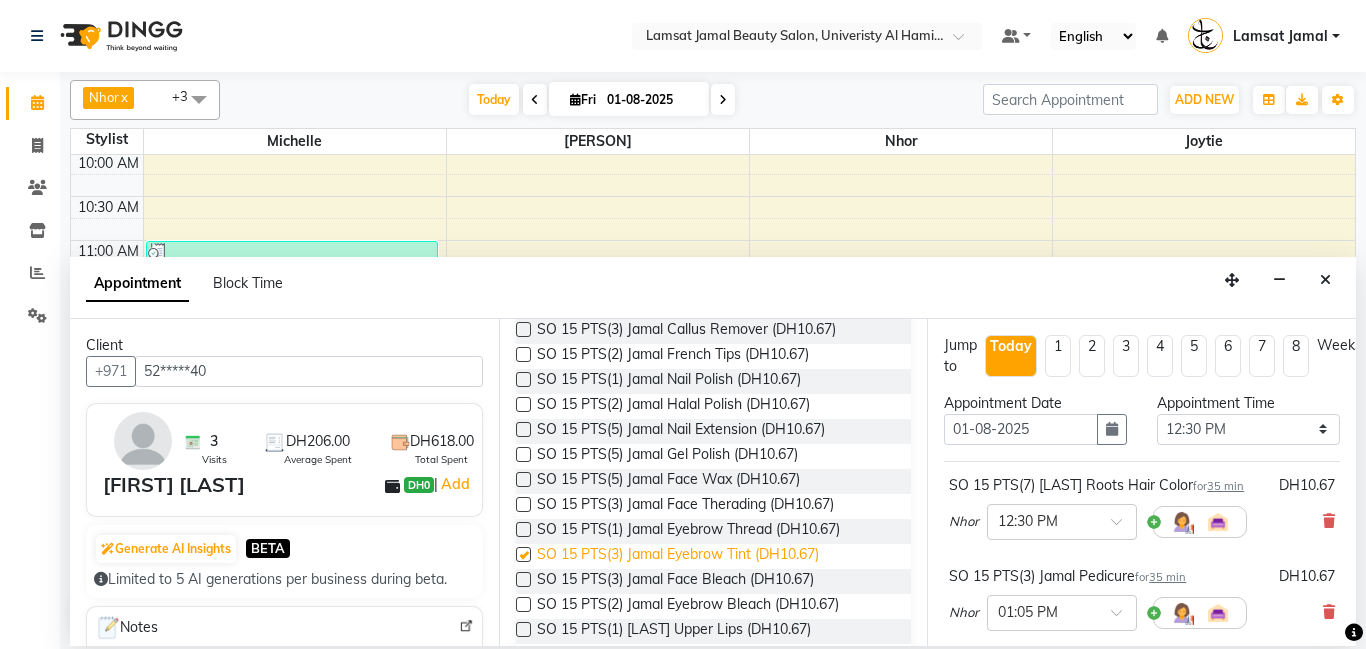 checkbox on "false" 